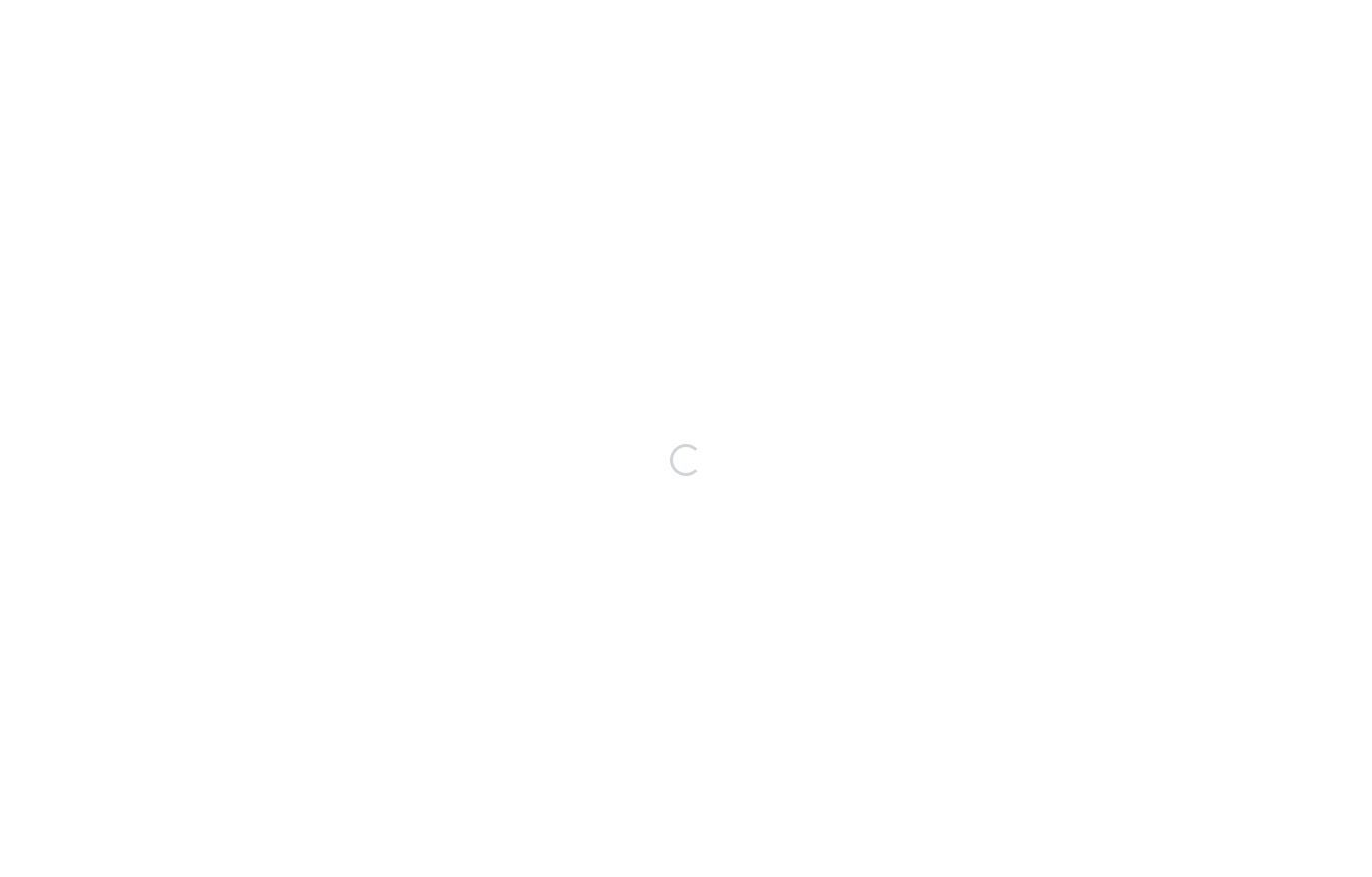 scroll, scrollTop: 0, scrollLeft: 0, axis: both 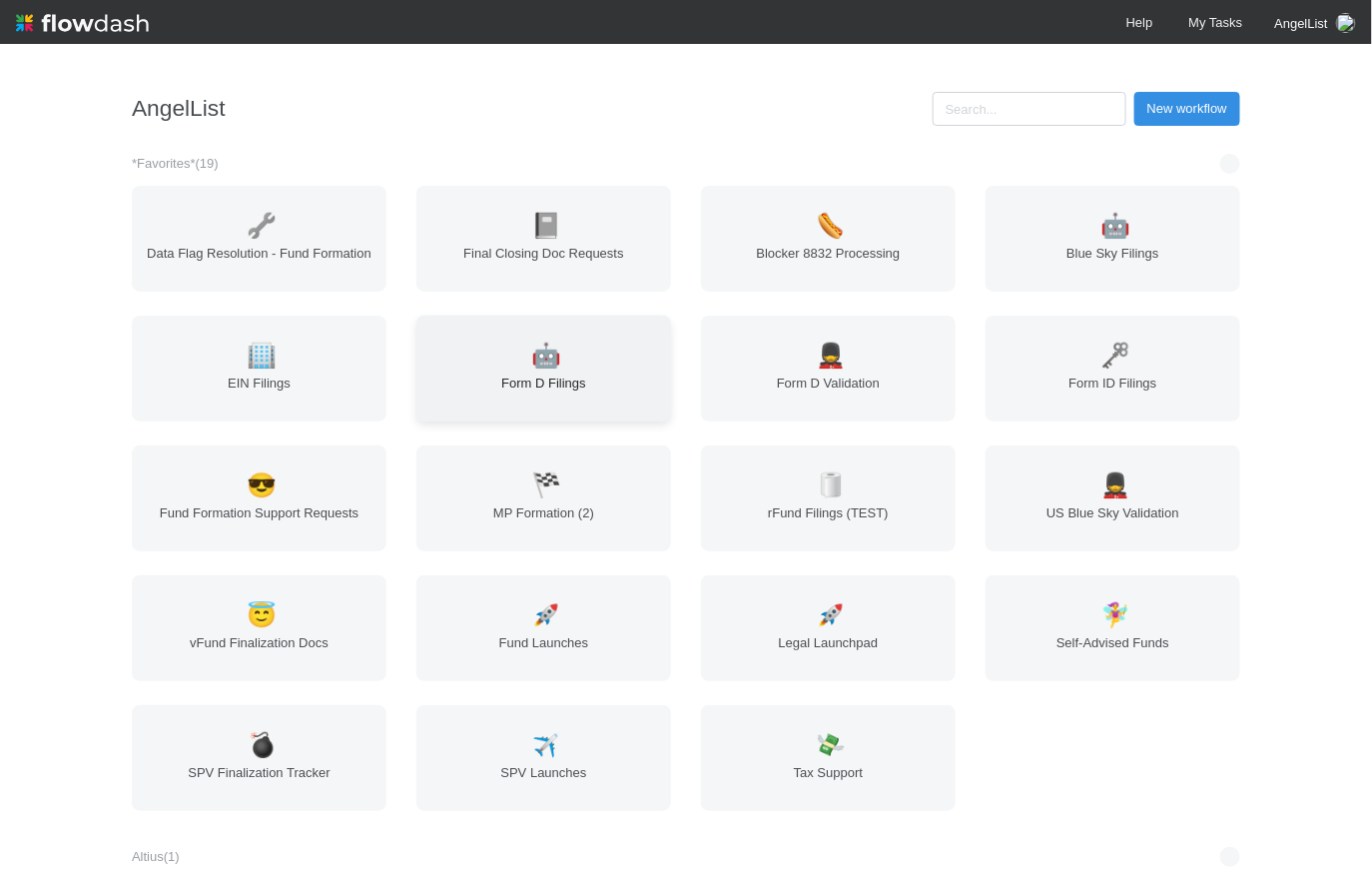 click on "Form D Filings" at bounding box center (543, 394) 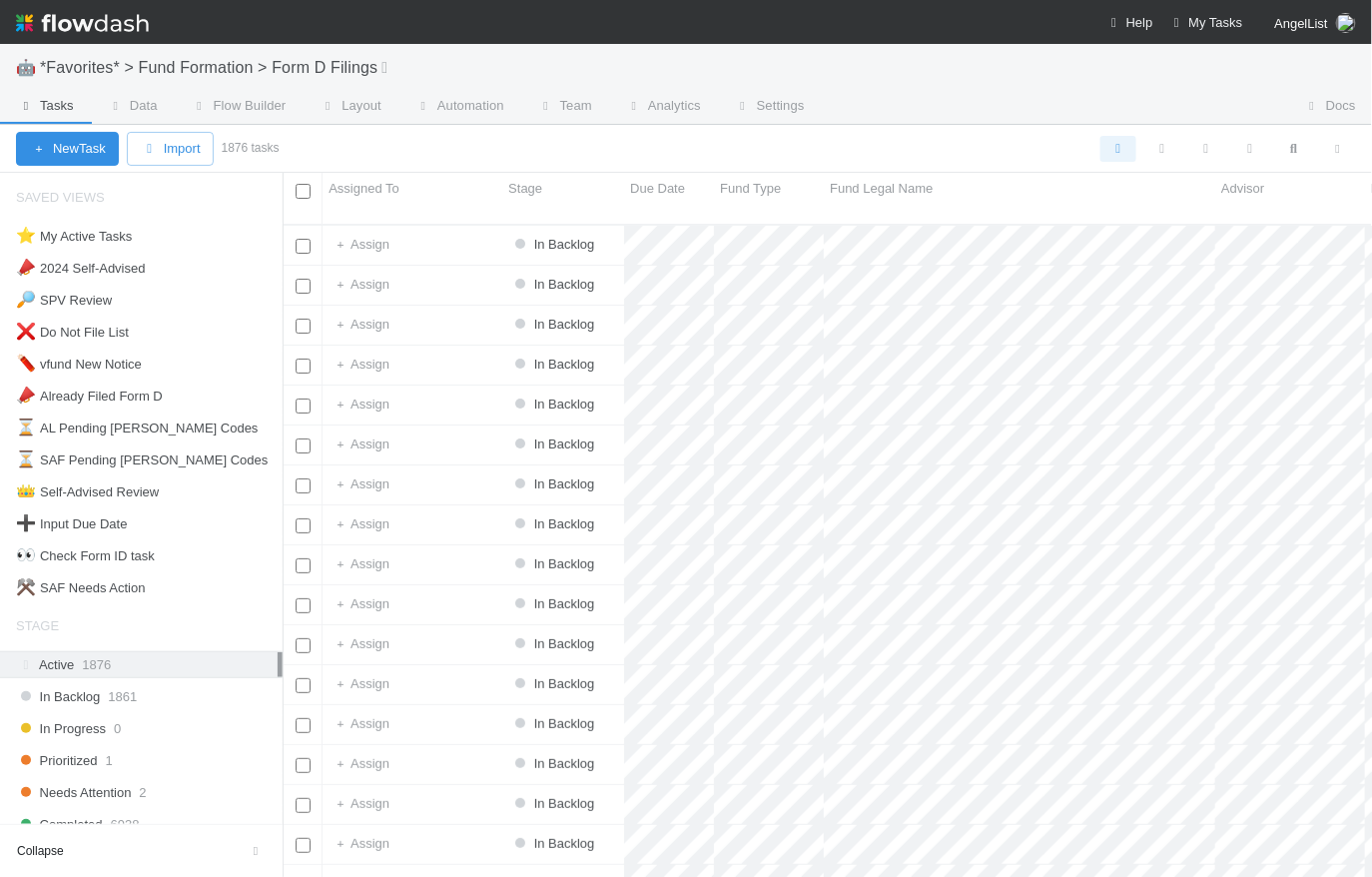 scroll, scrollTop: 14, scrollLeft: 15, axis: both 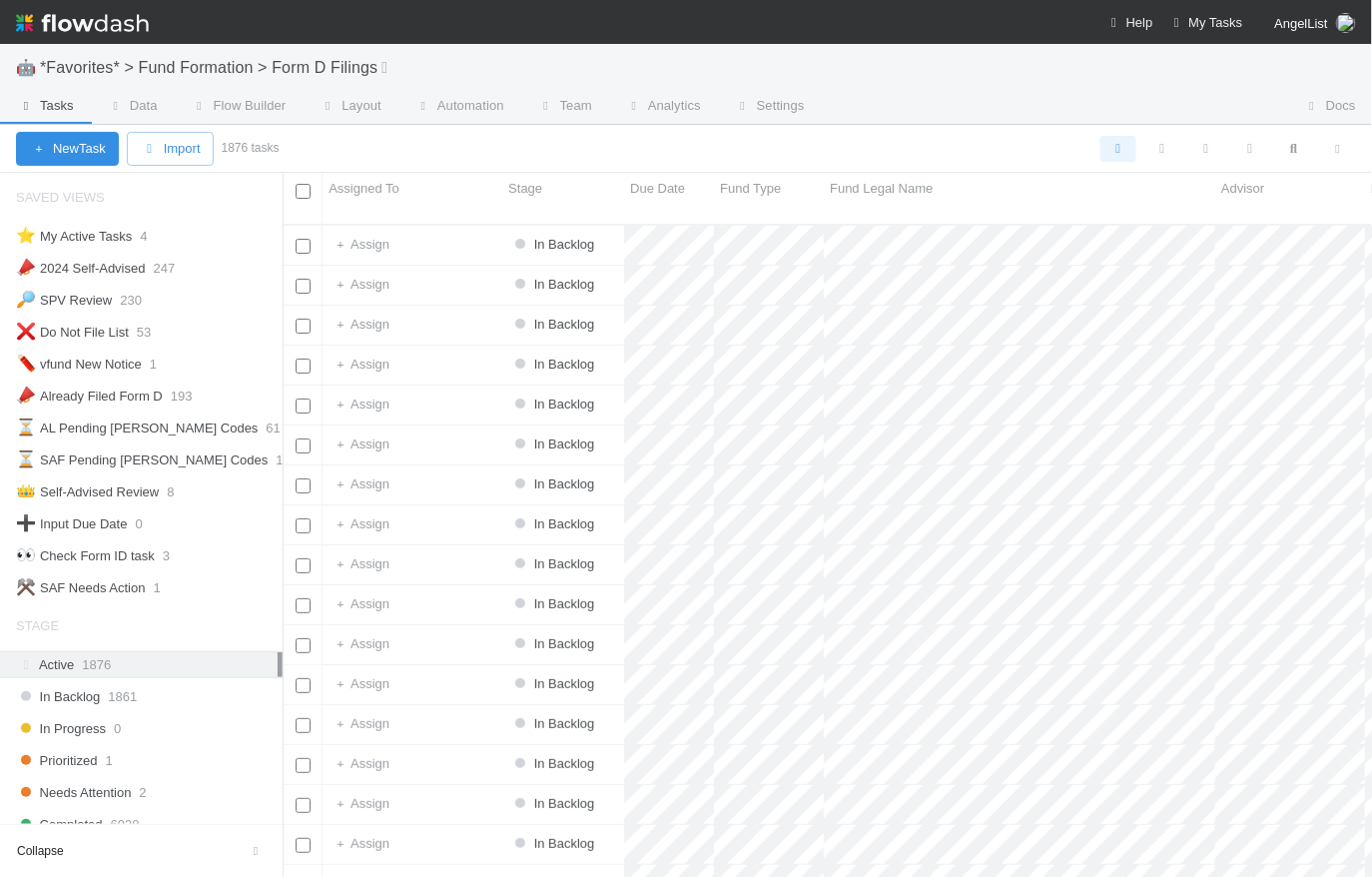 click on "New  Task Import 1876 tasks Filter Filter Filter Filter Filter" at bounding box center [686, 149] 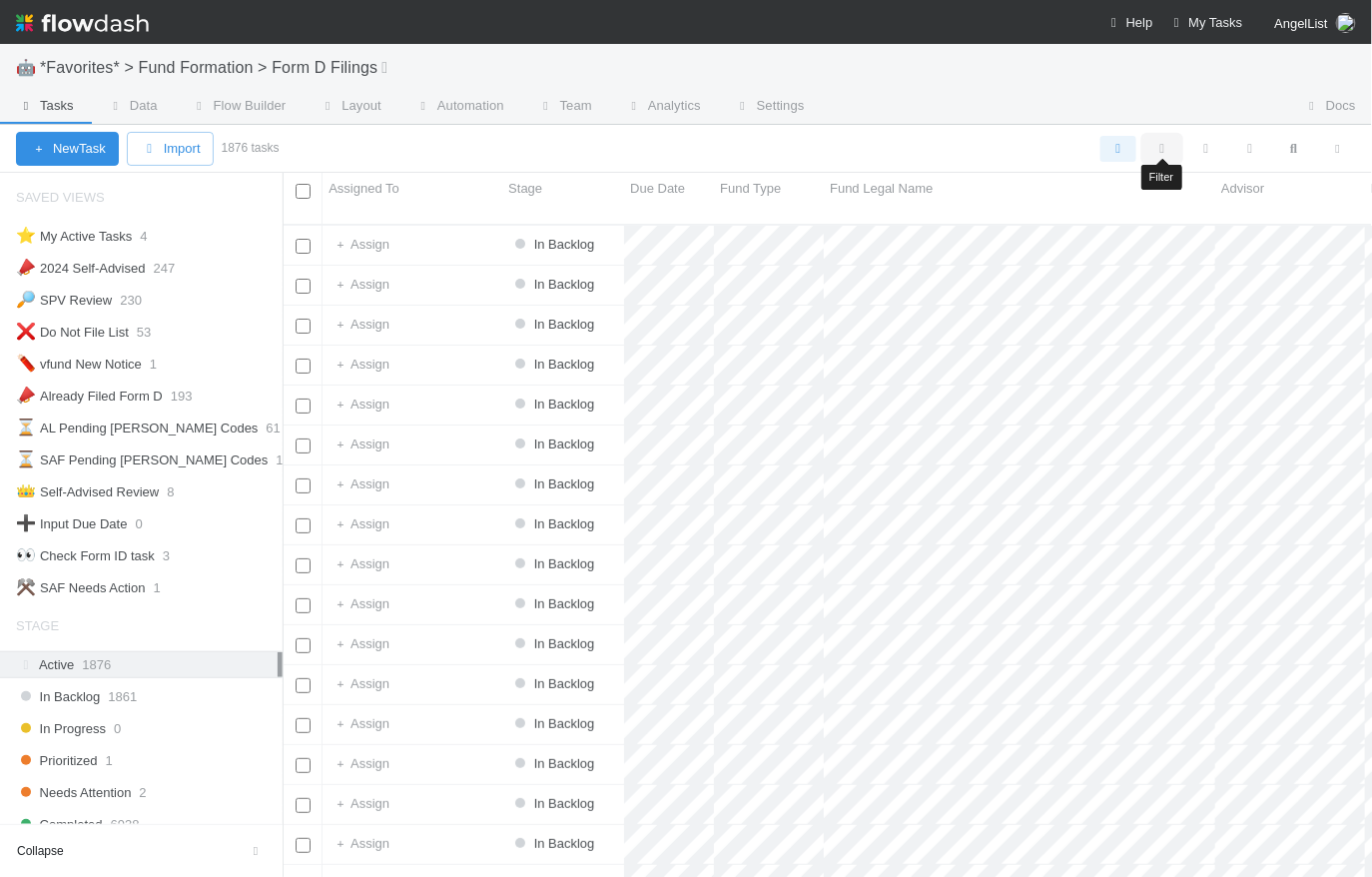 click at bounding box center (1162, 149) 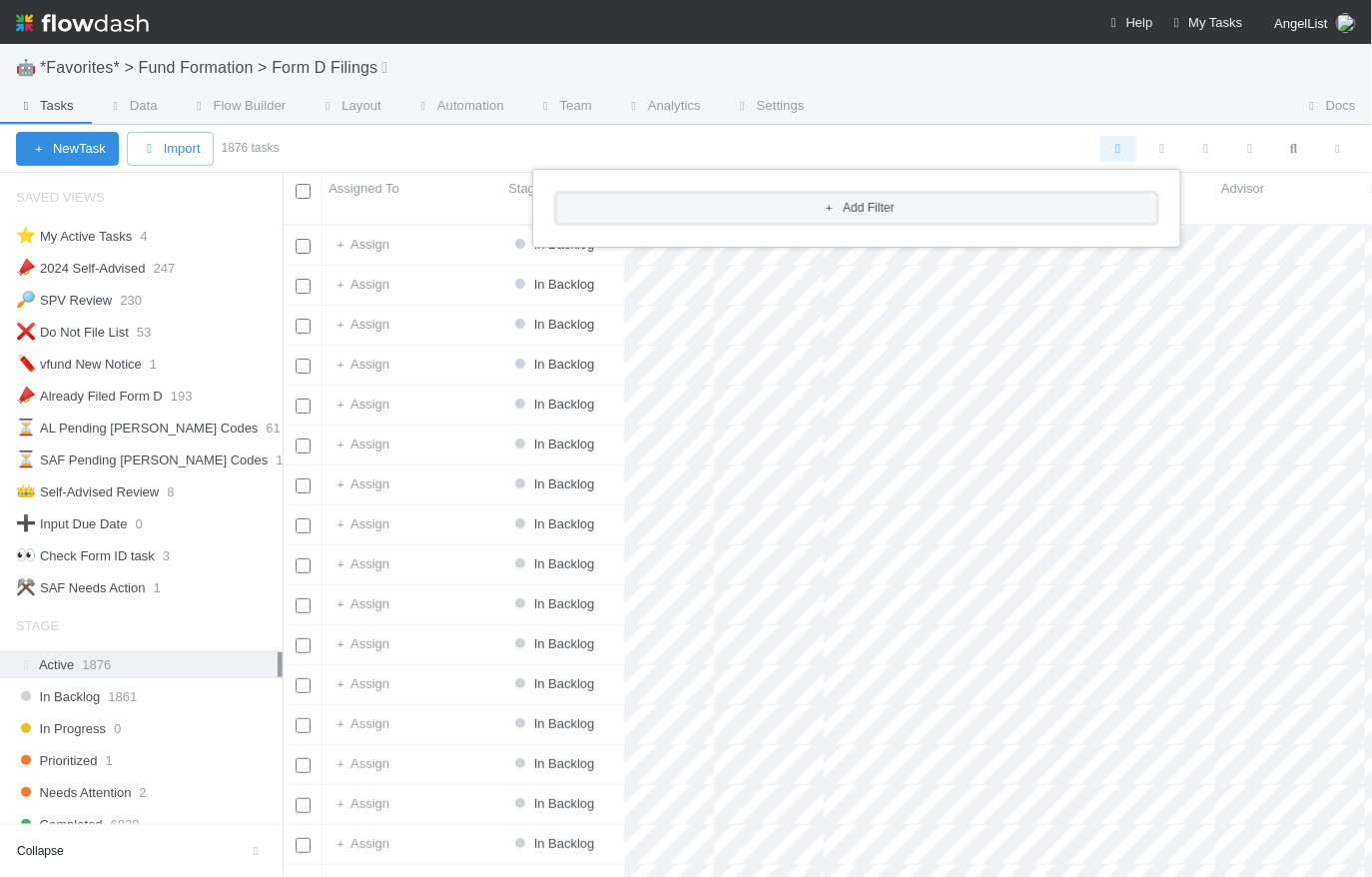 click on "Add Filter" at bounding box center (857, 208) 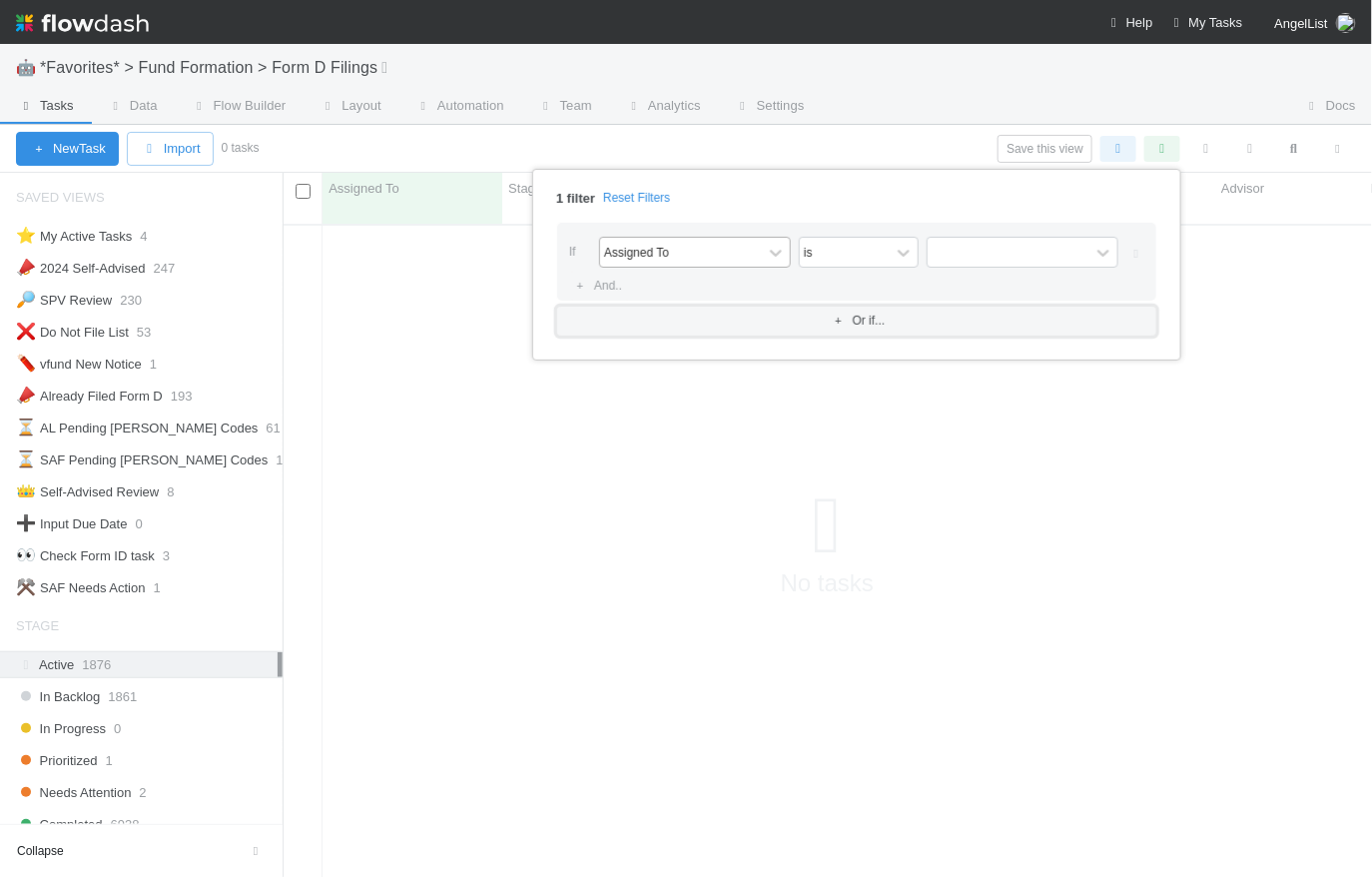 scroll, scrollTop: 14, scrollLeft: 15, axis: both 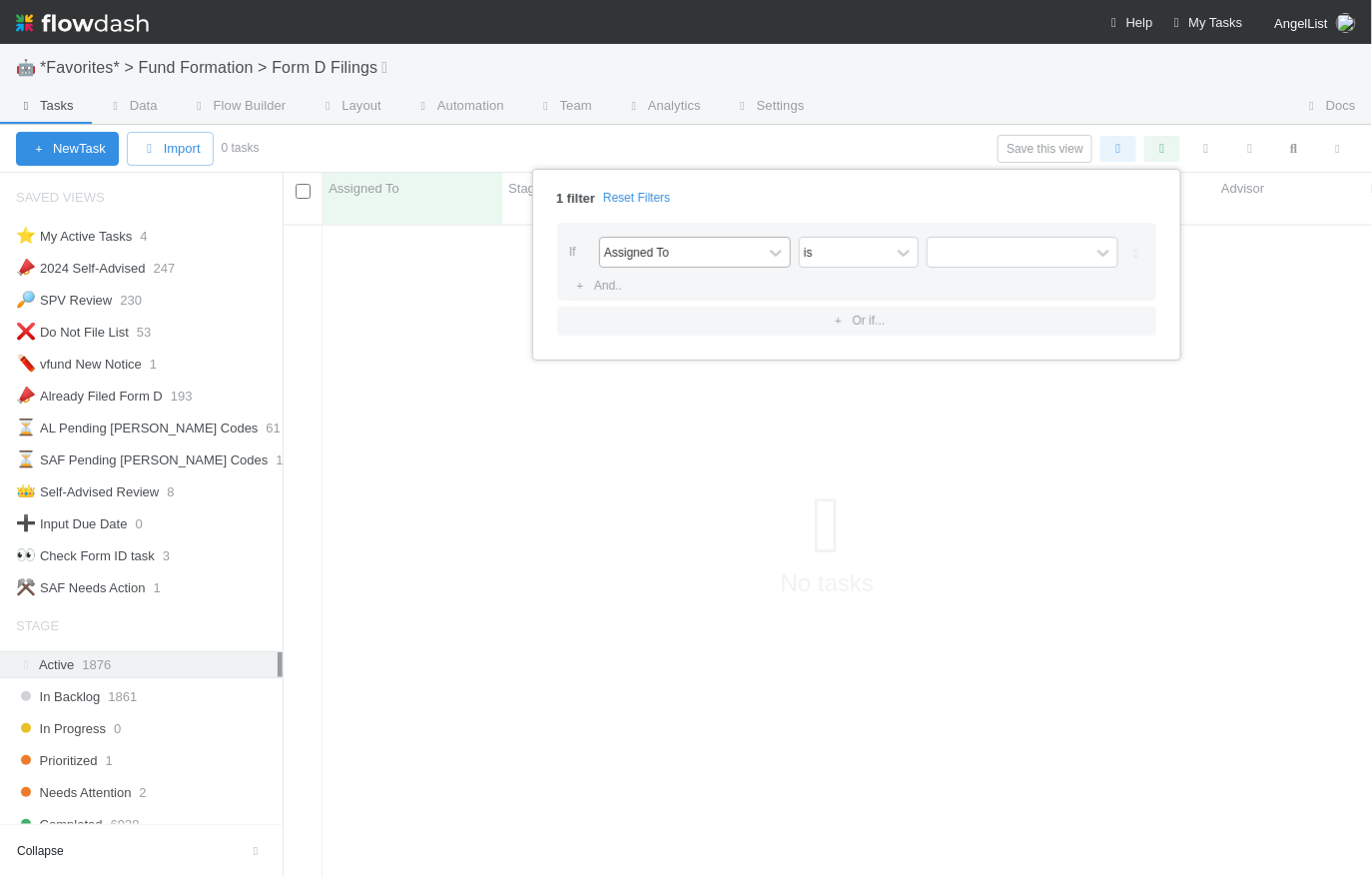click on "Assigned To" at bounding box center (681, 252) 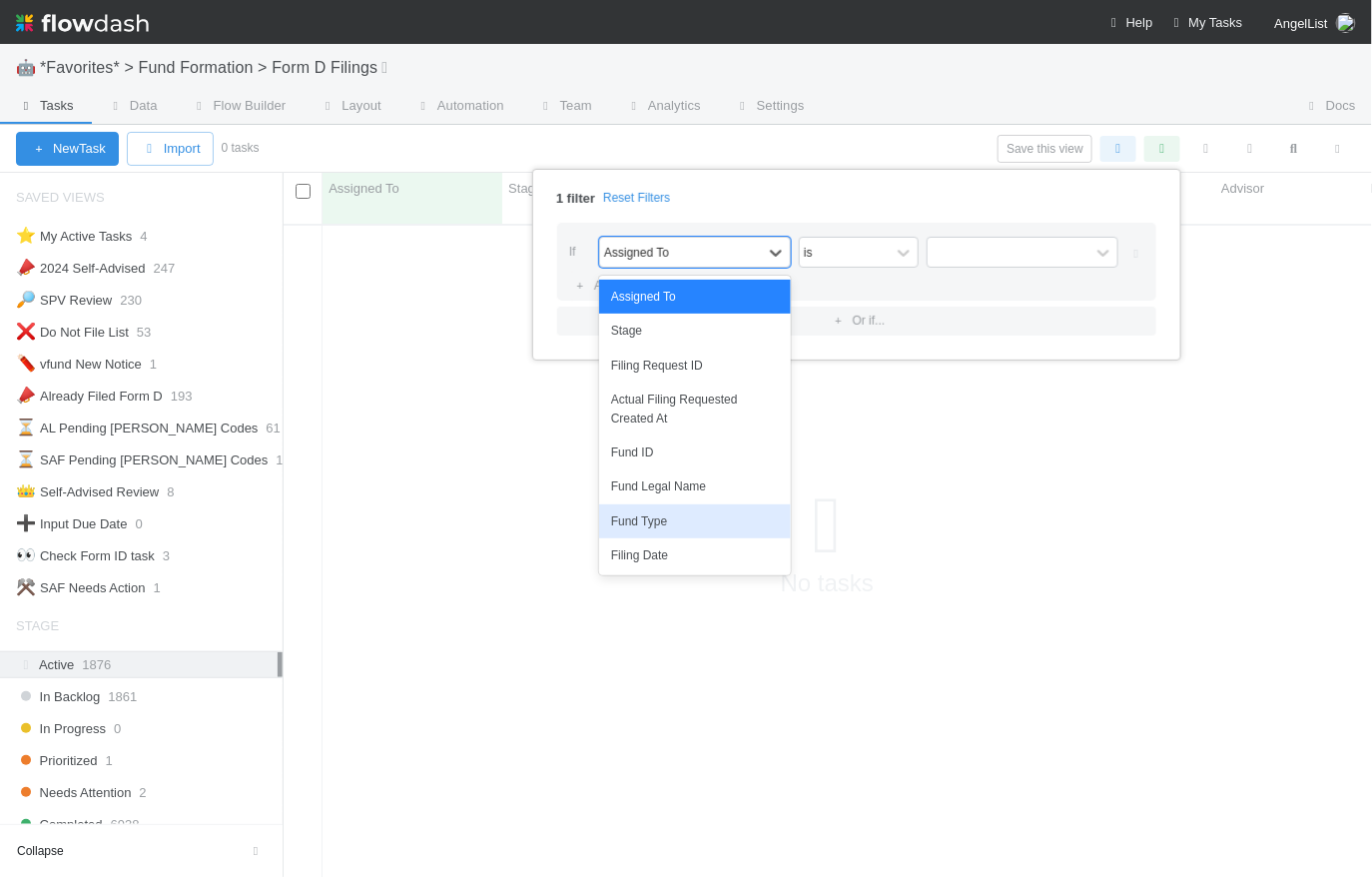 click on "Fund Type" at bounding box center (695, 521) 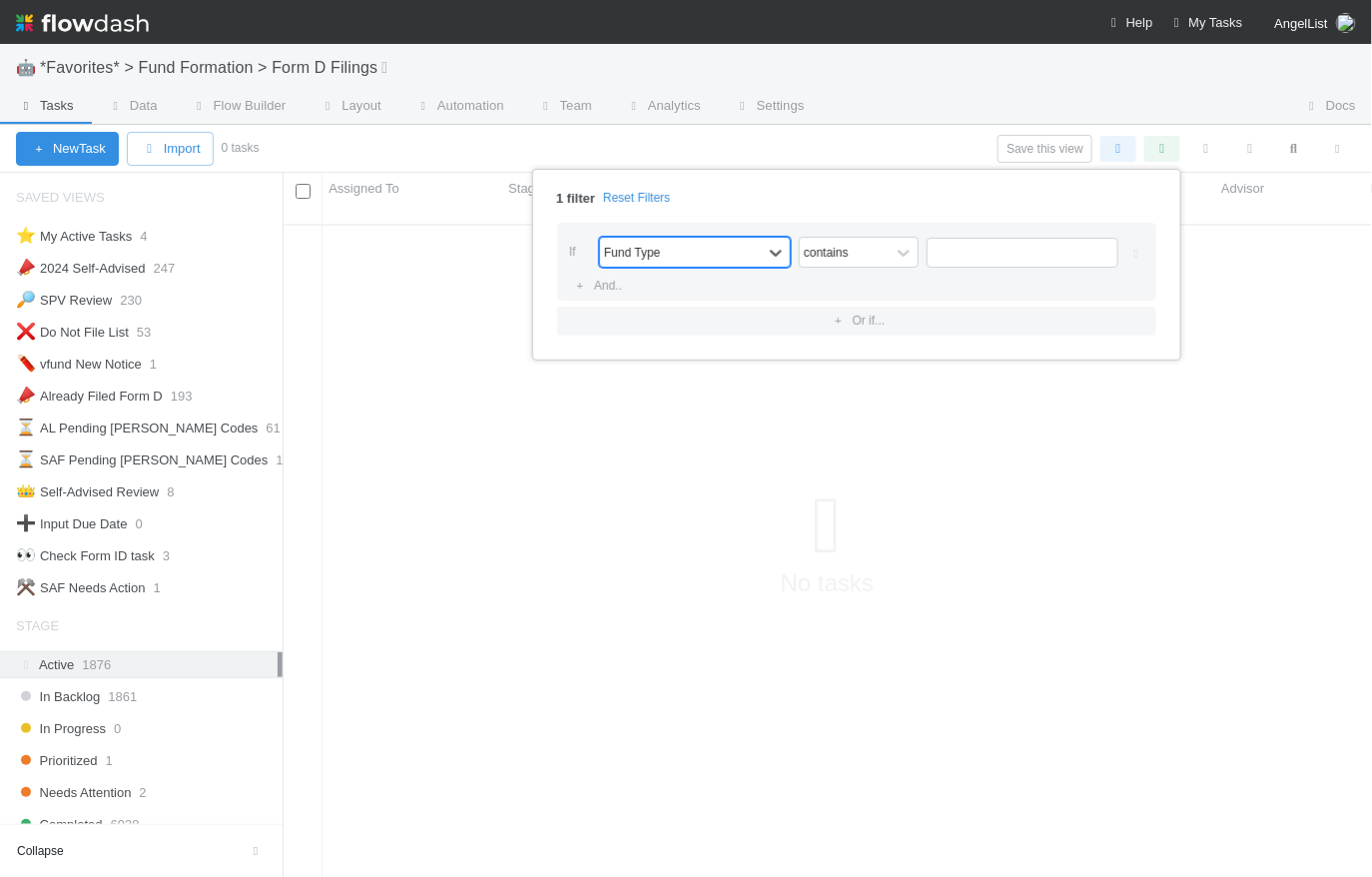 scroll, scrollTop: 14, scrollLeft: 15, axis: both 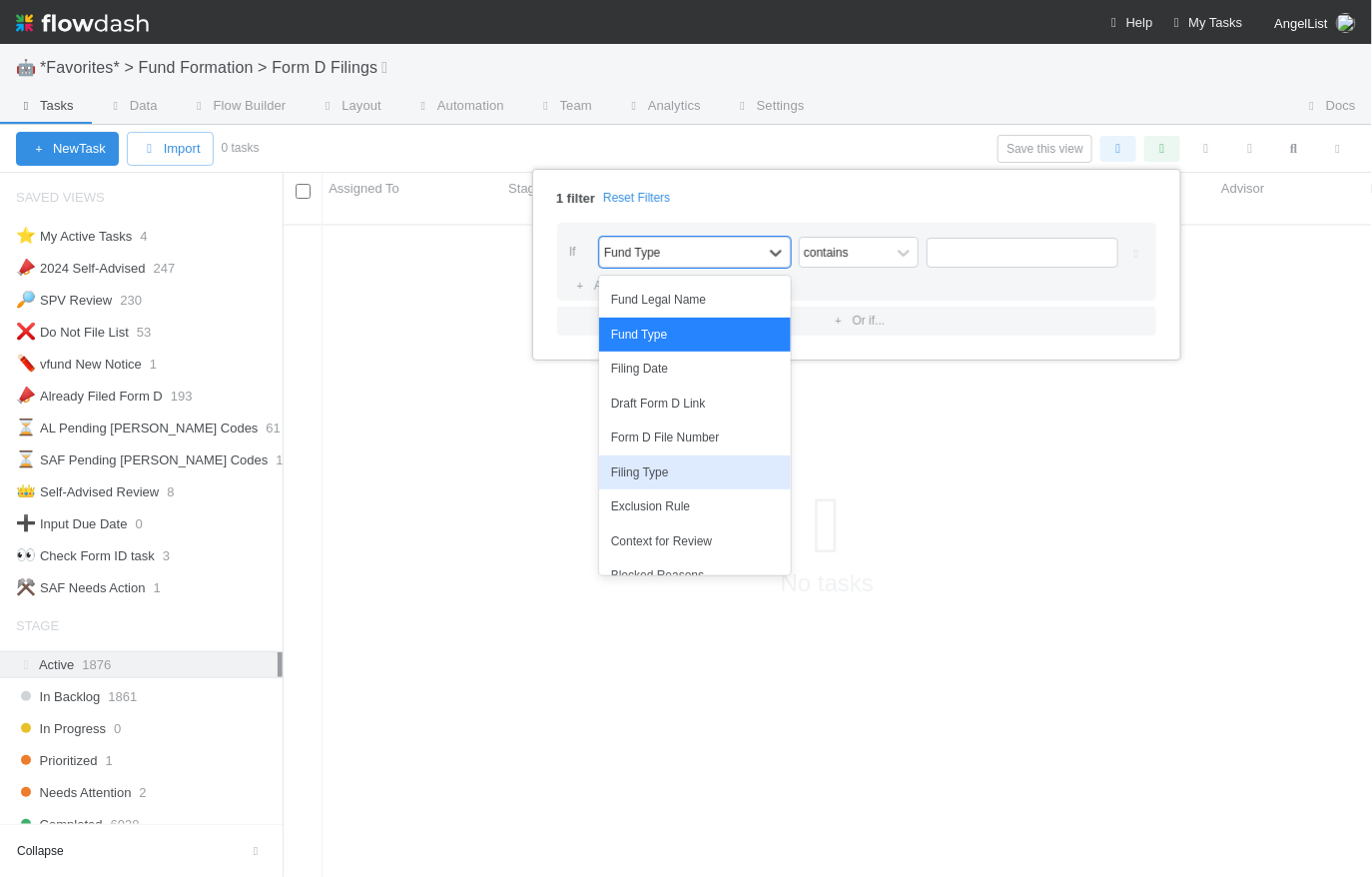 click on "Filing Type" at bounding box center (695, 472) 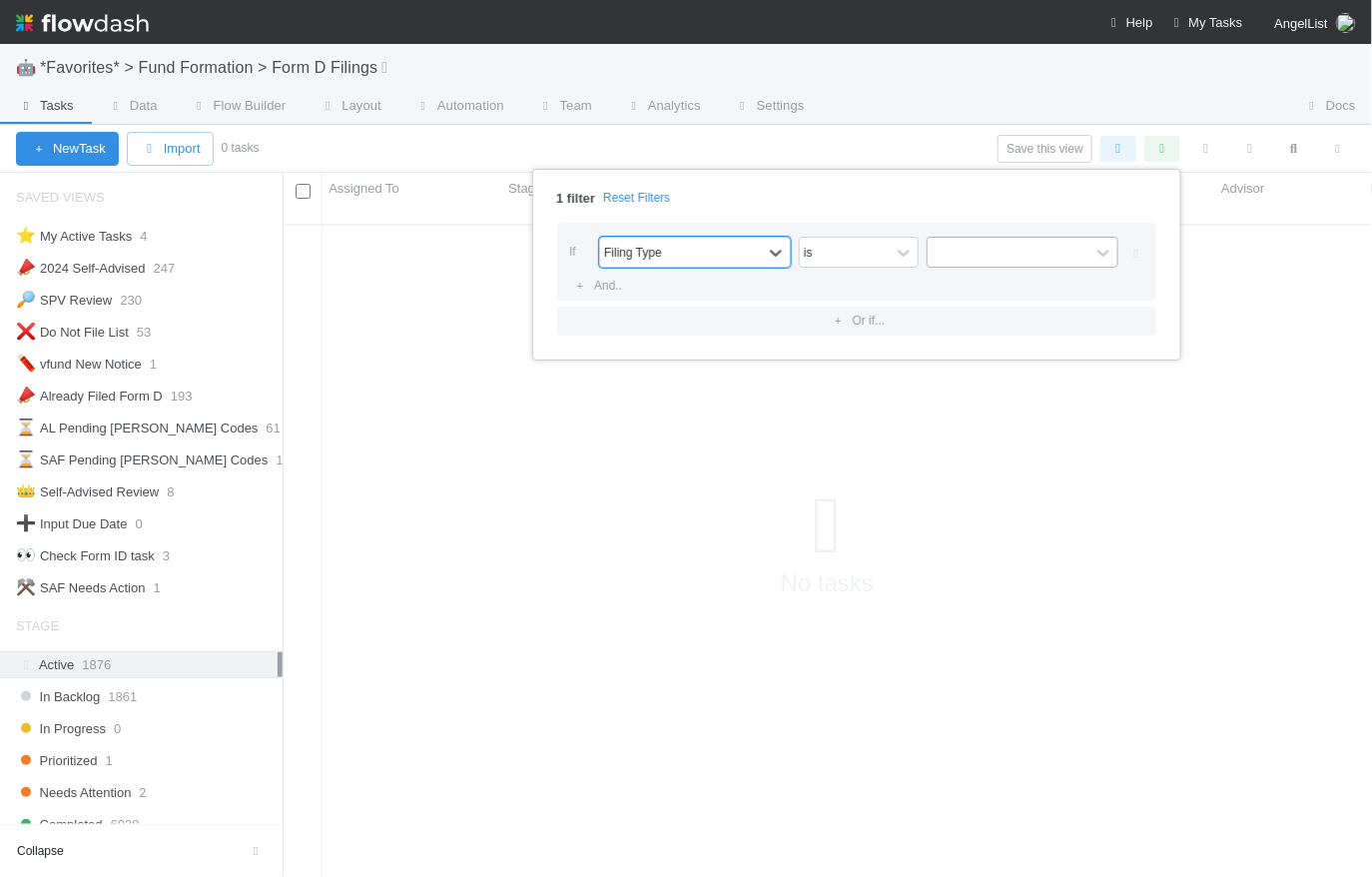 scroll, scrollTop: 14, scrollLeft: 15, axis: both 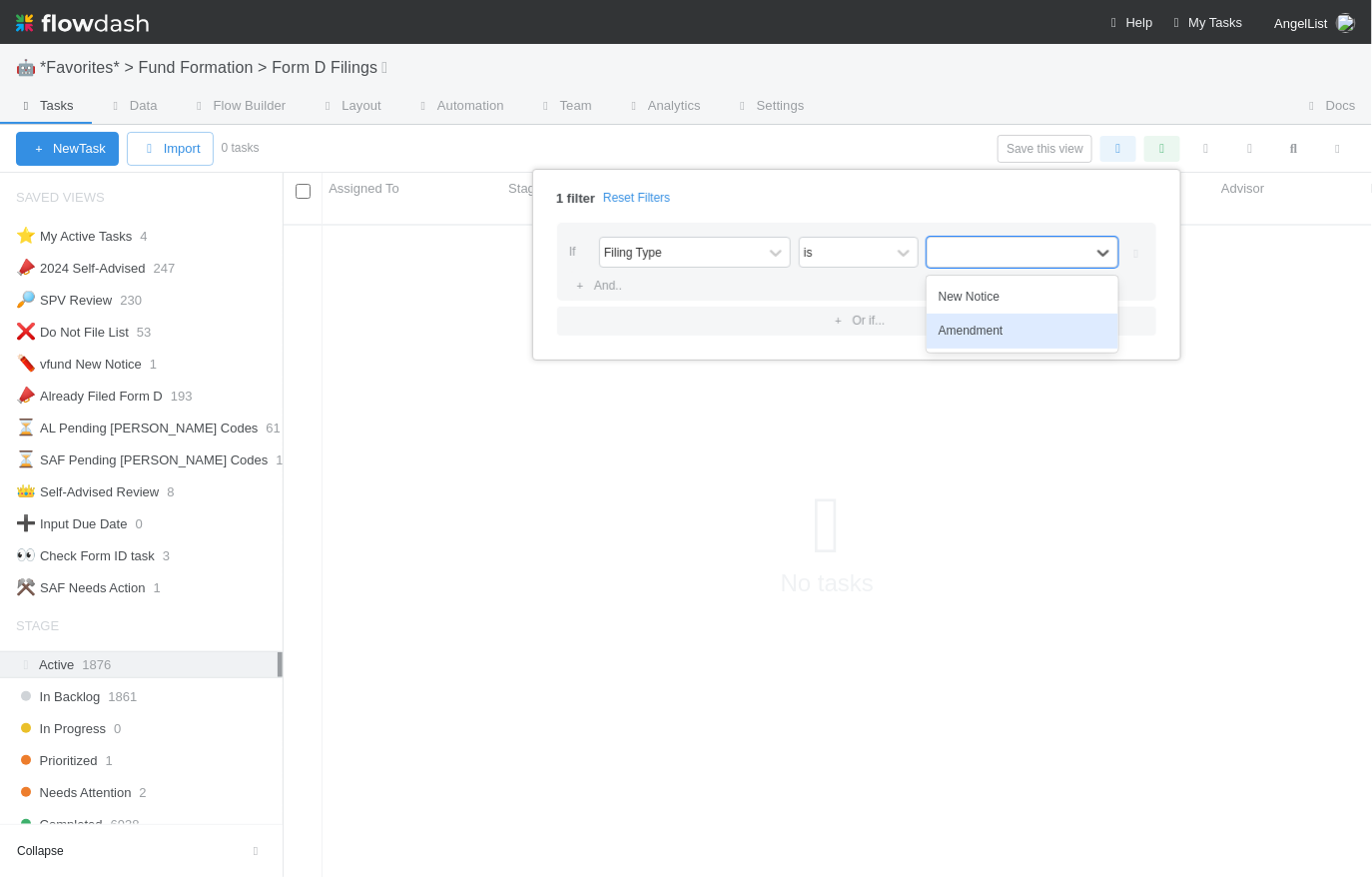click on "Amendment" at bounding box center [1023, 331] 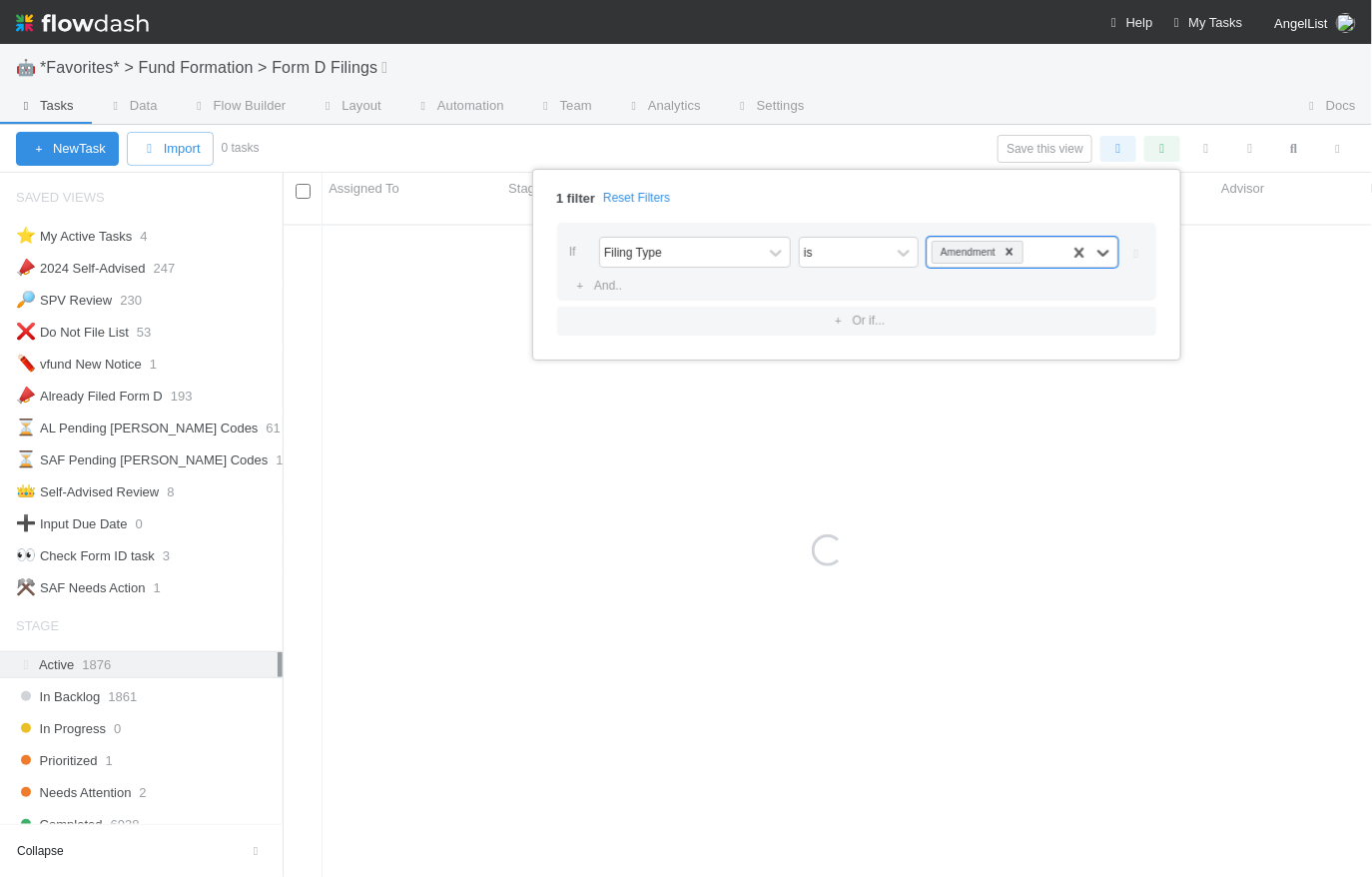 click on "1 filter Reset Filters" at bounding box center (857, 192) 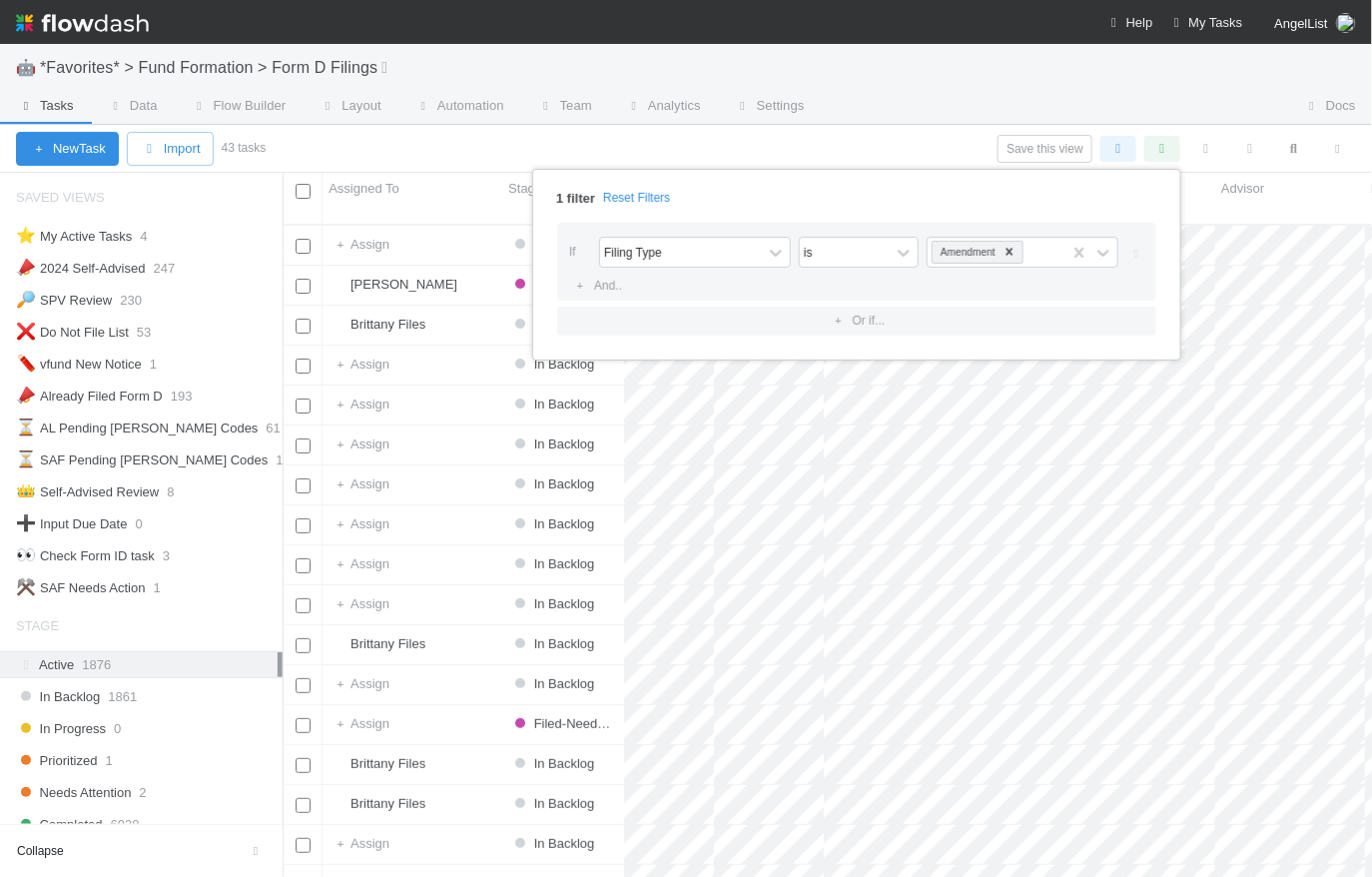 scroll, scrollTop: 14, scrollLeft: 15, axis: both 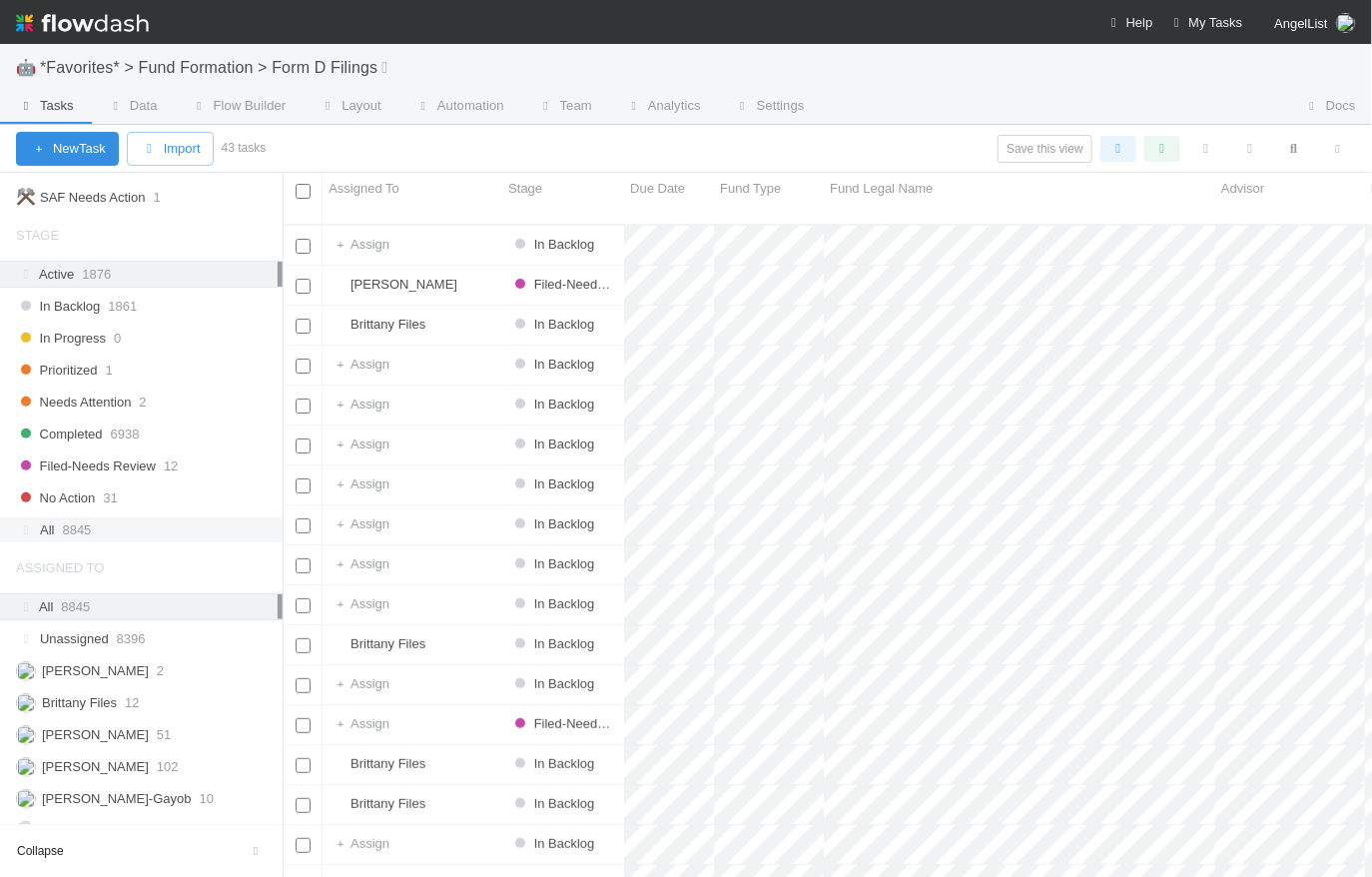 click on "All 8845" at bounding box center (147, 529) 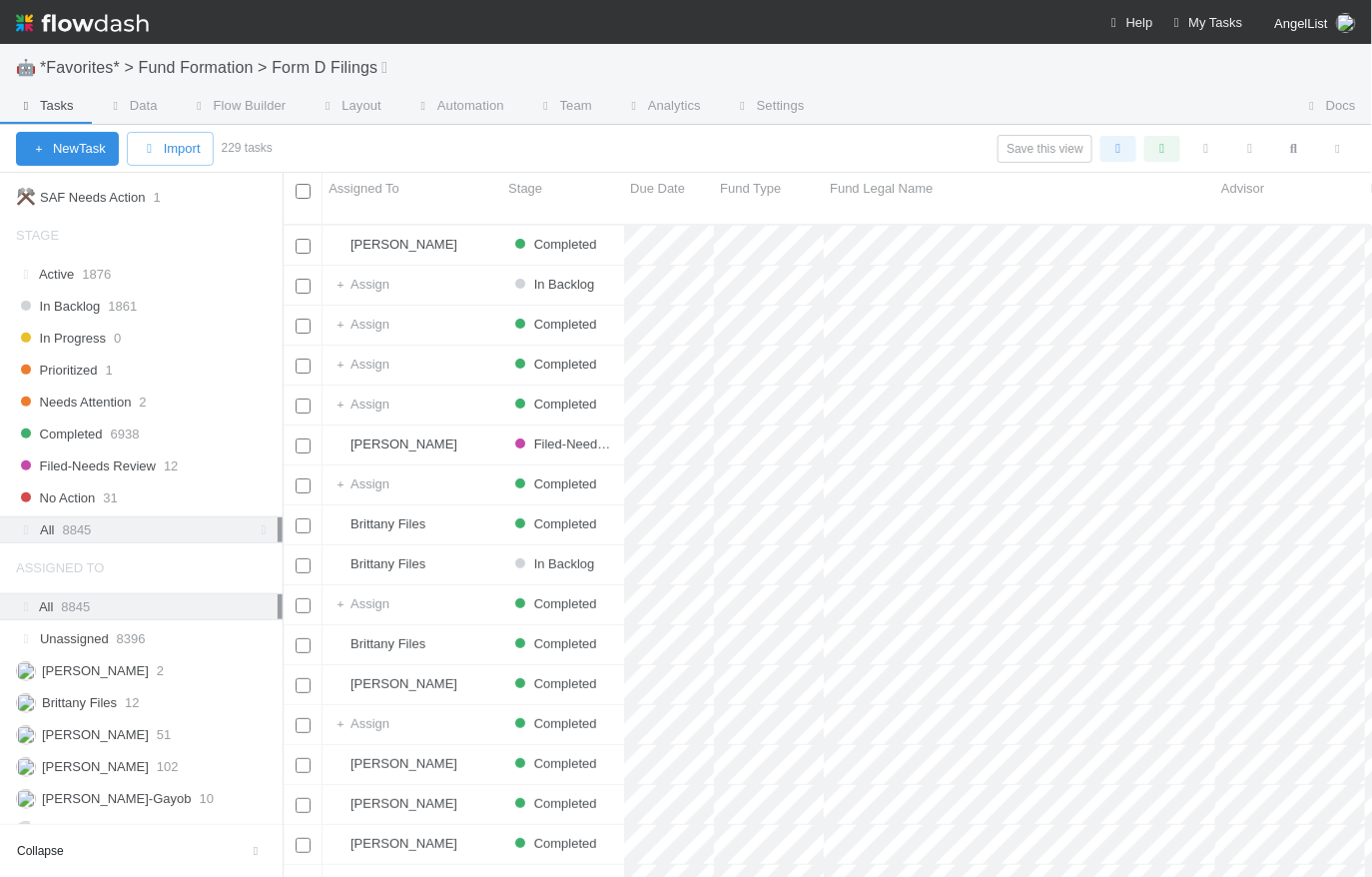 scroll, scrollTop: 14, scrollLeft: 15, axis: both 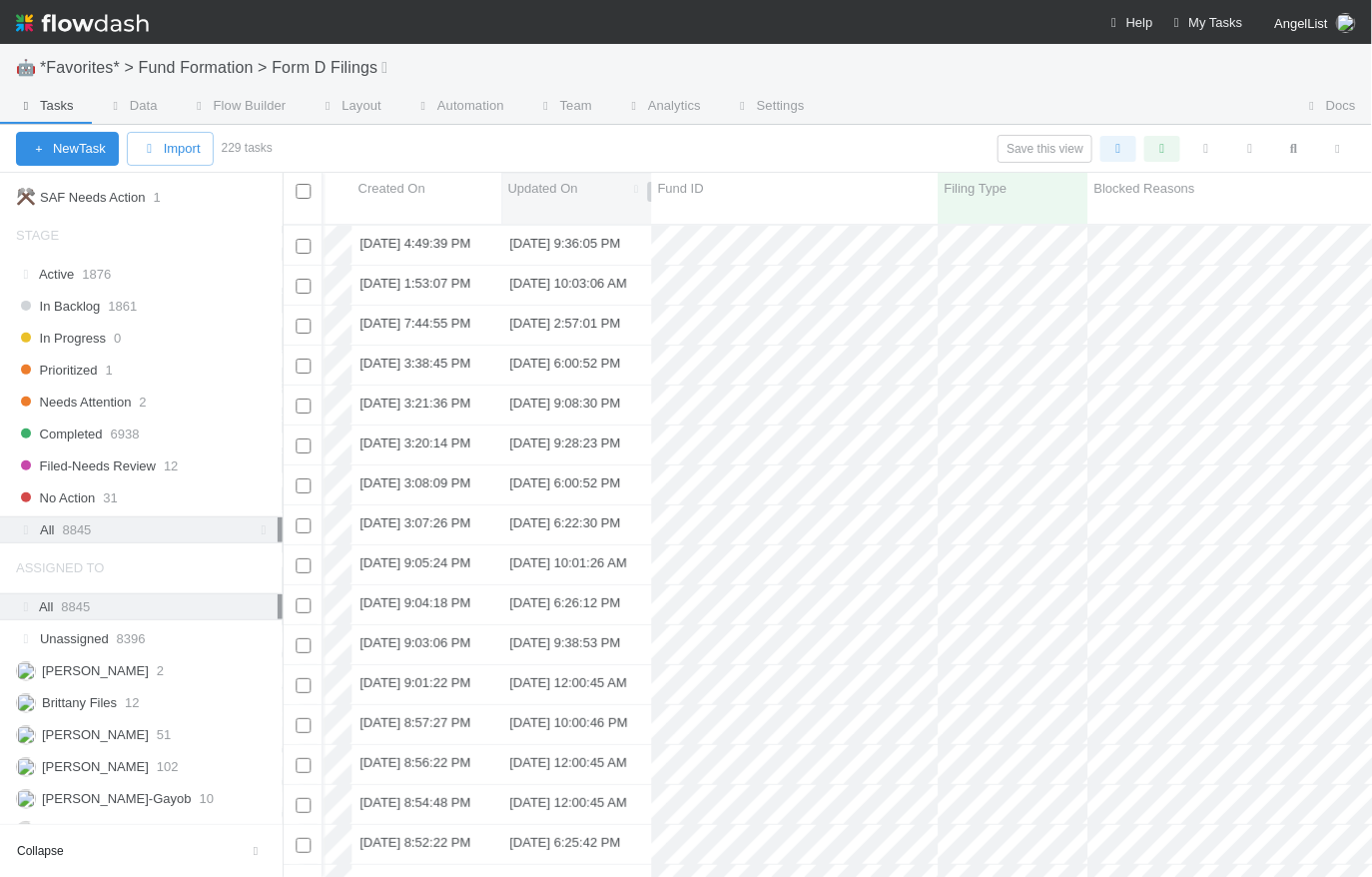 click on "Updated On" at bounding box center (542, 189) 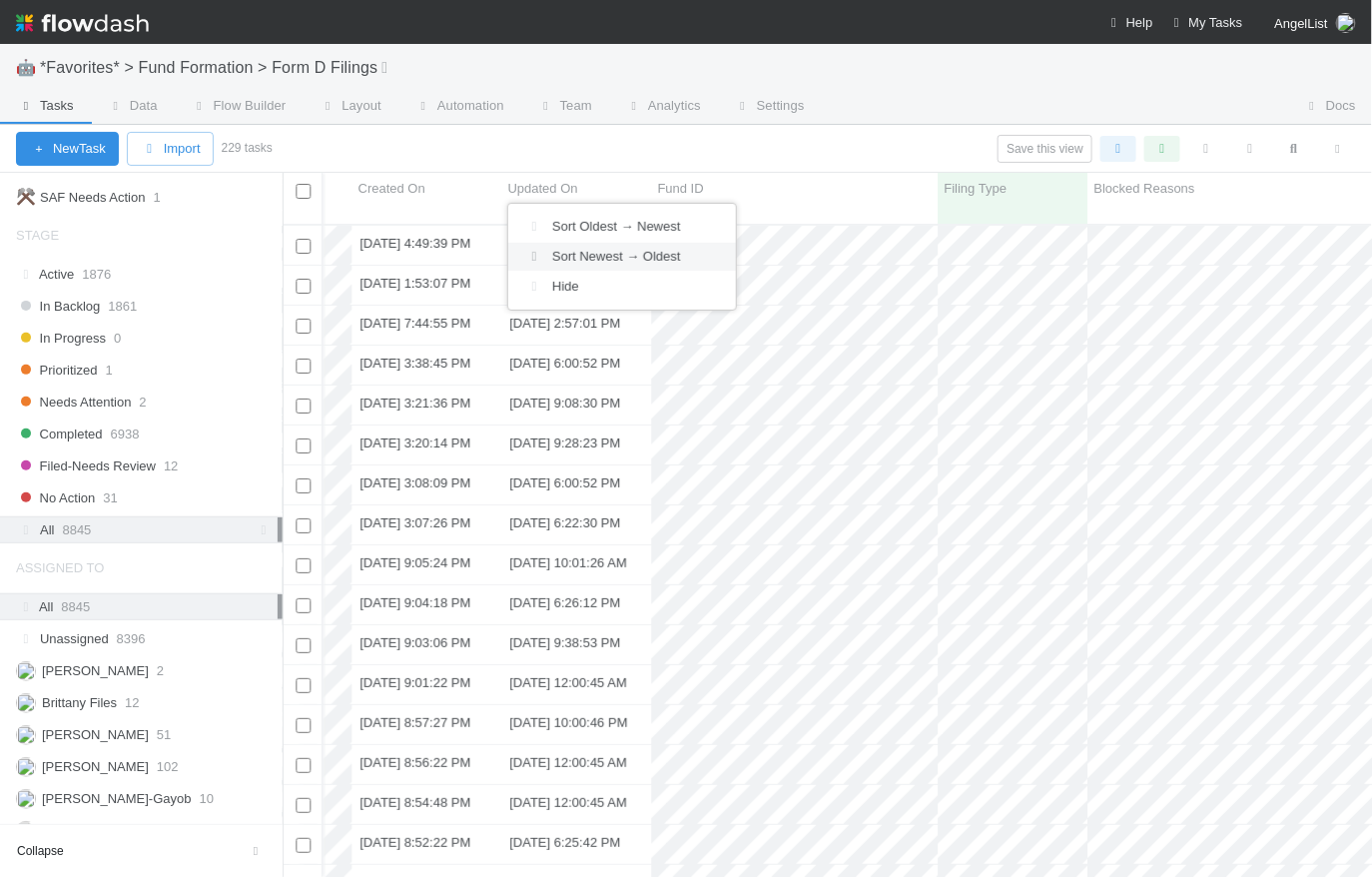 click on "Sort Newest → Oldest" at bounding box center [622, 257] 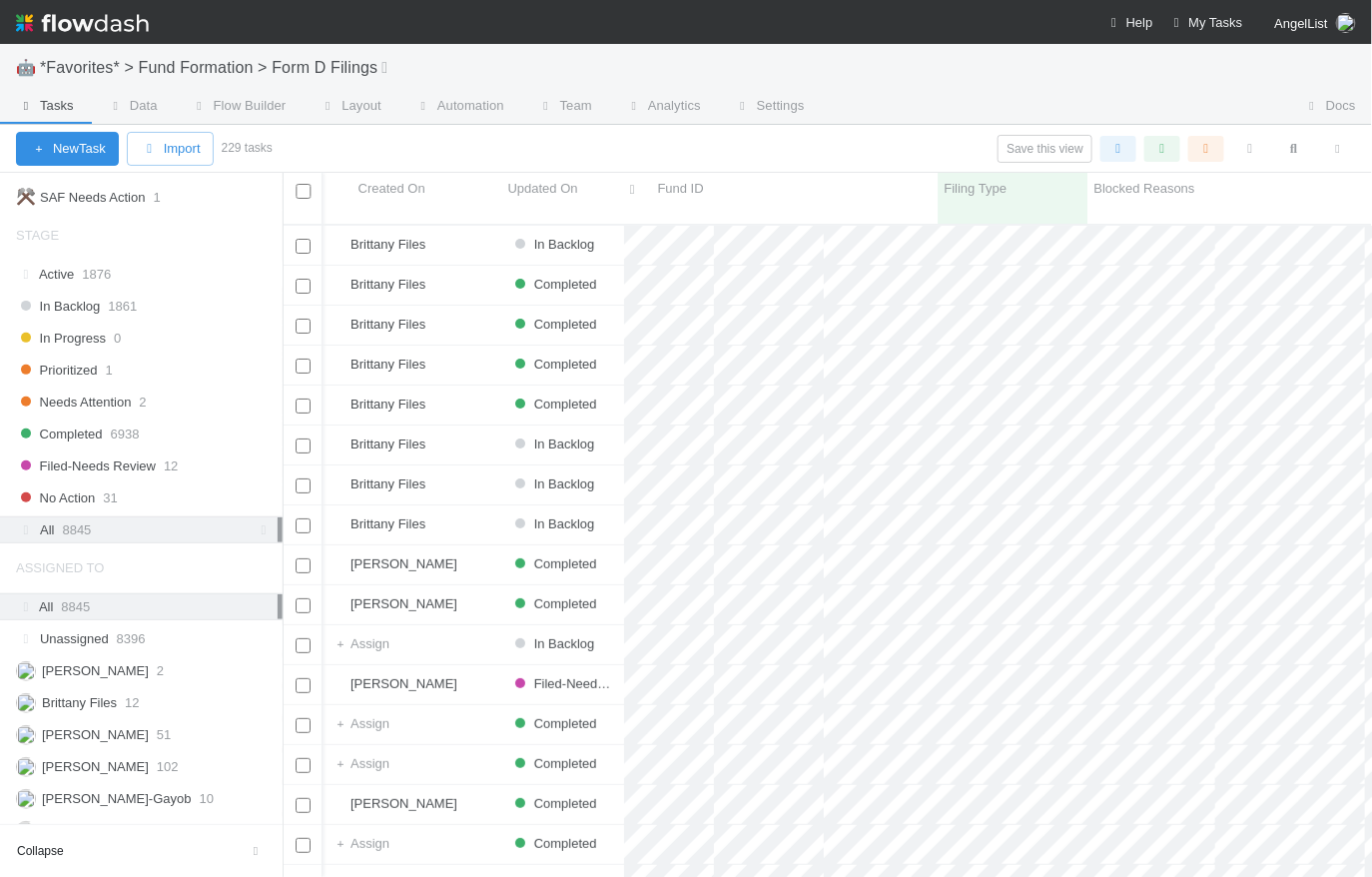 scroll, scrollTop: 0, scrollLeft: 1647, axis: horizontal 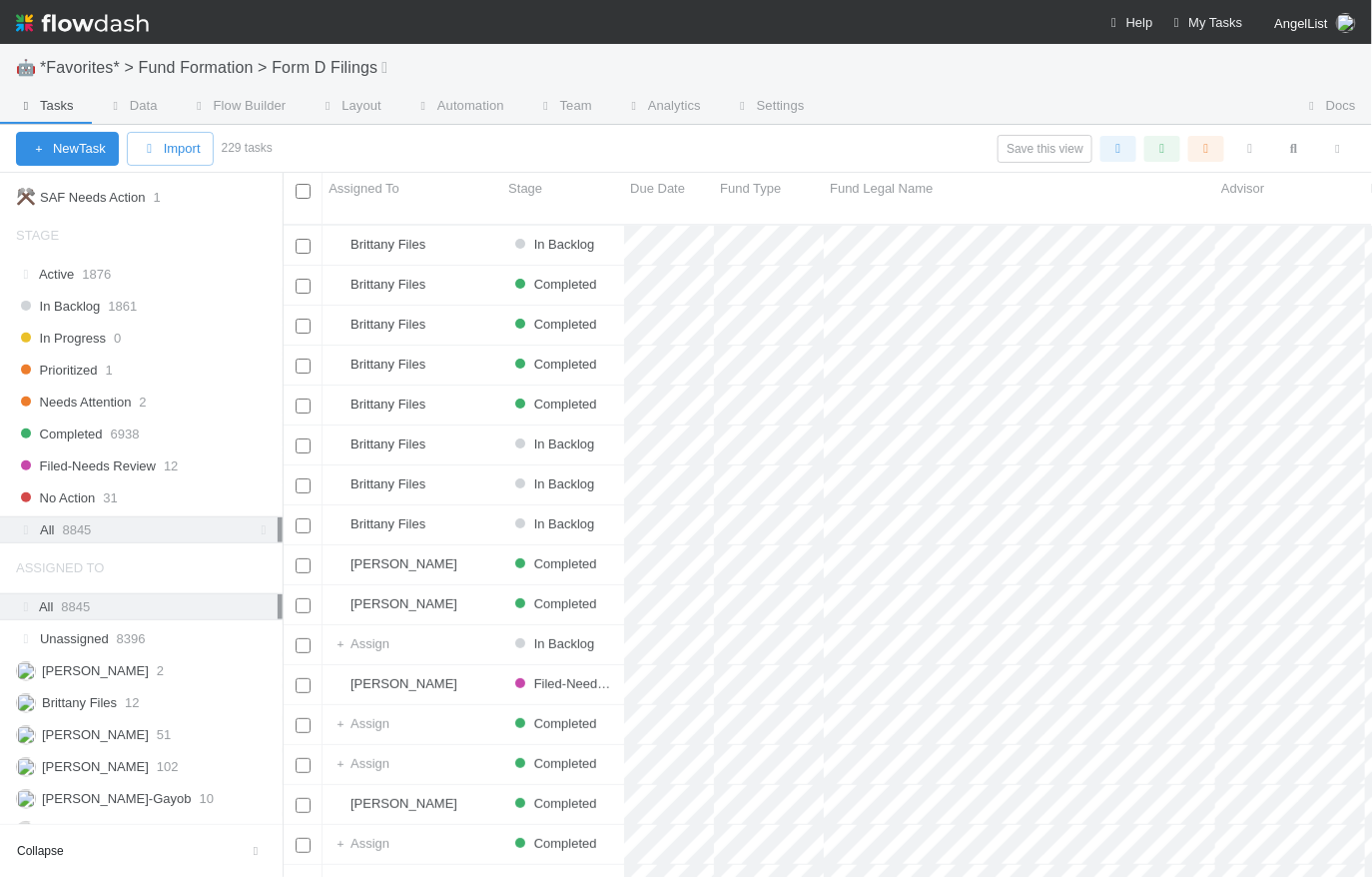 click at bounding box center [82, 23] 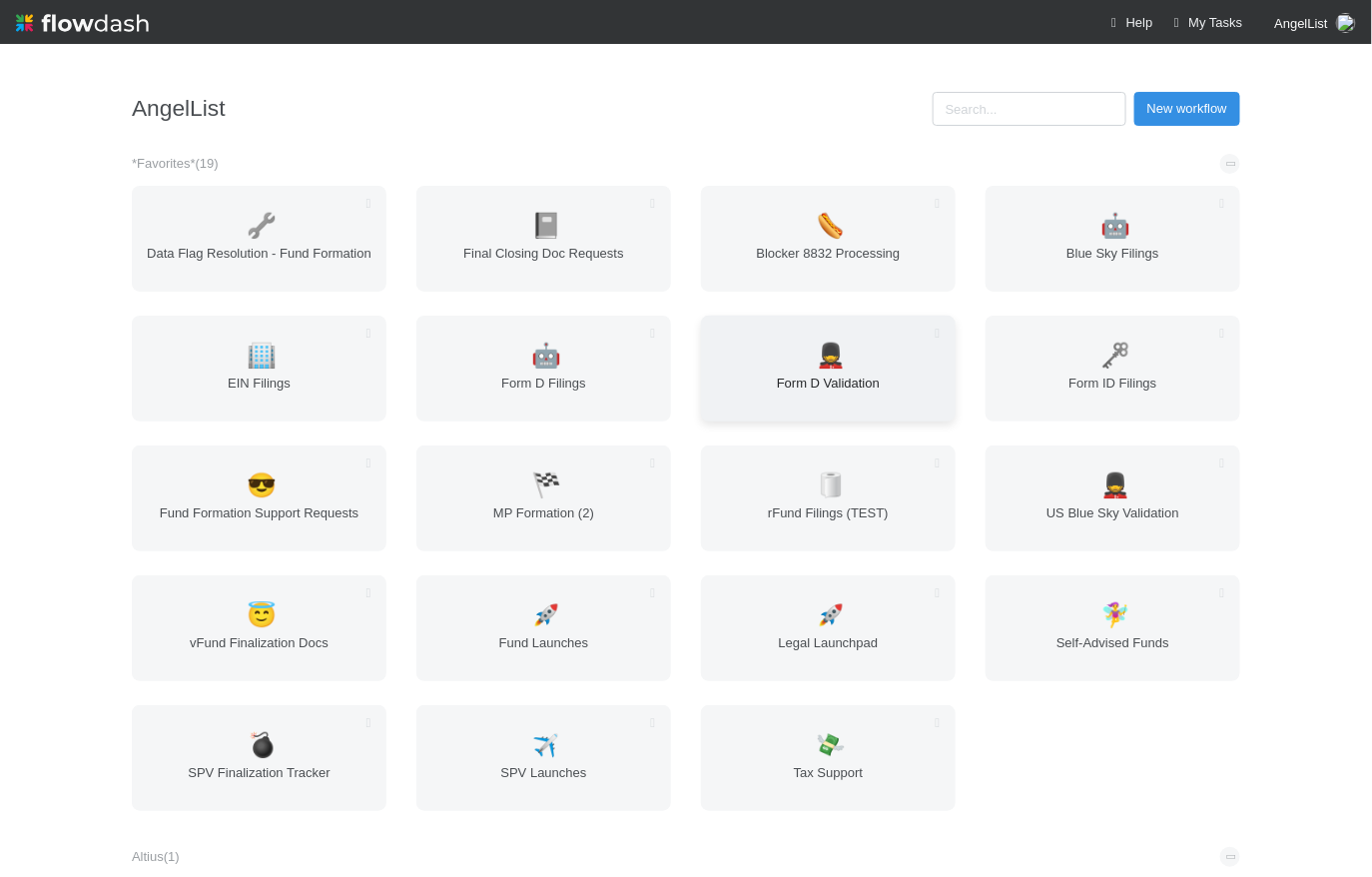 click on "💂 Form D Validation" at bounding box center [828, 369] 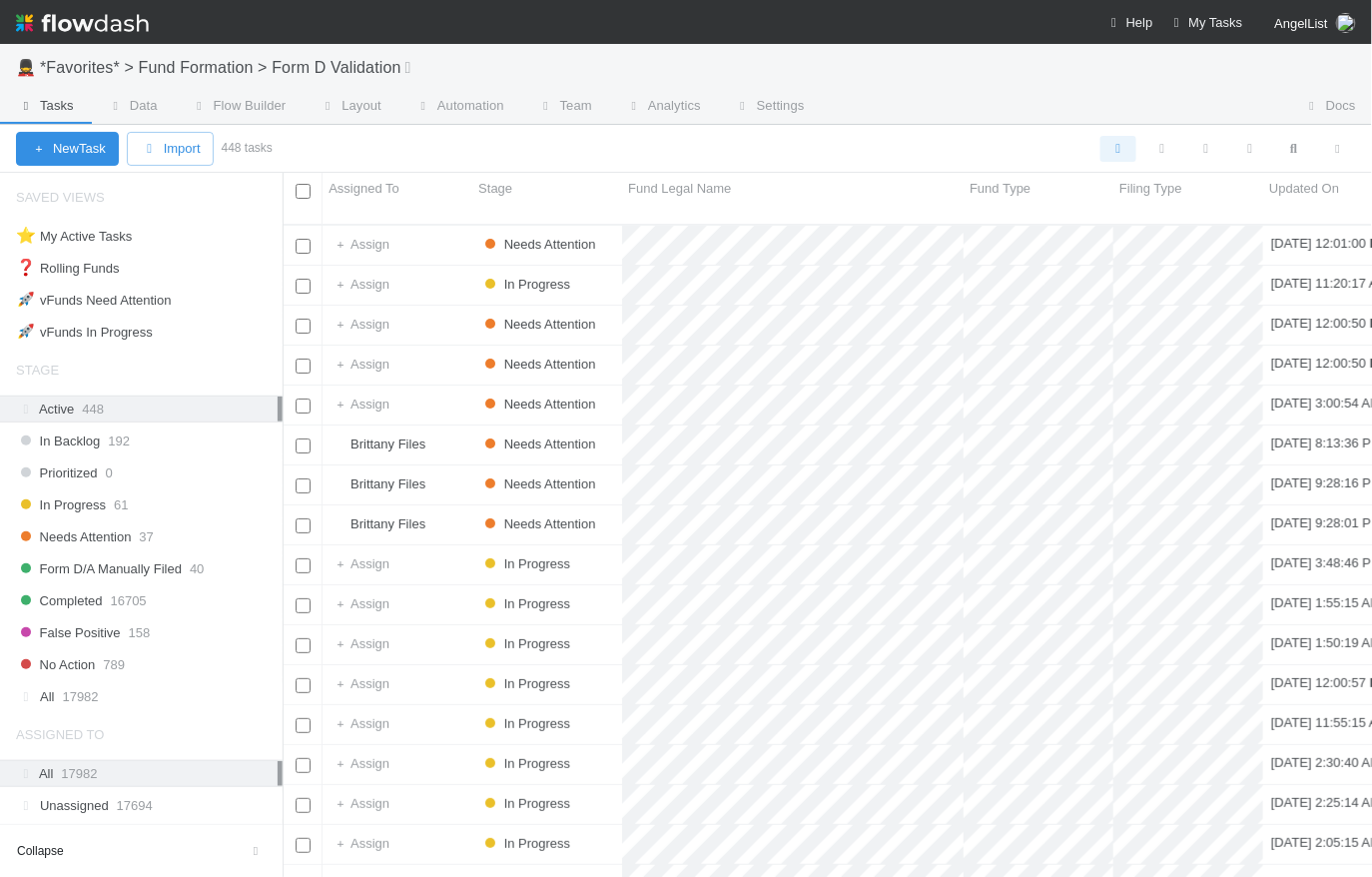 scroll, scrollTop: 14, scrollLeft: 15, axis: both 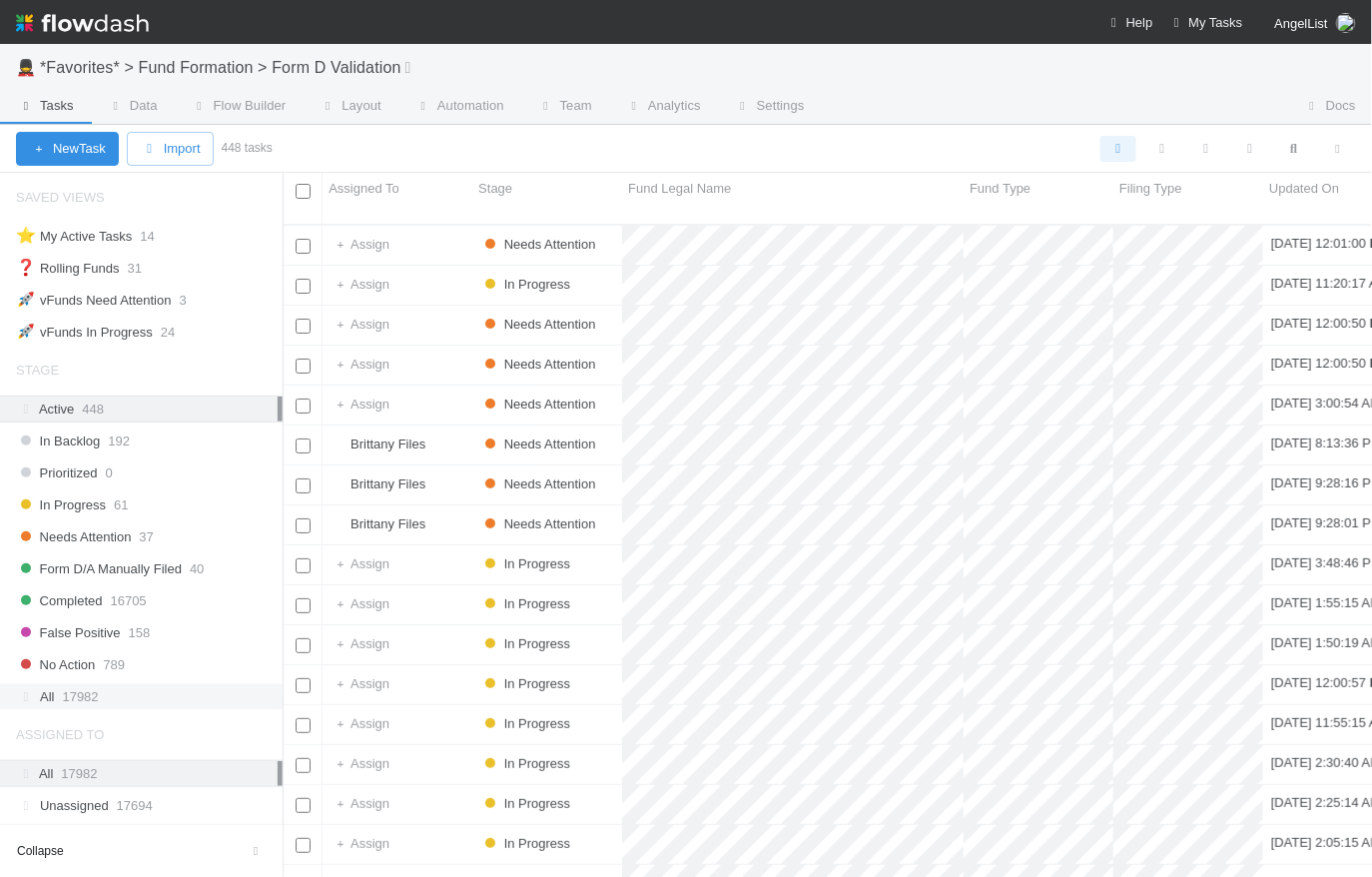 click on "All 17982" at bounding box center [147, 696] 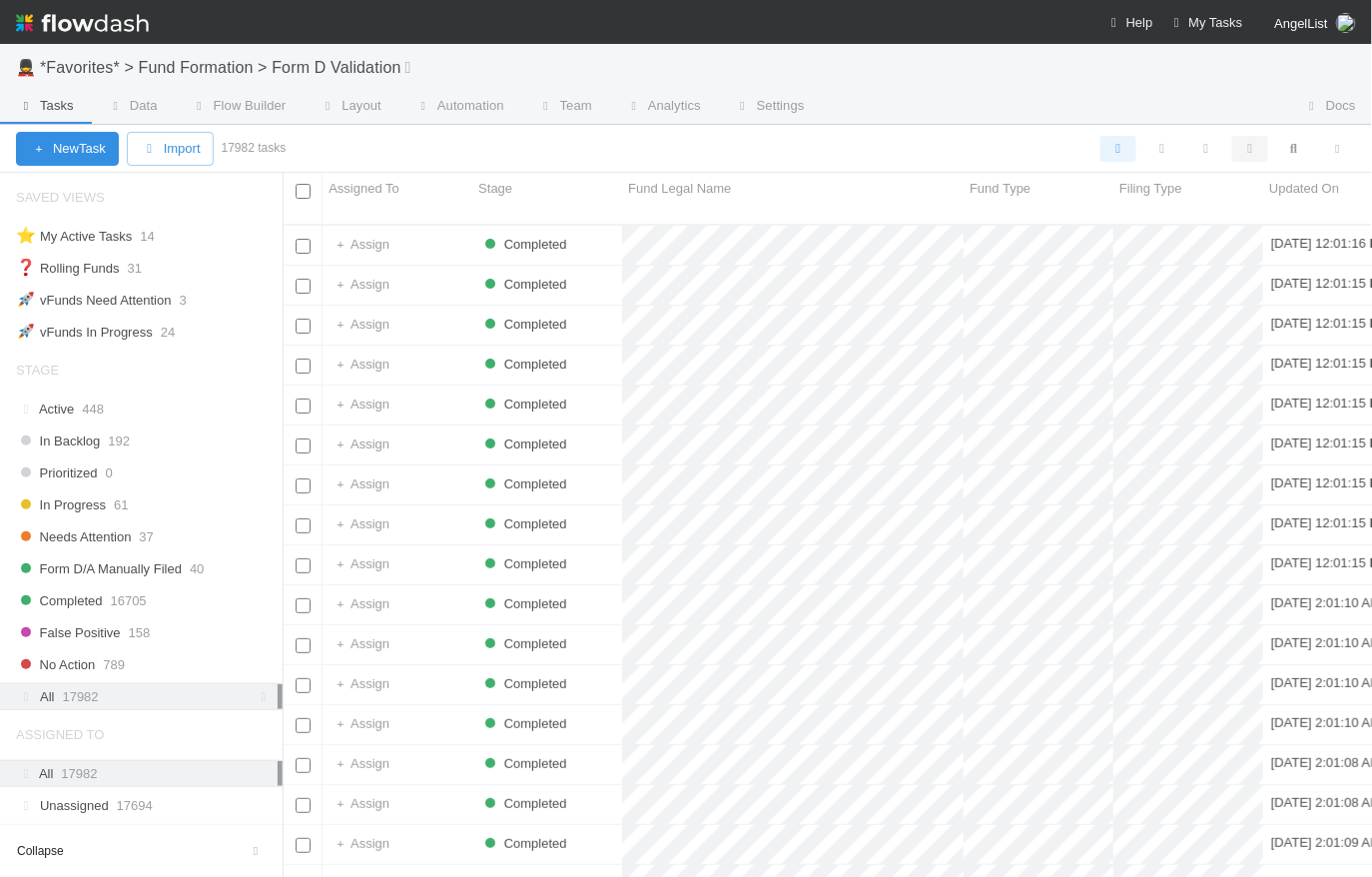 scroll, scrollTop: 14, scrollLeft: 15, axis: both 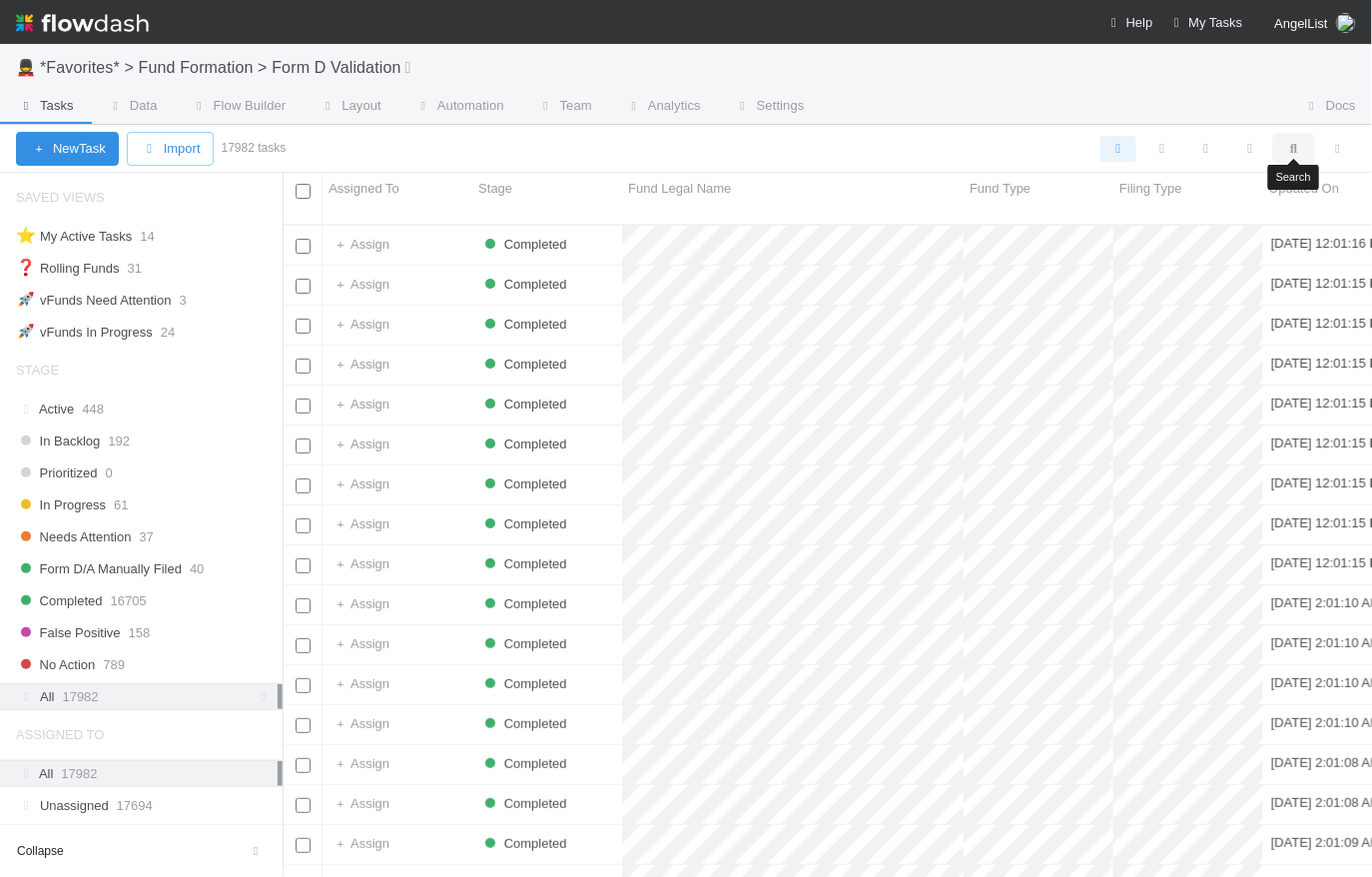 click at bounding box center [1294, 149] 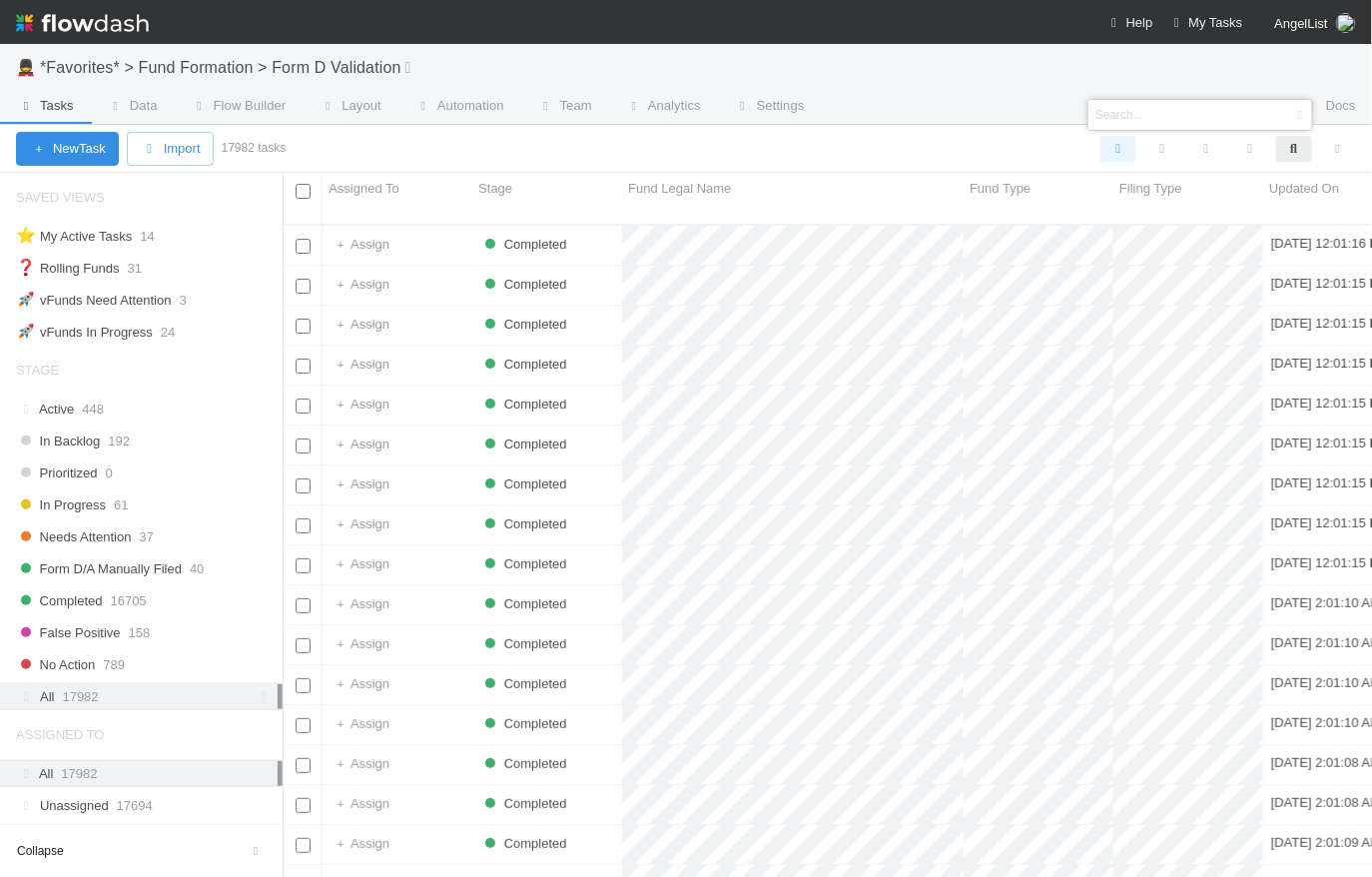 click at bounding box center (1170, 115) 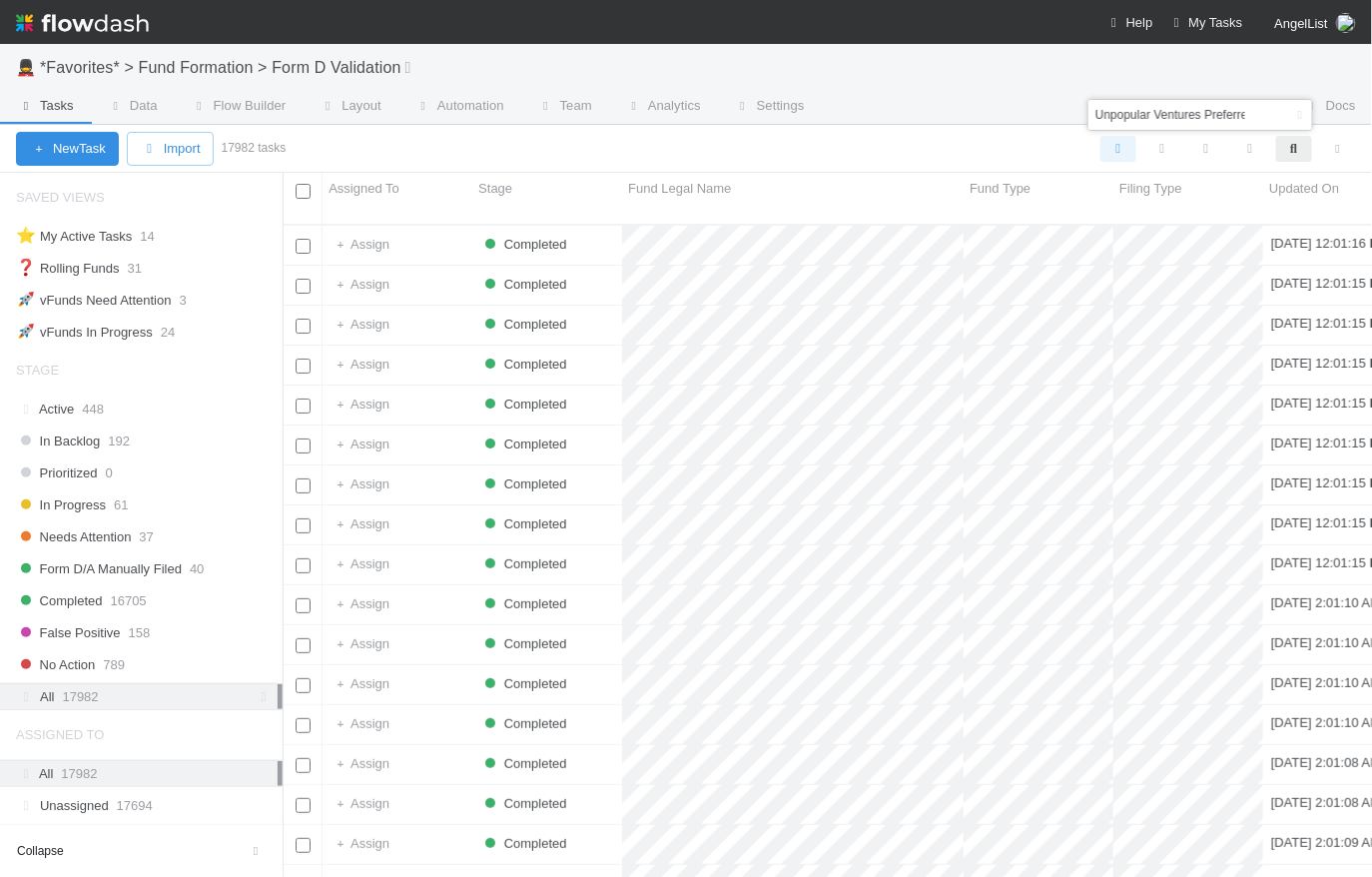 scroll, scrollTop: 0, scrollLeft: 82, axis: horizontal 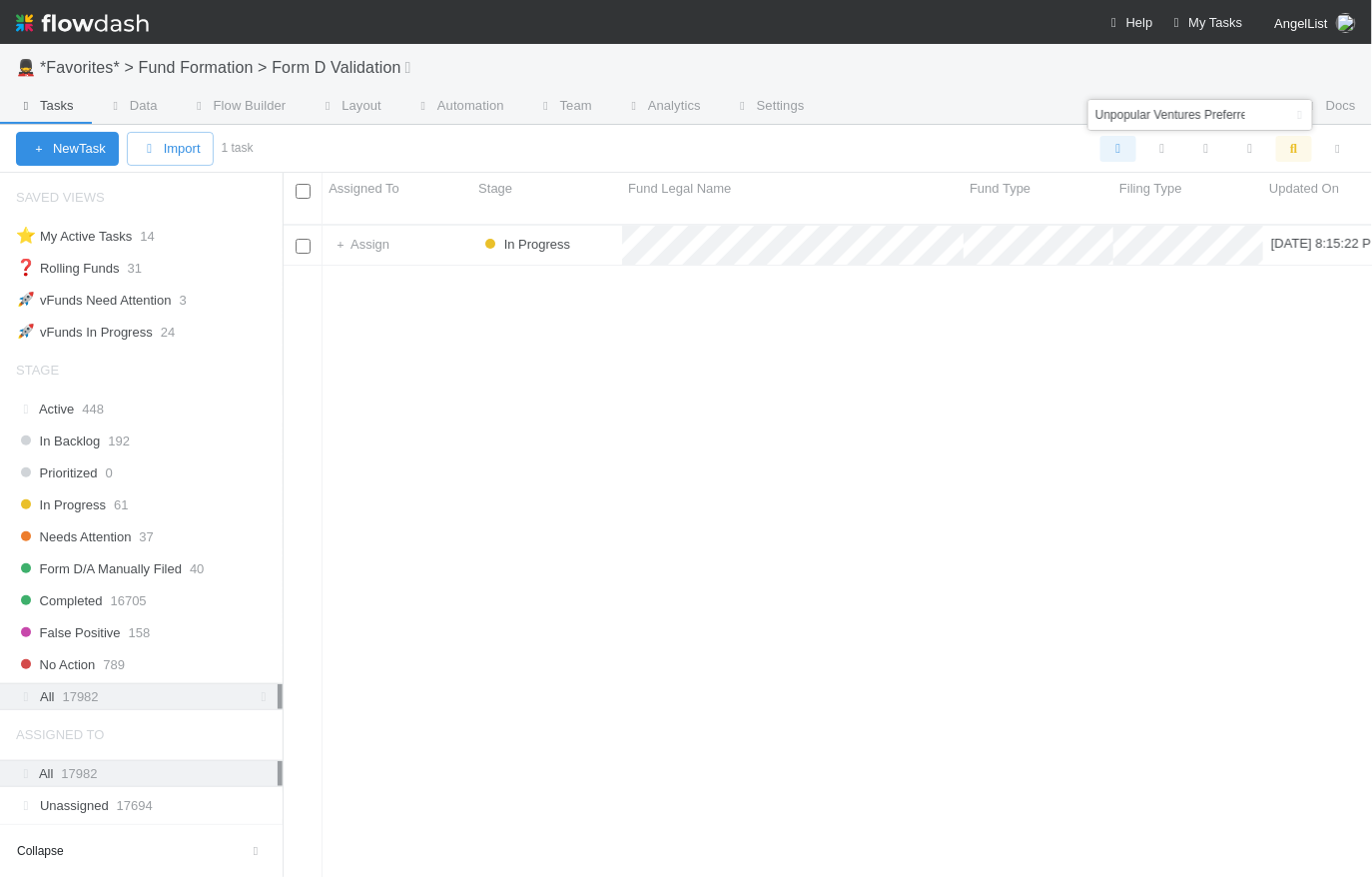 drag, startPoint x: 1122, startPoint y: 118, endPoint x: 1035, endPoint y: 114, distance: 87.0919 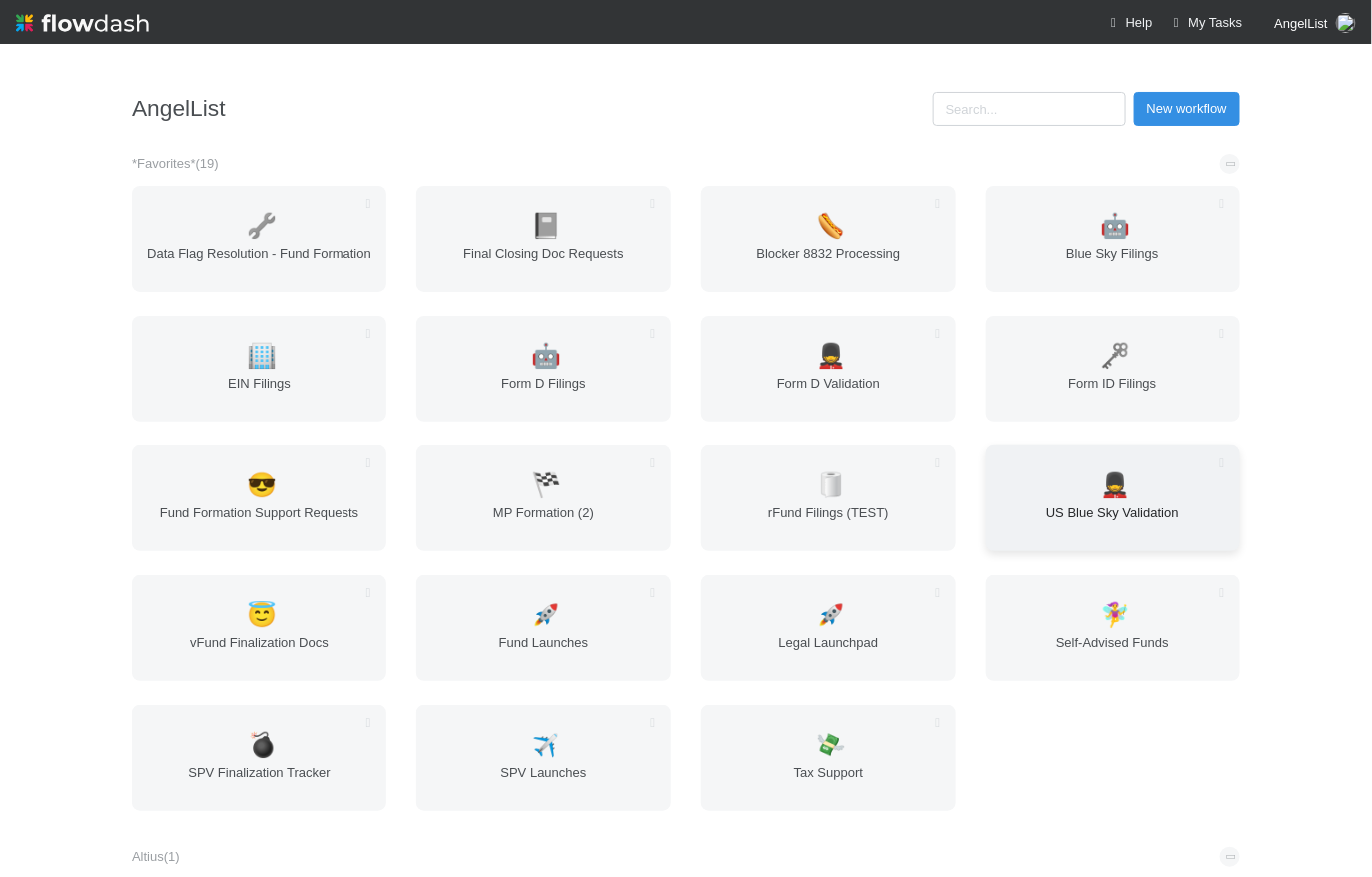 click on "US Blue Sky Validation" at bounding box center [1112, 523] 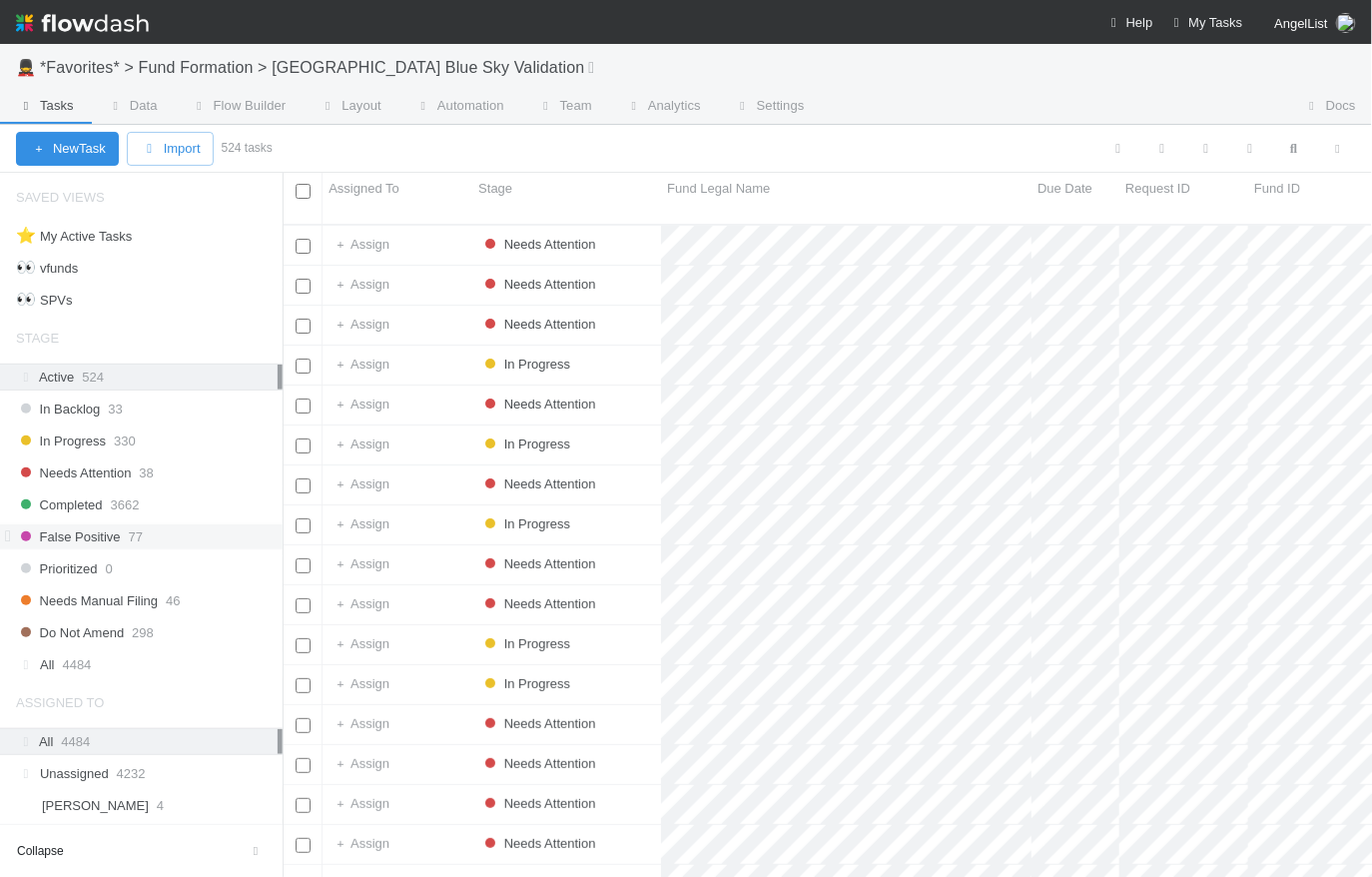 scroll, scrollTop: 14, scrollLeft: 15, axis: both 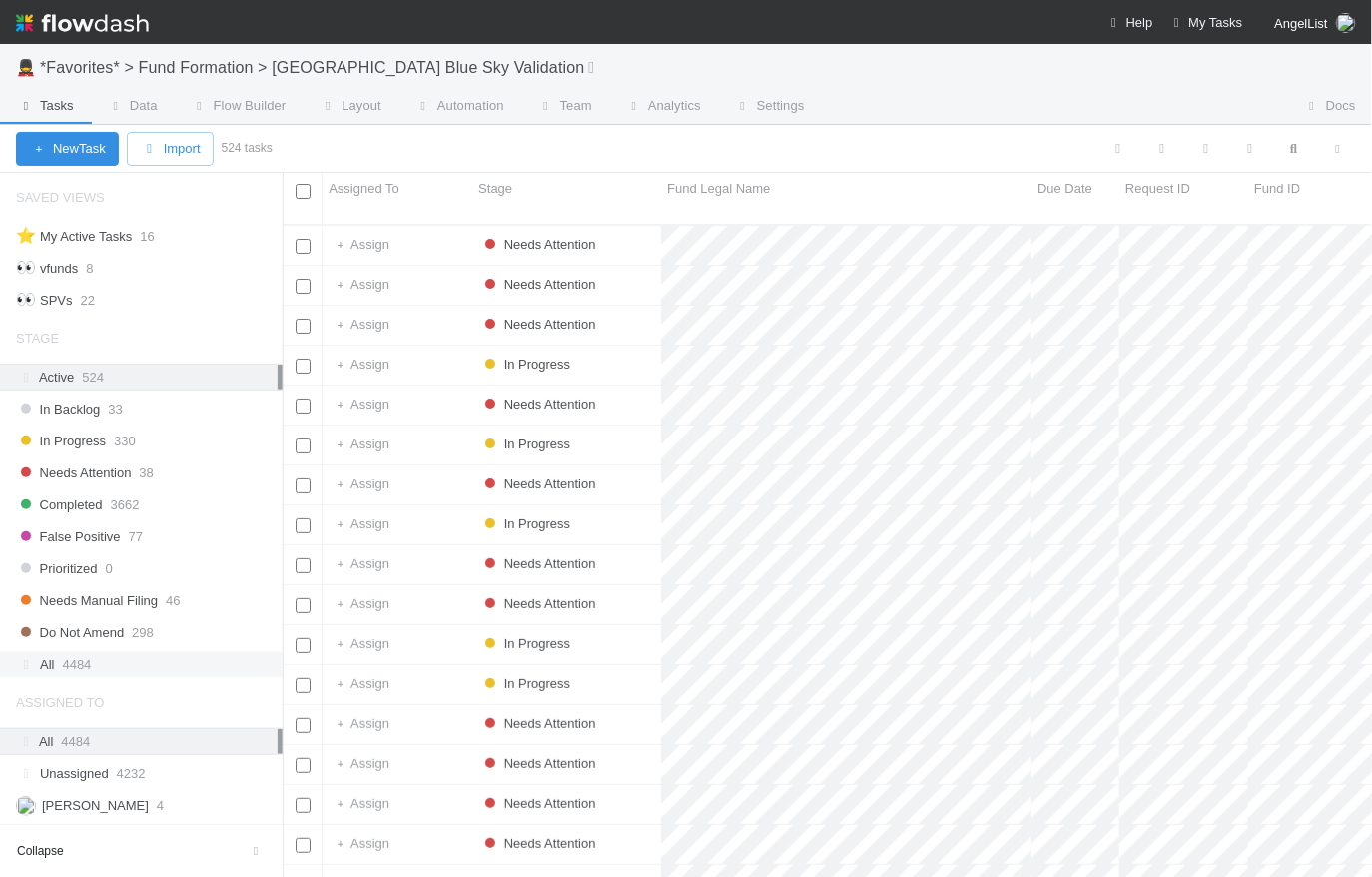 click on "All 4484" at bounding box center [147, 664] 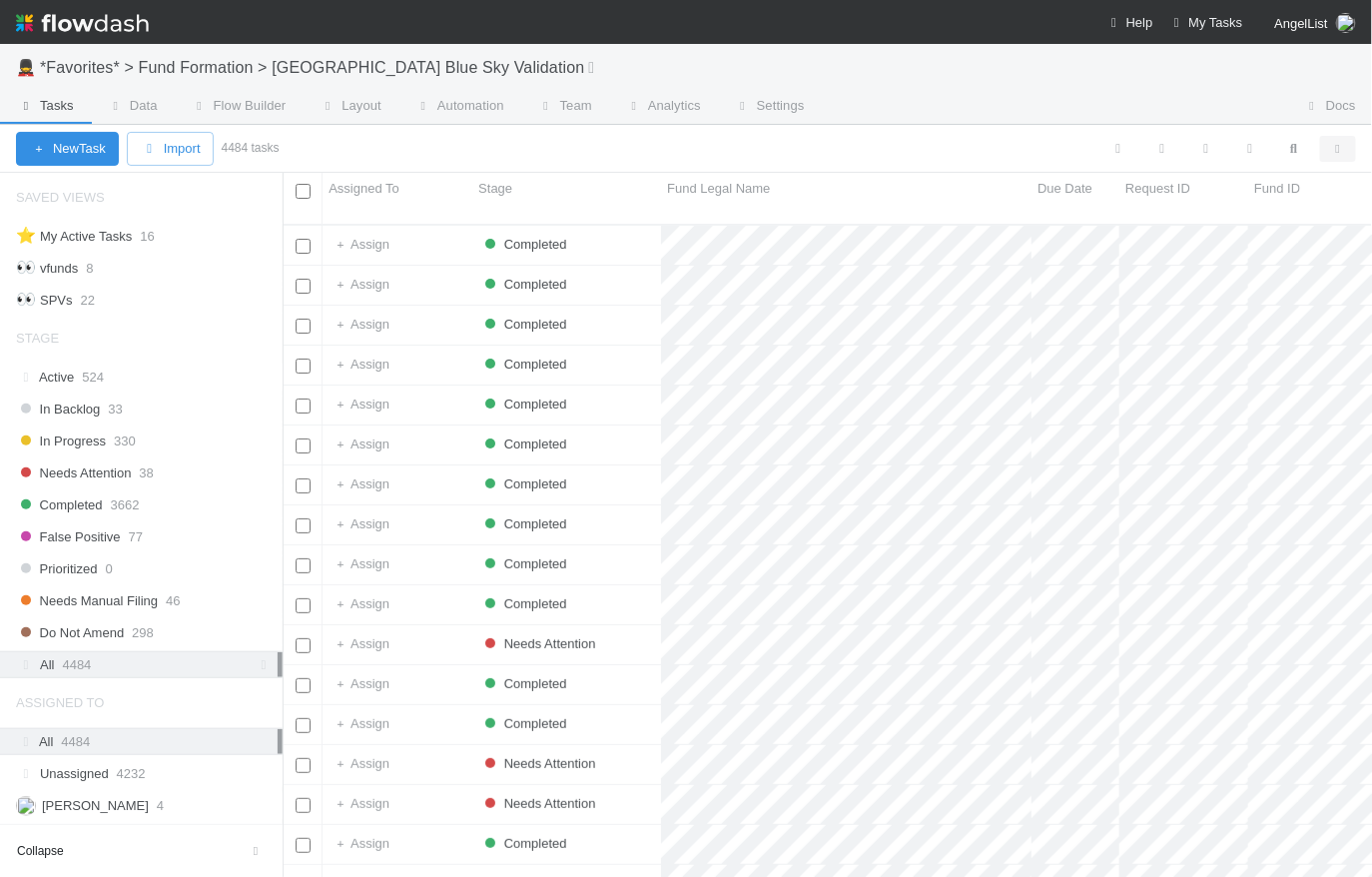 scroll, scrollTop: 14, scrollLeft: 15, axis: both 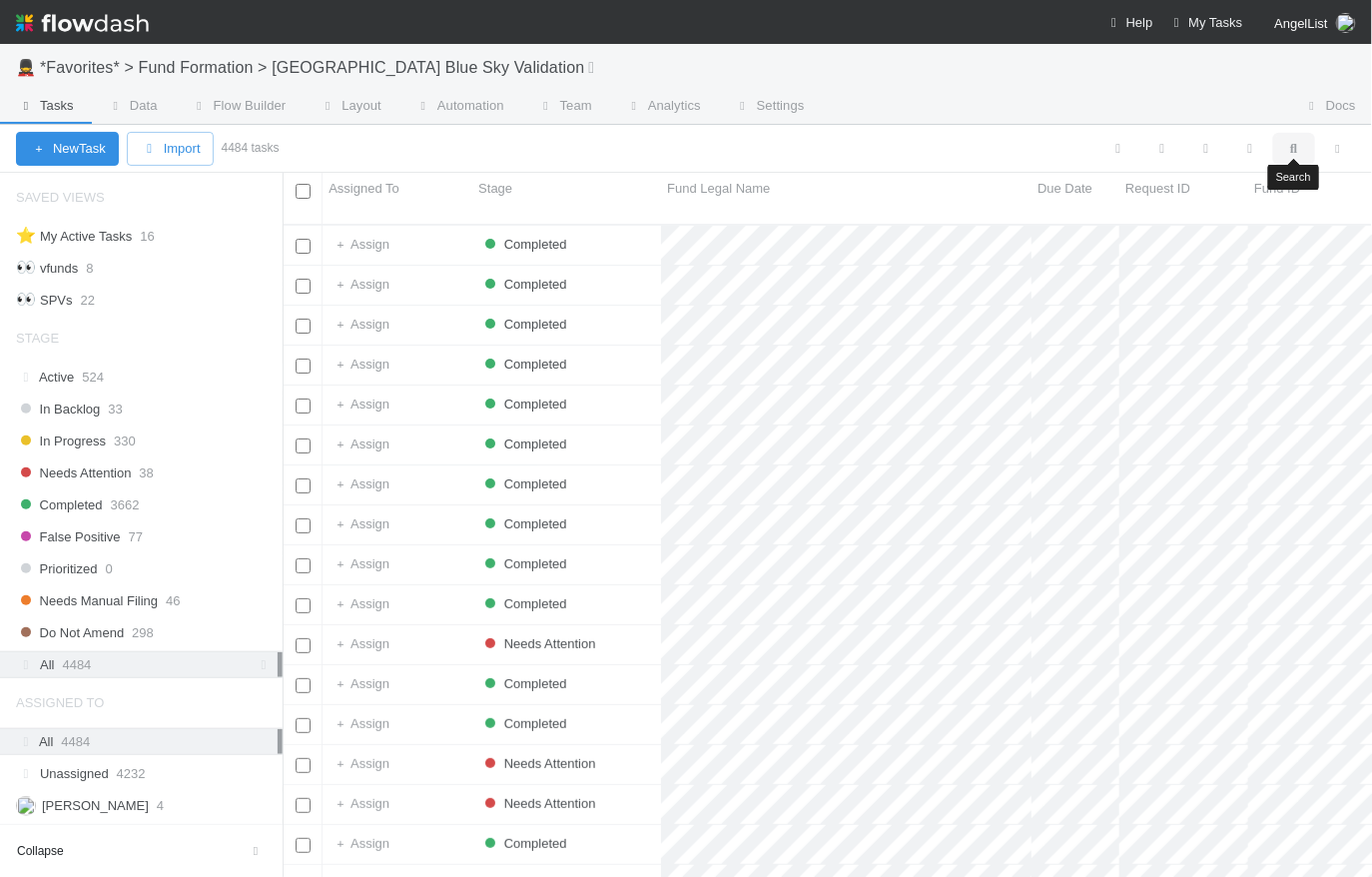click at bounding box center (1294, 149) 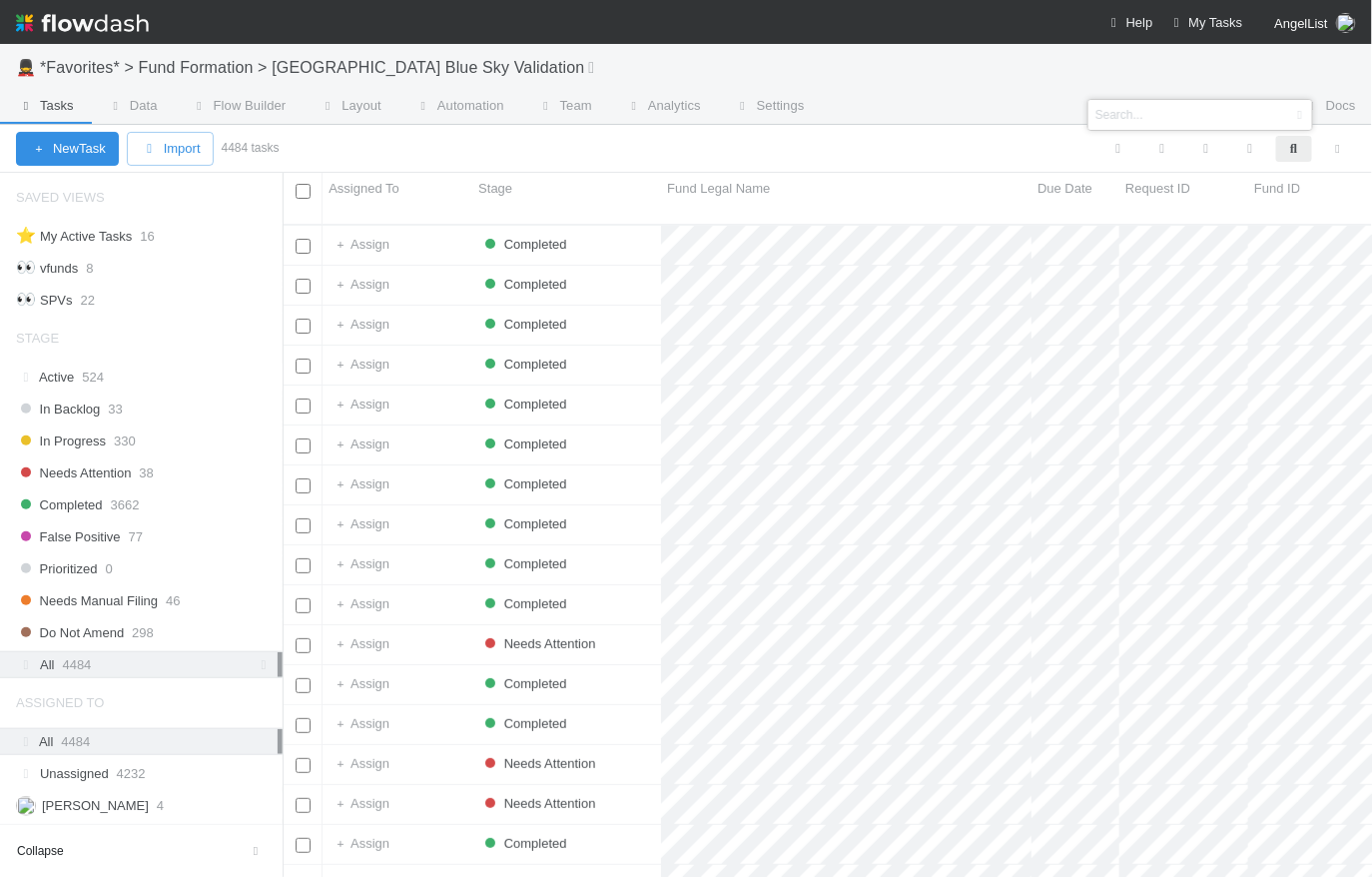 click at bounding box center [1170, 115] 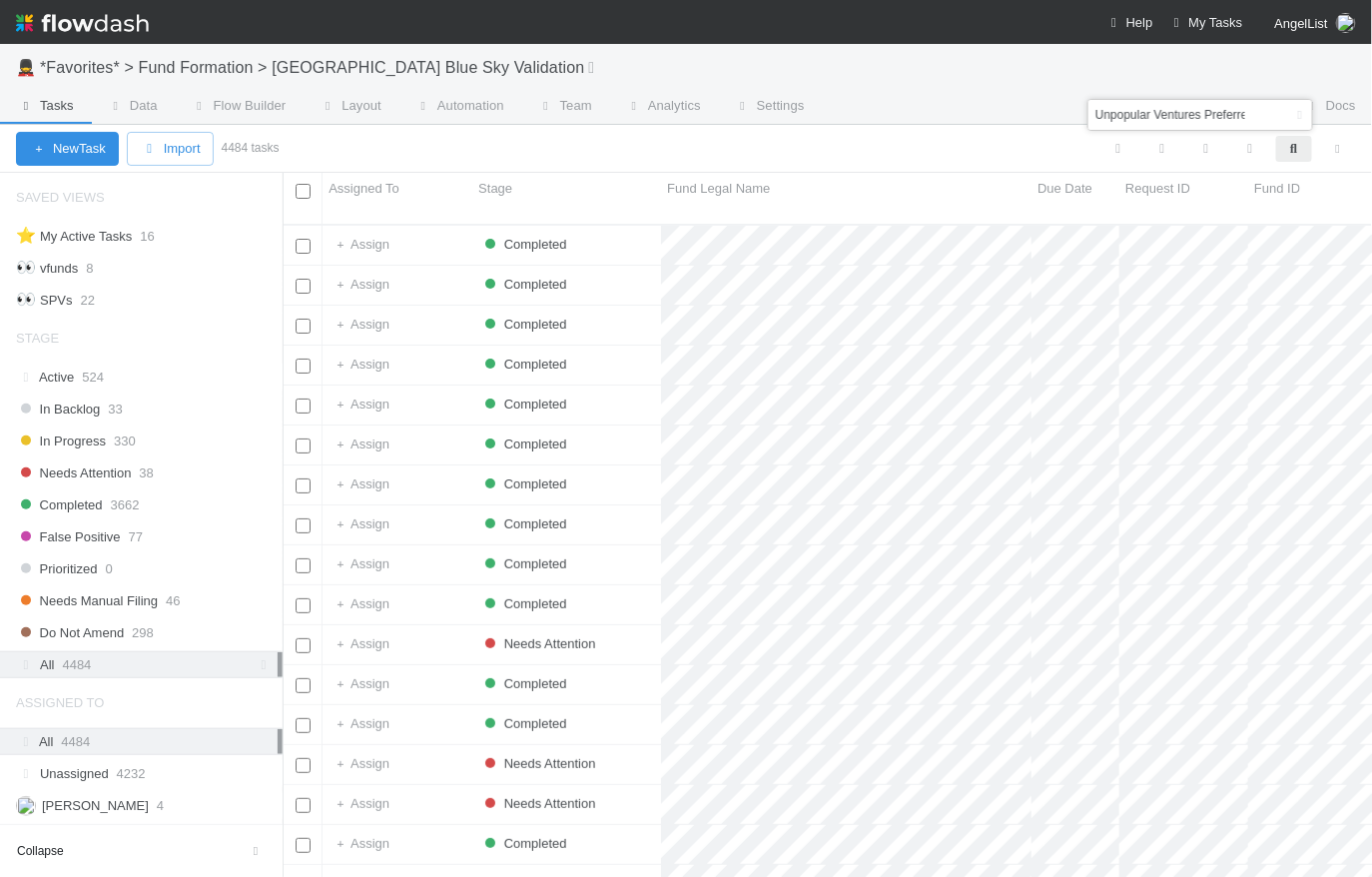 scroll, scrollTop: 0, scrollLeft: 82, axis: horizontal 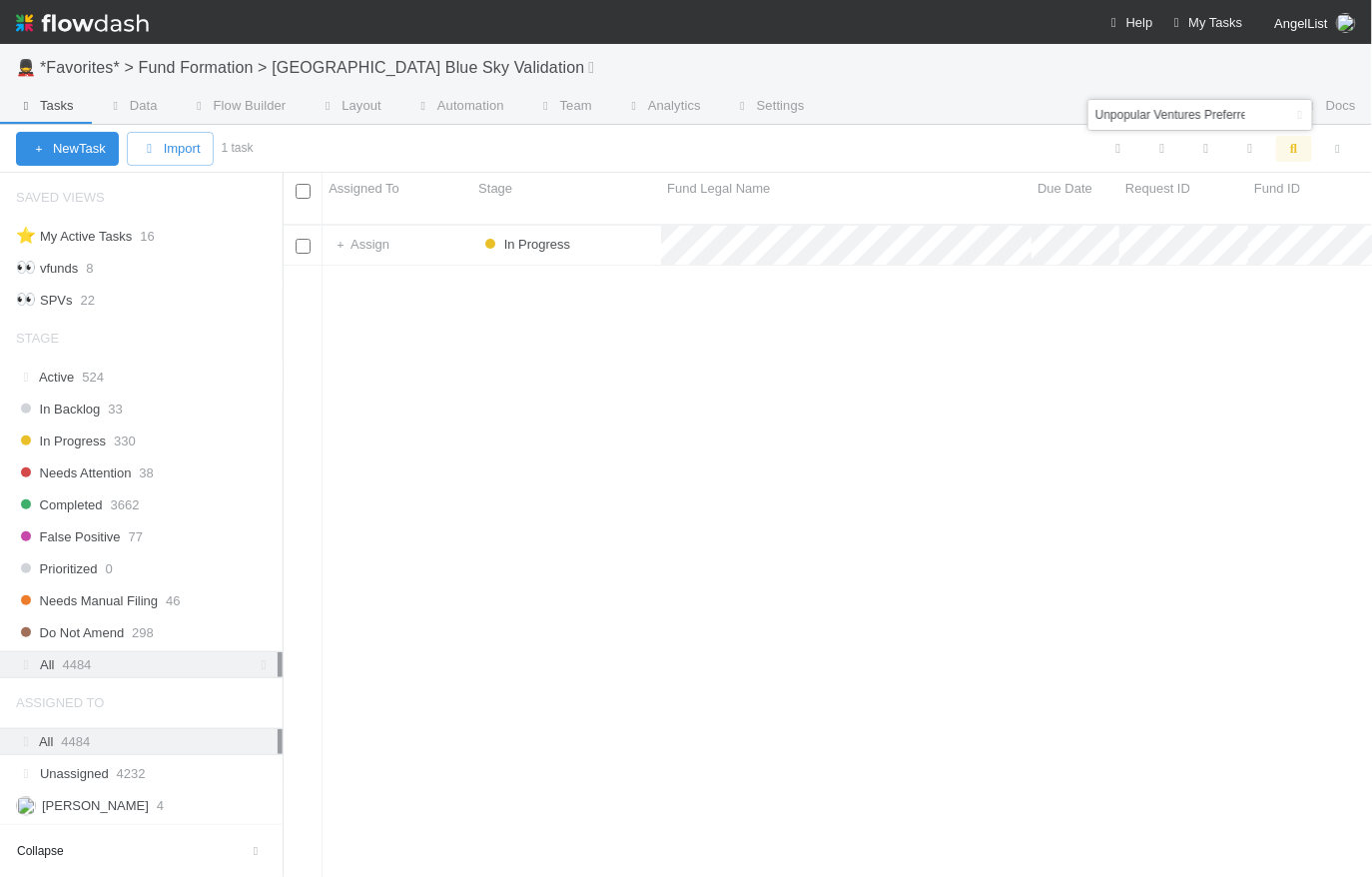 drag, startPoint x: 1190, startPoint y: 117, endPoint x: 1087, endPoint y: 112, distance: 103.121288 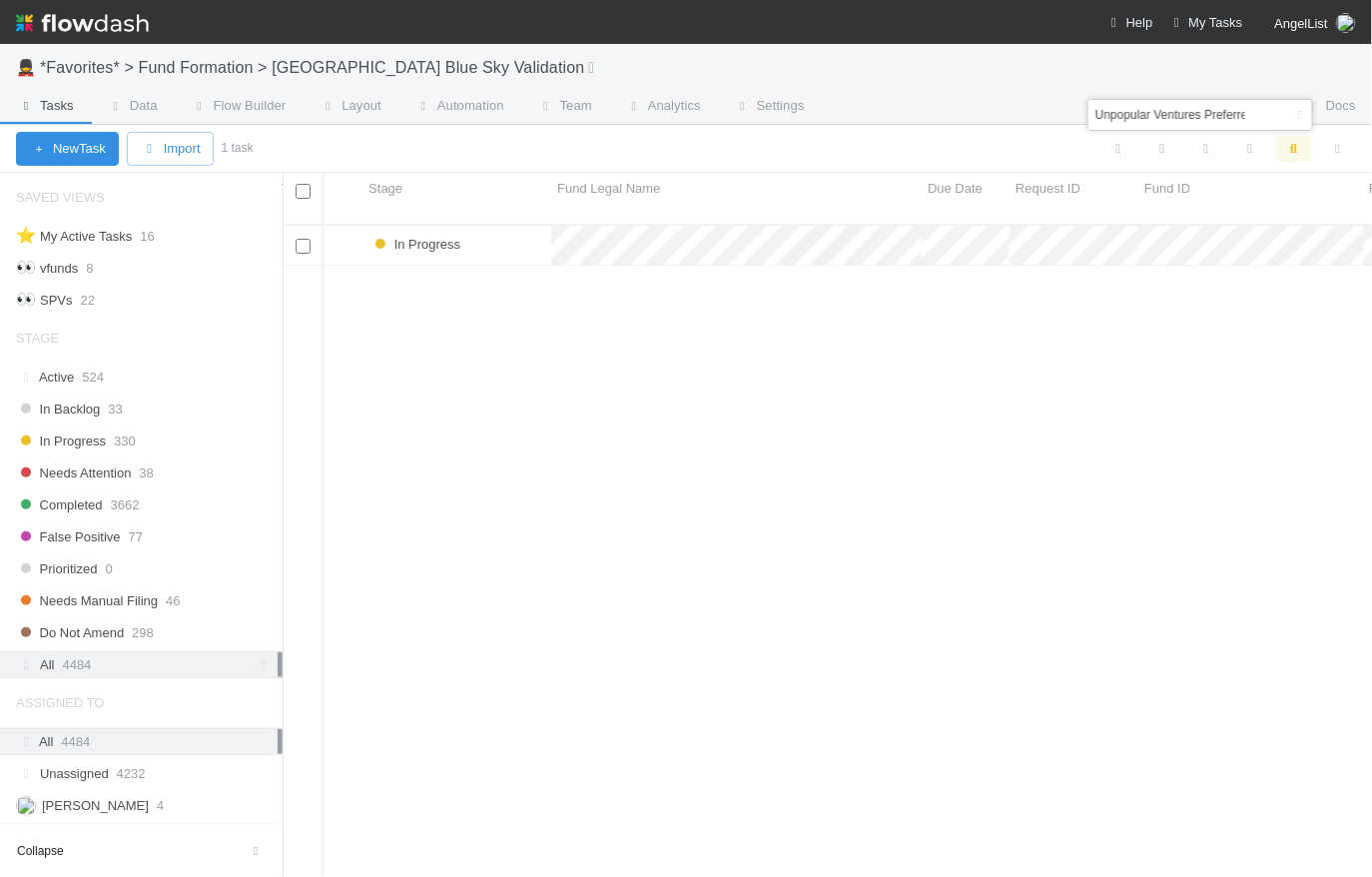 scroll, scrollTop: 0, scrollLeft: 284, axis: horizontal 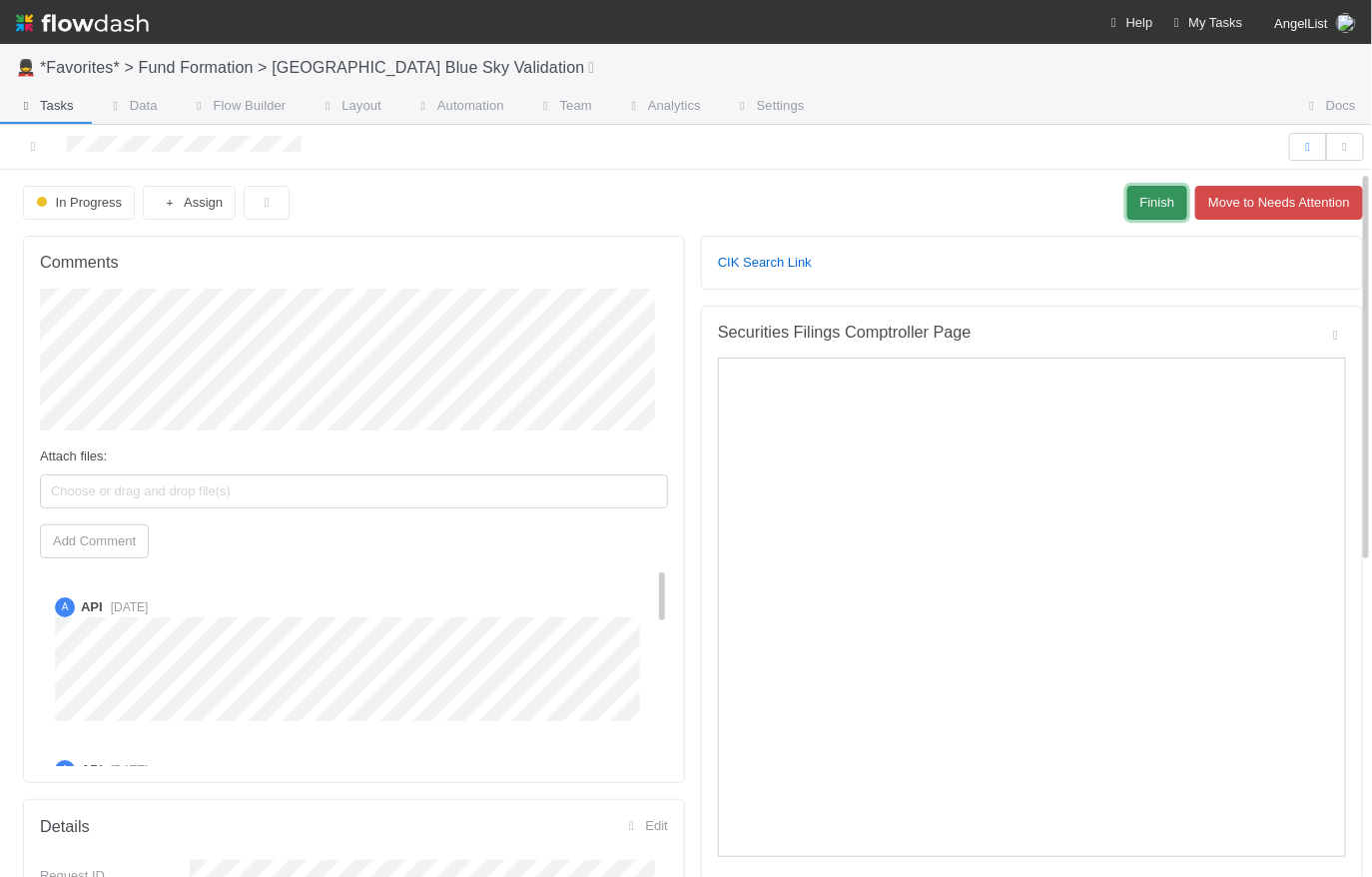 click on "Finish" at bounding box center [1157, 203] 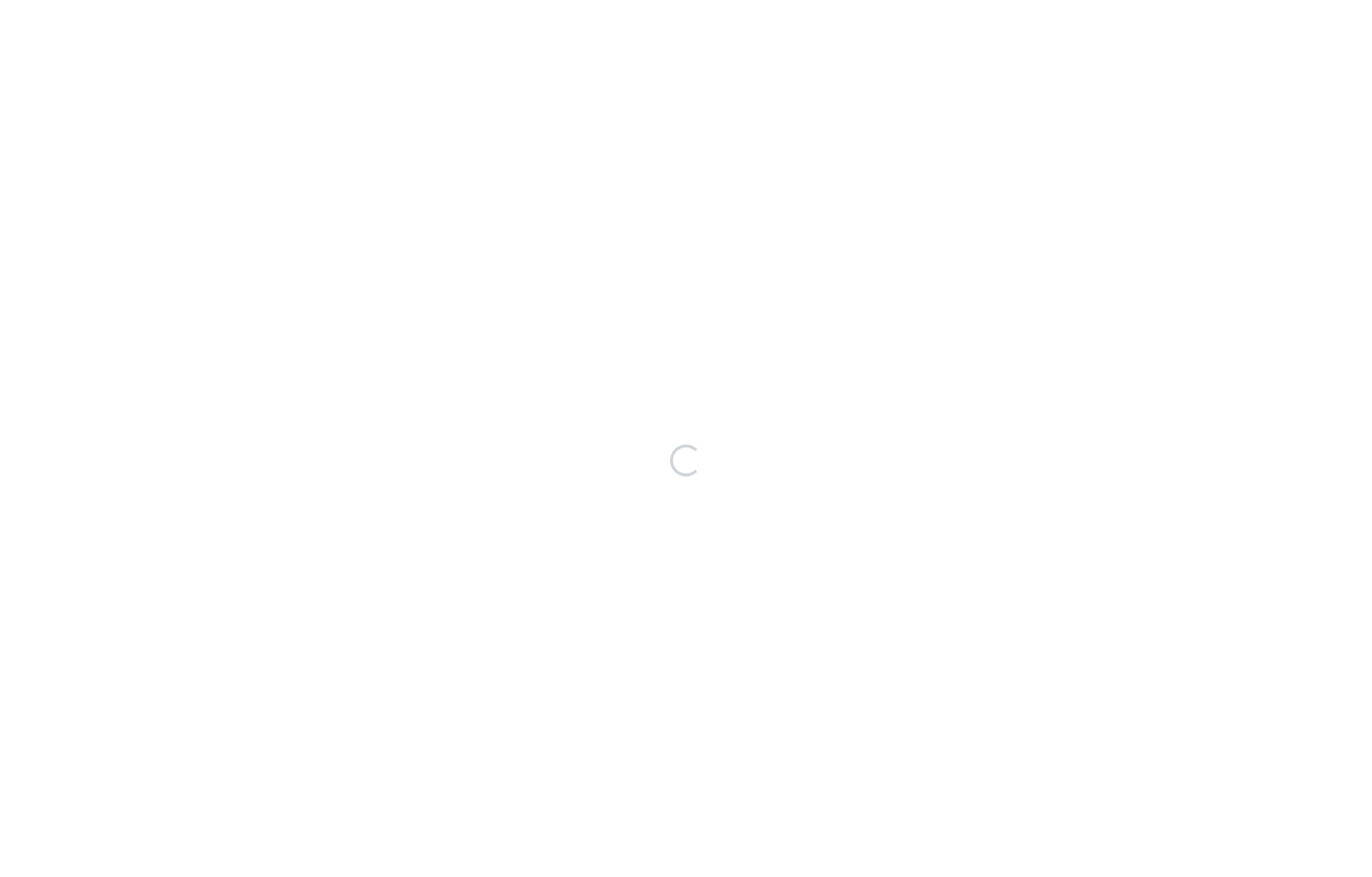 scroll, scrollTop: 0, scrollLeft: 0, axis: both 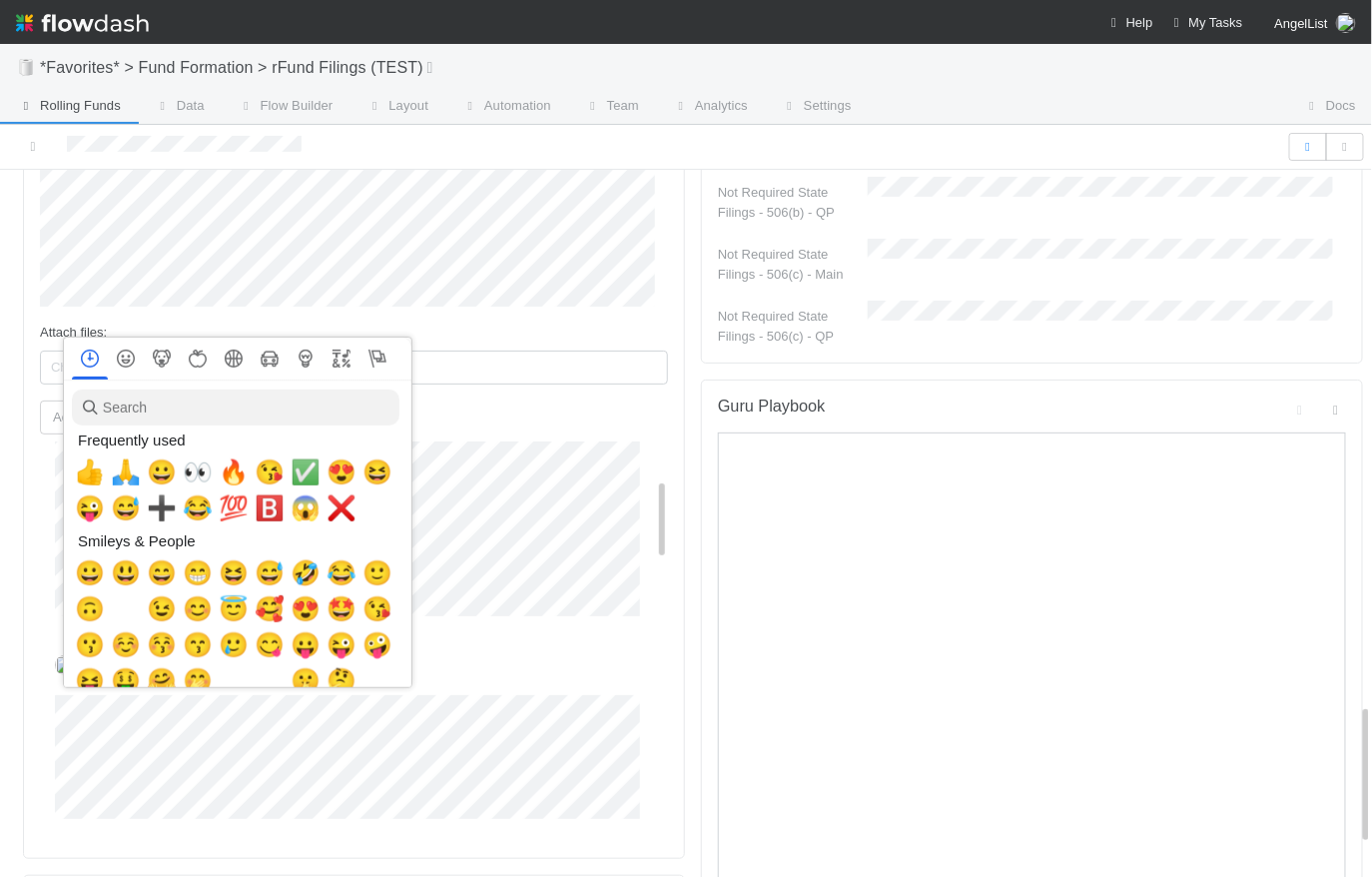 click at bounding box center (686, 438) 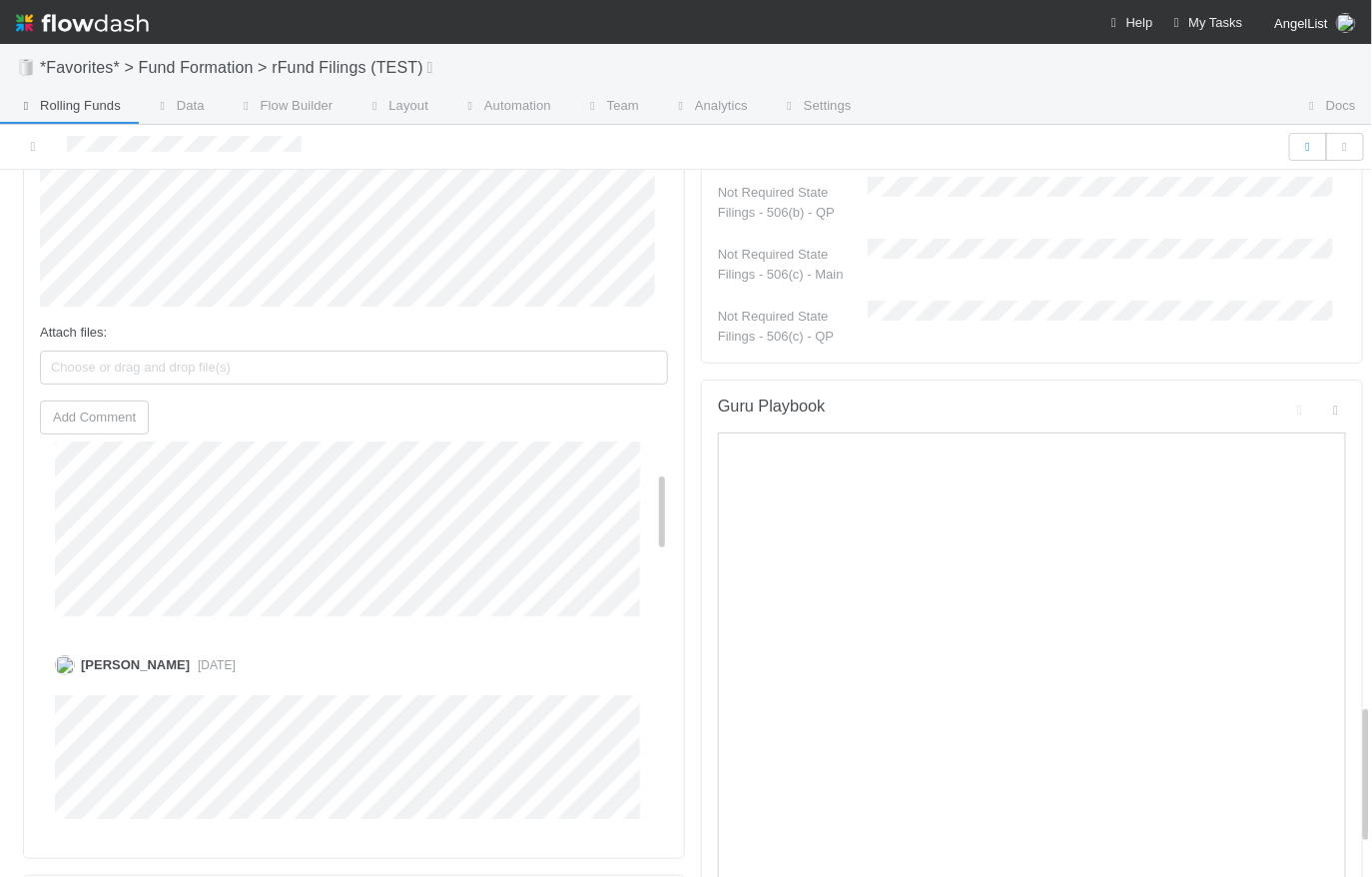 scroll, scrollTop: 0, scrollLeft: 0, axis: both 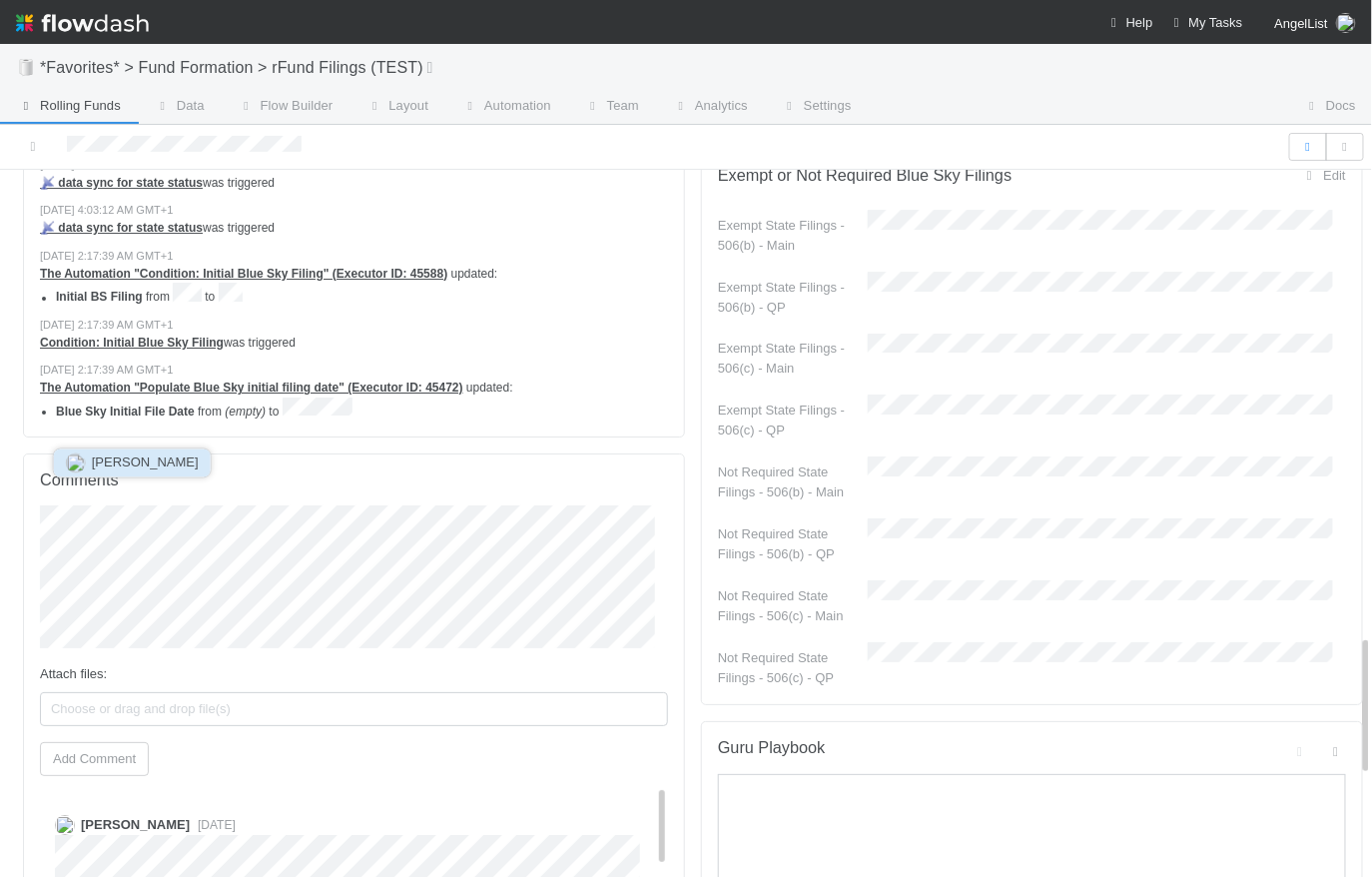 click on "[PERSON_NAME]" at bounding box center (145, 462) 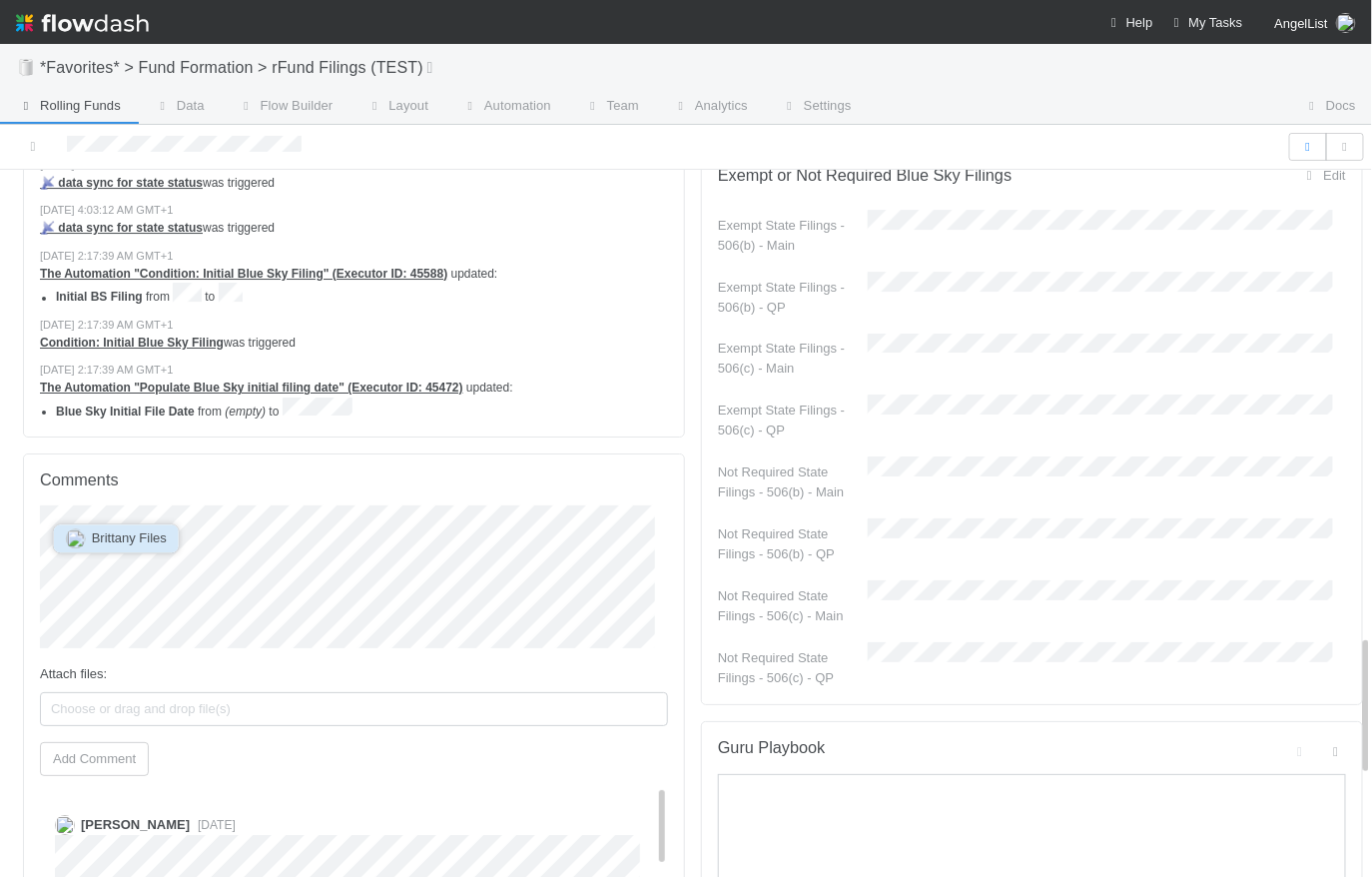 click on "Brittany Files" at bounding box center (129, 538) 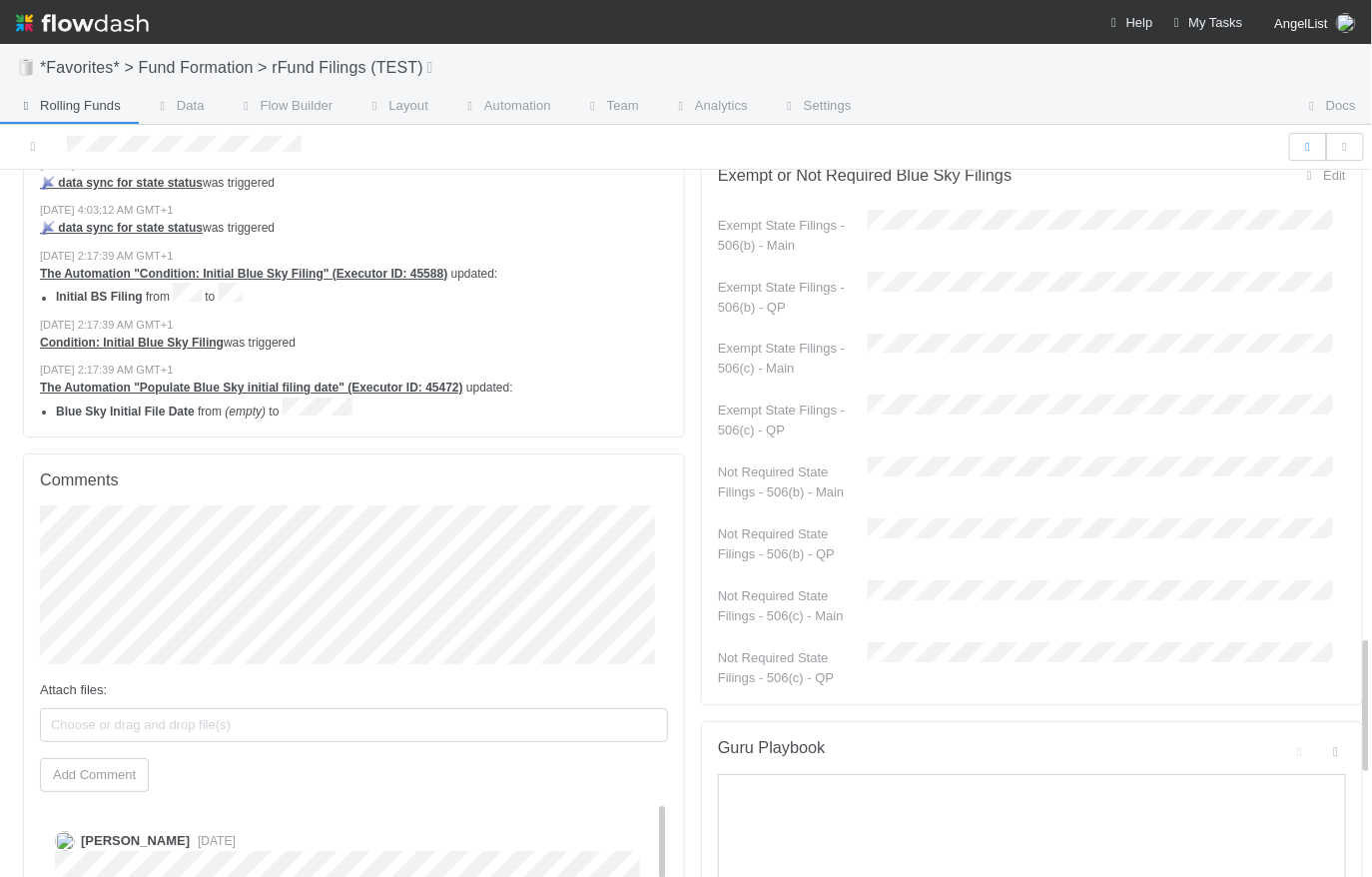 click on "🧻 *Favorites* > Fund Formation > rFund Filings (TEST) Rolling Funds Data Flow Builder Layout Automation Team Analytics Settings  Docs   Blue Sky - Filed  Raven Jacinto Sync Blue Sky - Additional Filing Notes & Due Dates Edit Notes  Due Date - Form D & Blue Sky (initial filing)  Due Date - Blue Sky (additional filing)  Due Date - Form ID  Details Edit Segment ID  Main Fund Legal Name  Main Fund Comptroller Page  QP Fund Legal Name (if applicable)  QP Fund Comptroller Page  Advisor / Issuer  Fund Created Date  Created On Updated On Comptroller (Main Fund) Comptroller (QP Fund) Activity Log Undo Last Action Export as CSV 7/21/25, 4:02:58 AM GMT+1 📡 data sync for state status  was triggered 7/20/25, 4:03:03 AM GMT+1 📡 data sync for state status  was triggered 7/19/25, 4:02:30 AM GMT+1 📡 data sync for state status  was triggered 7/18/25, 4:03:36 AM GMT+1 📡 data sync for state status  was triggered 7/17/25, 4:03:12 AM GMT+1 📡 data sync for state status  was triggered   updated:   from" at bounding box center (686, 438) 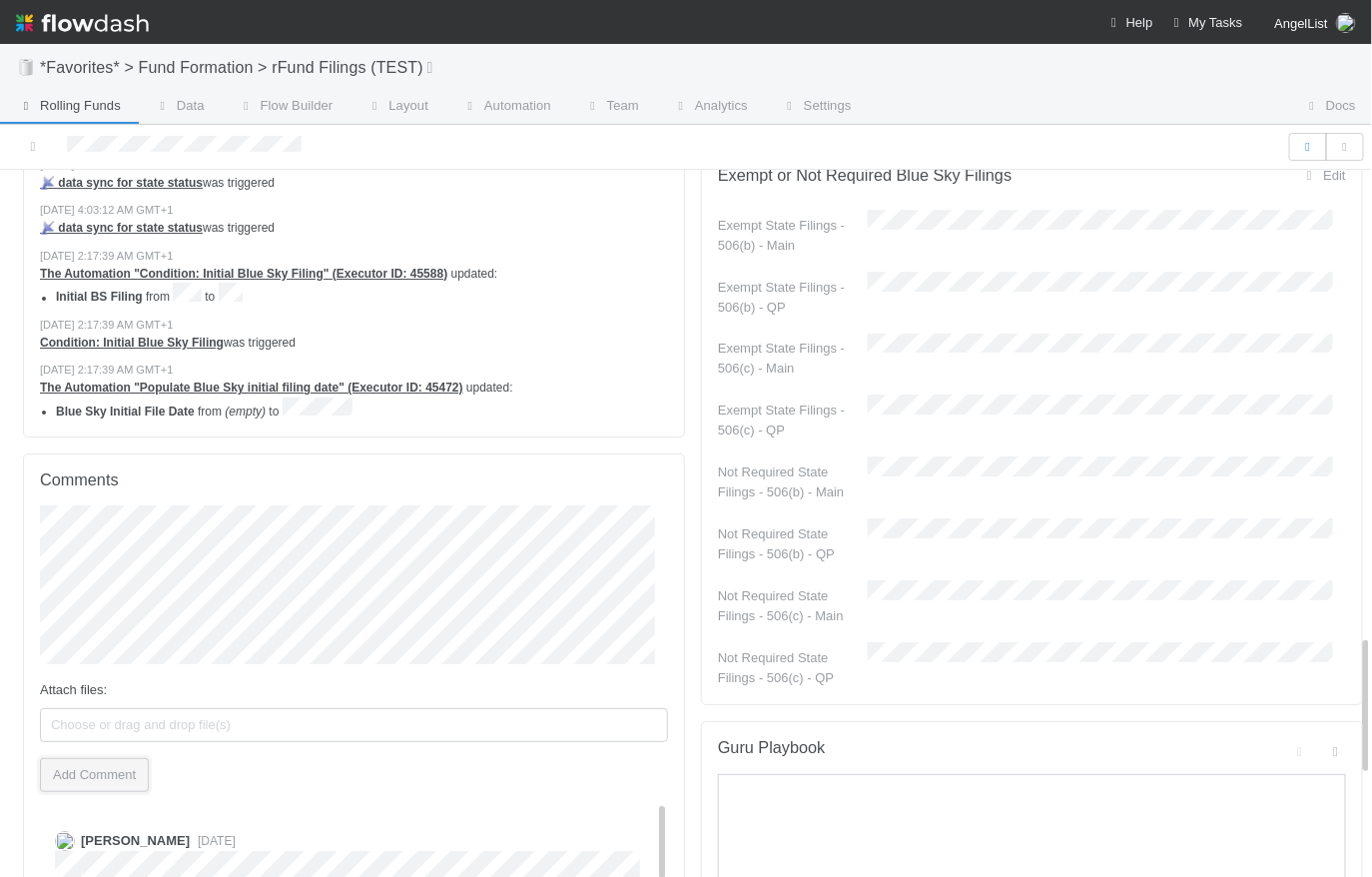 click on "Add Comment" at bounding box center [94, 775] 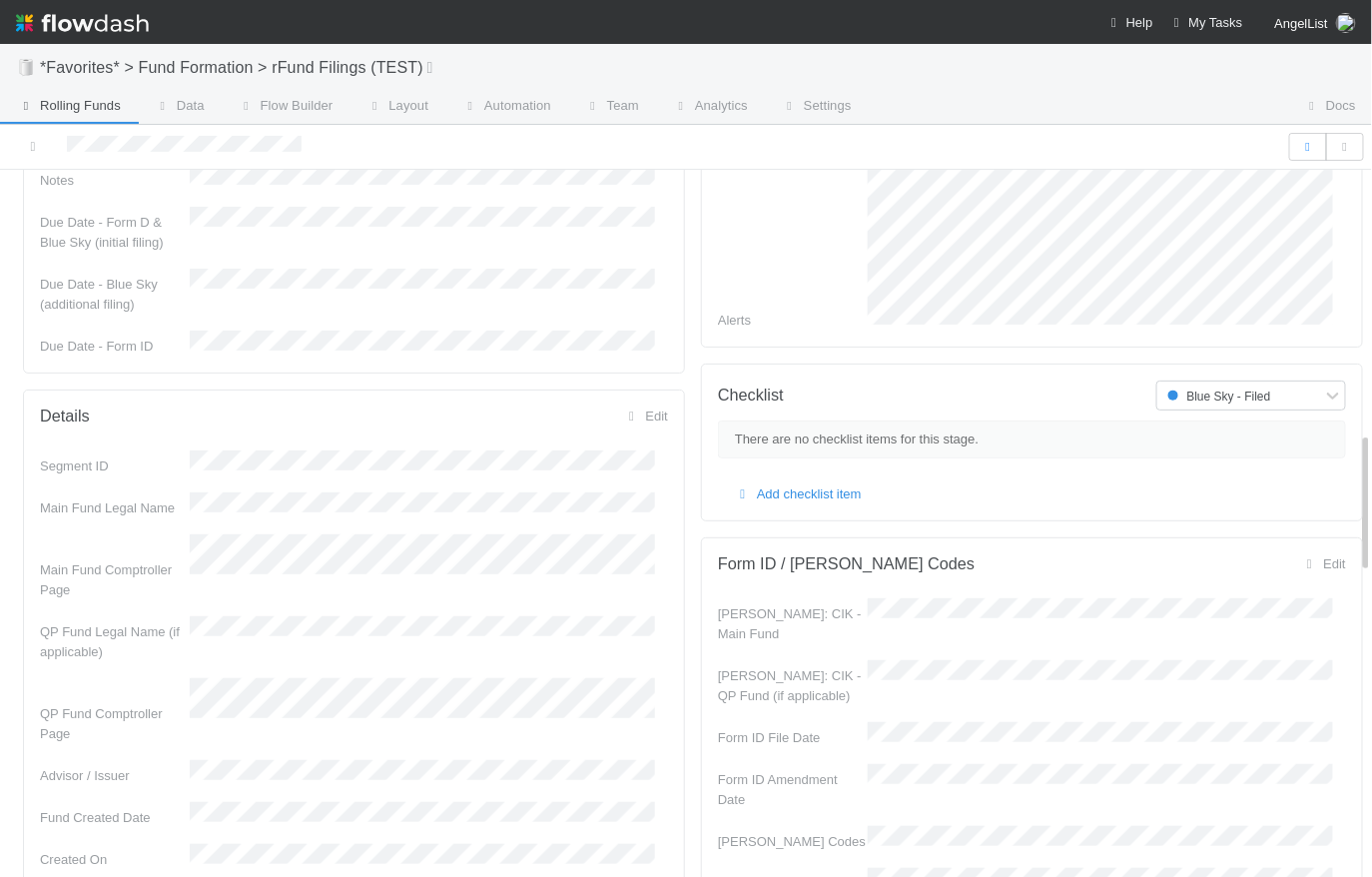 scroll, scrollTop: 0, scrollLeft: 0, axis: both 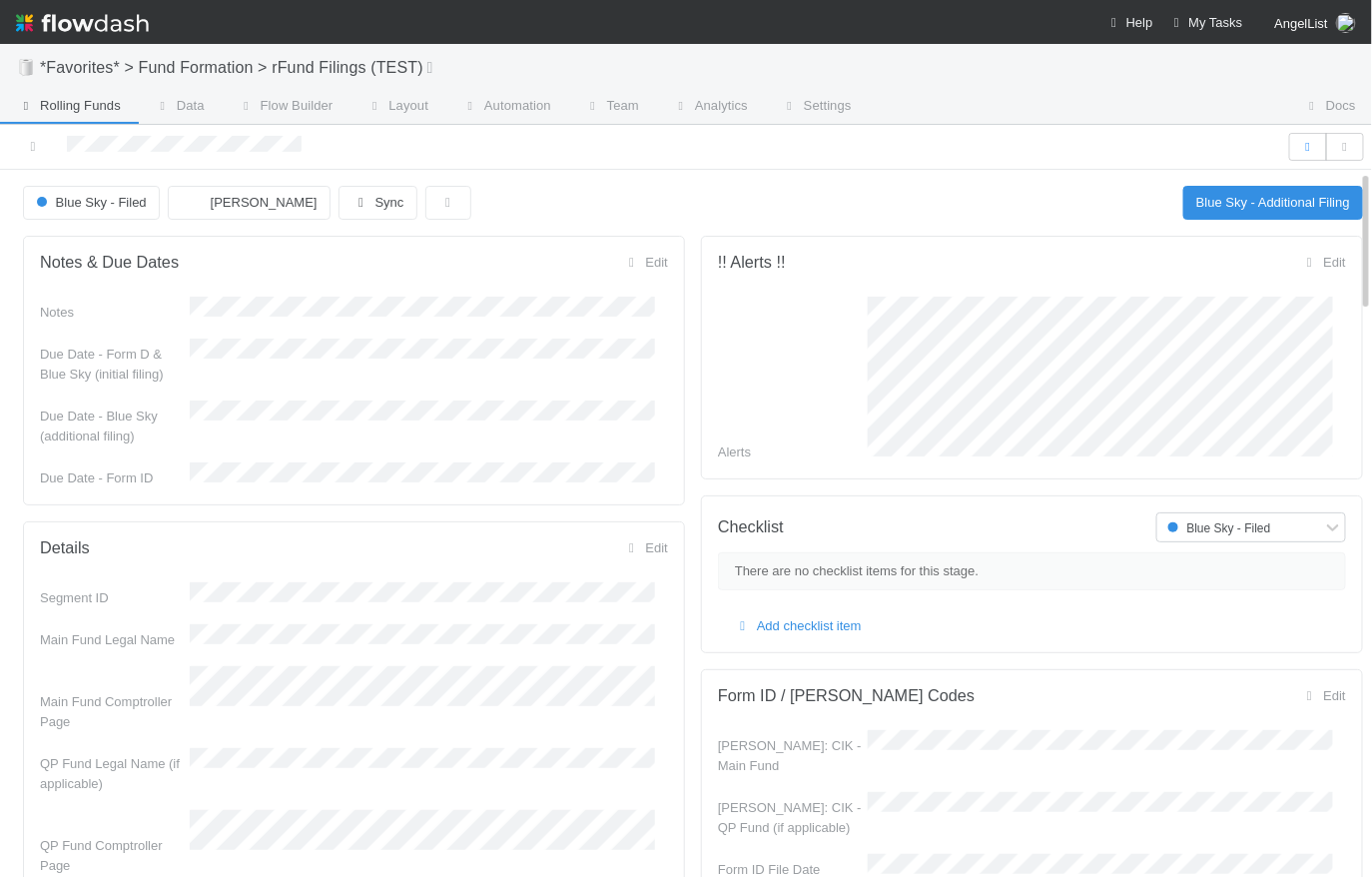 click on "Due Date - Blue Sky (additional filing)" at bounding box center (353, 424) 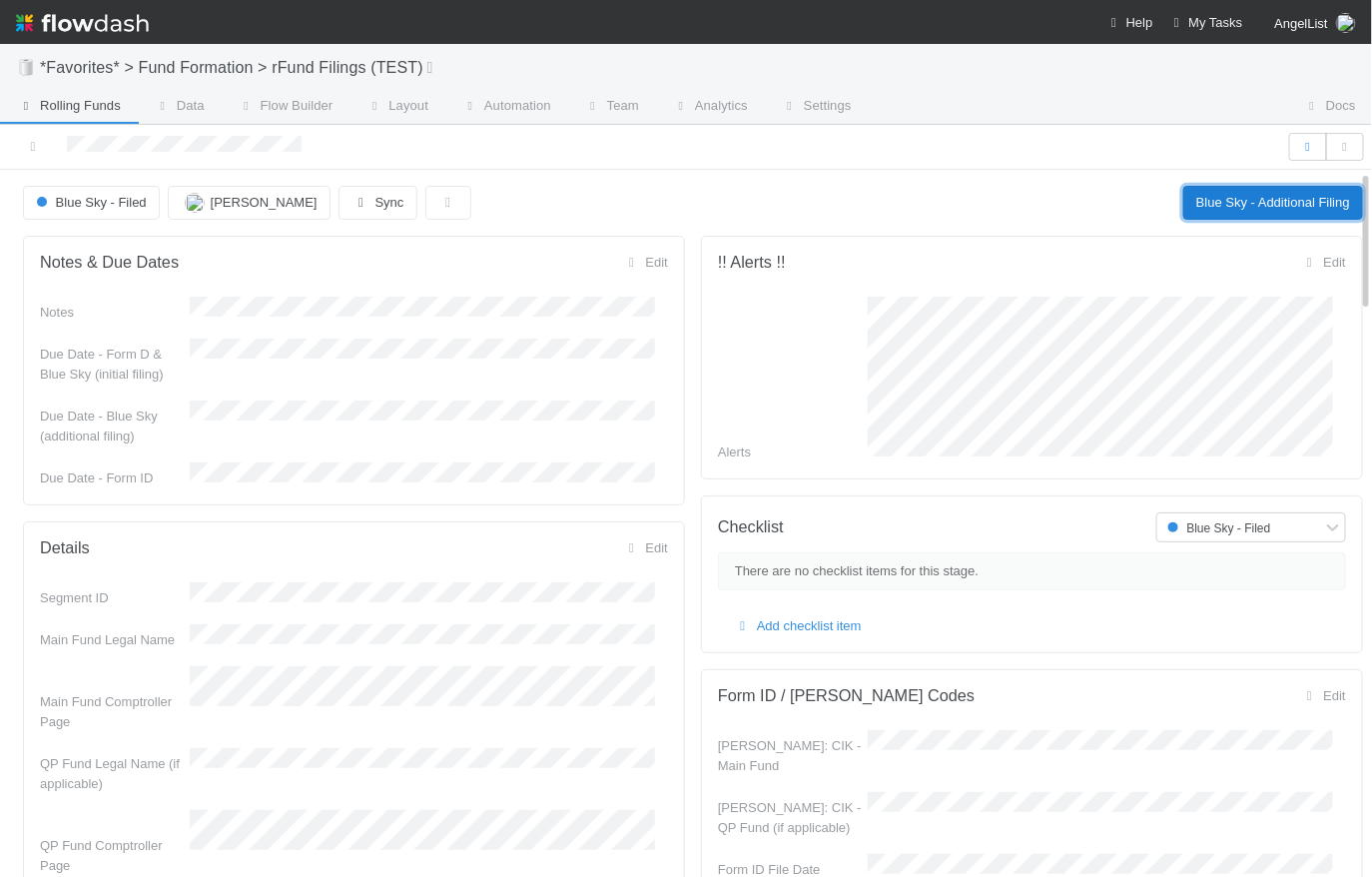 click on "Blue Sky - Additional Filing" at bounding box center [1273, 203] 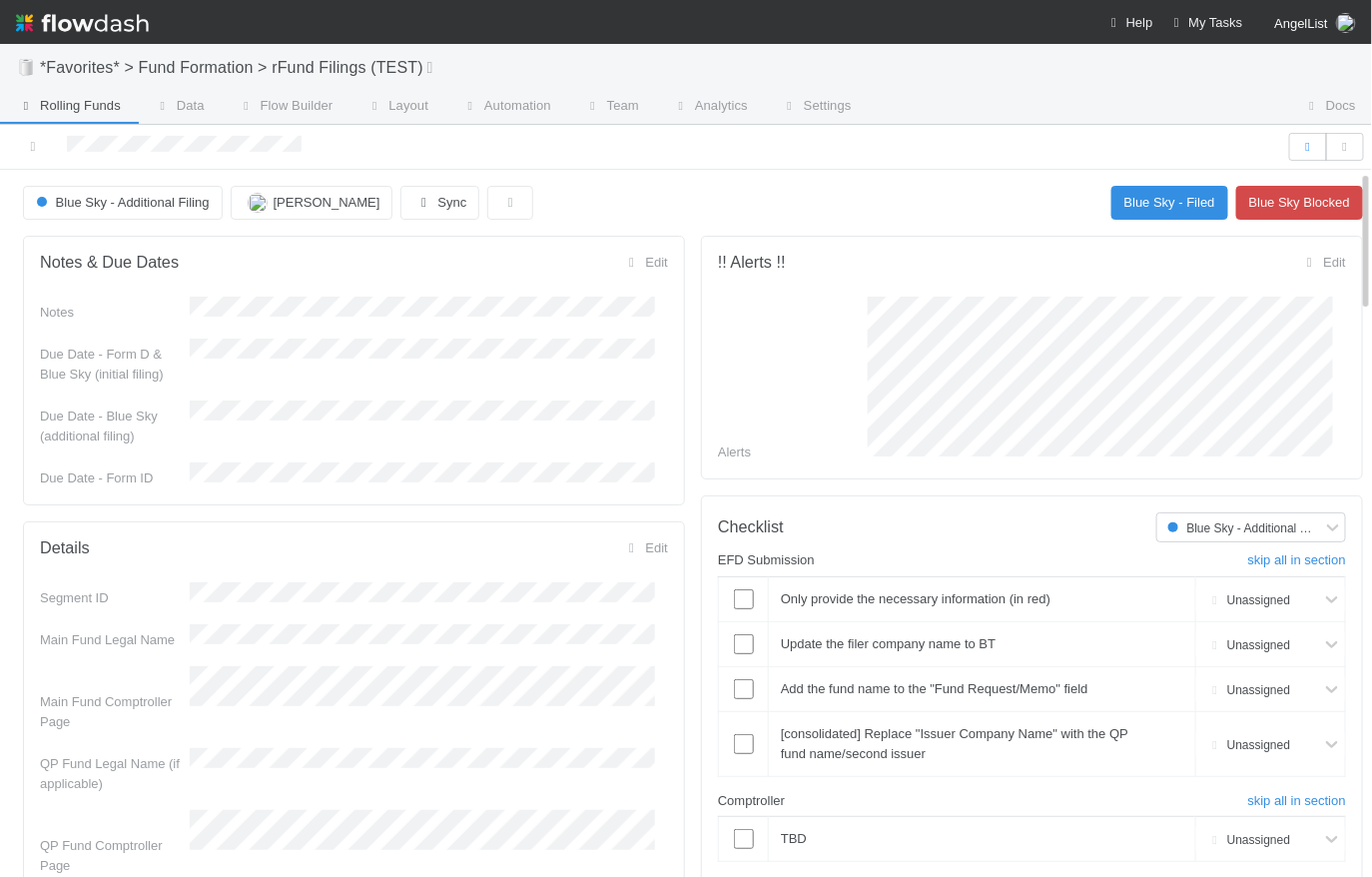 click on "Blue Sky - Additional Filing Raven Jacinto Sync Blue Sky - Filed  Blue Sky Blocked" at bounding box center (693, 203) 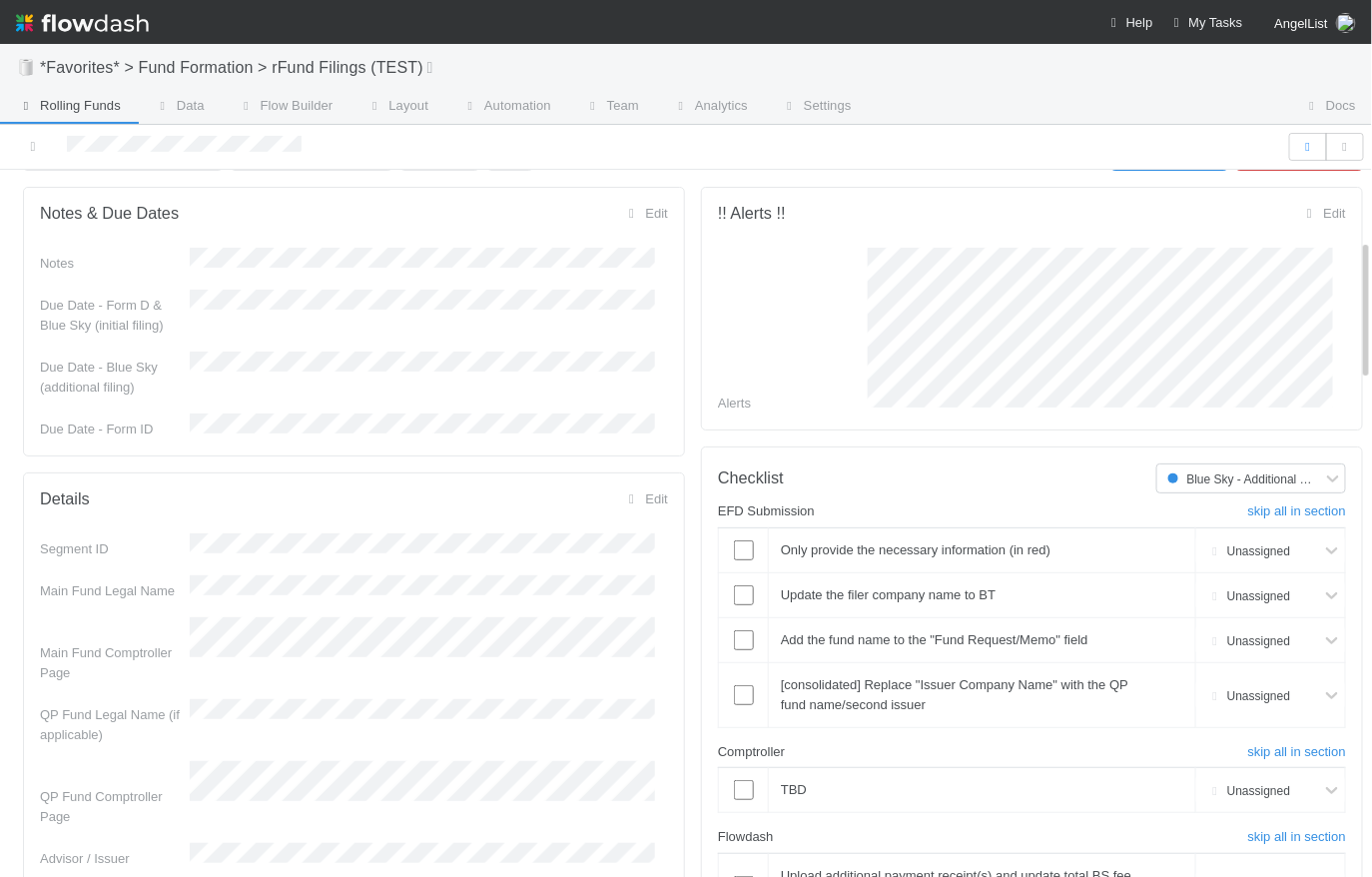 scroll, scrollTop: 0, scrollLeft: 0, axis: both 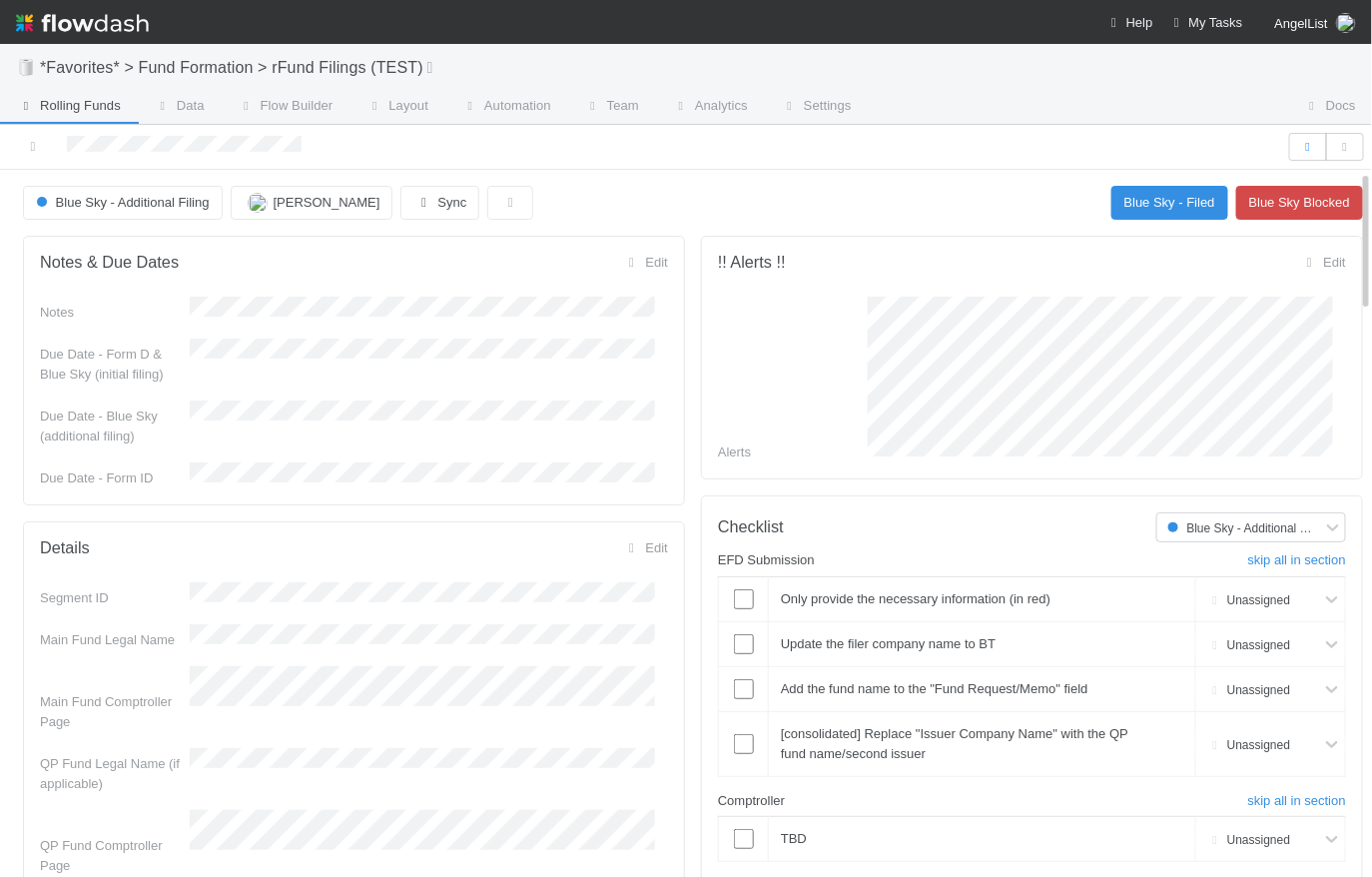 click on "Blue Sky - Additional Filing Raven Jacinto Sync Blue Sky - Filed  Blue Sky Blocked" at bounding box center [693, 203] 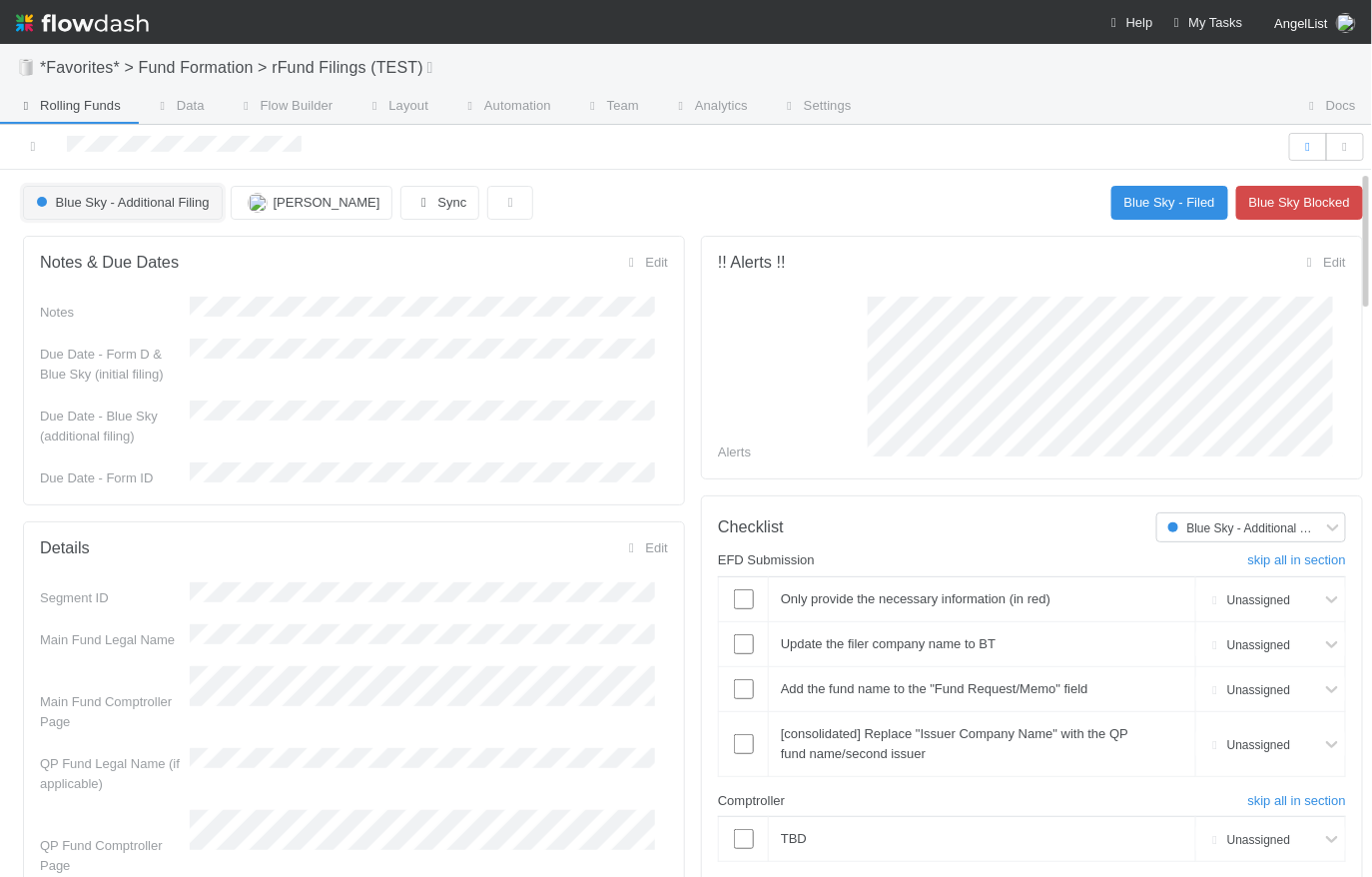 click on "Blue Sky - Additional Filing" at bounding box center [121, 202] 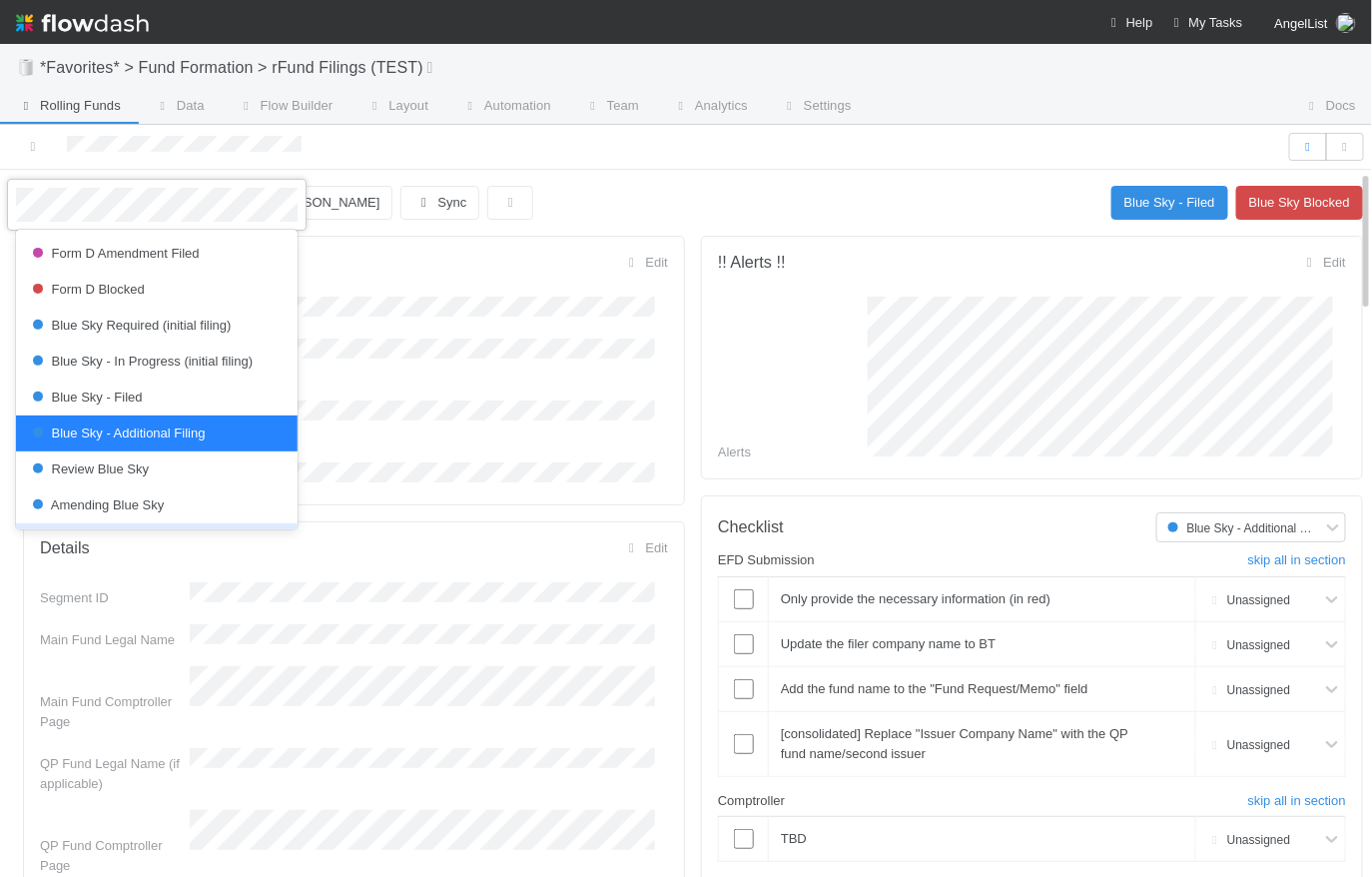 scroll, scrollTop: 251, scrollLeft: 0, axis: vertical 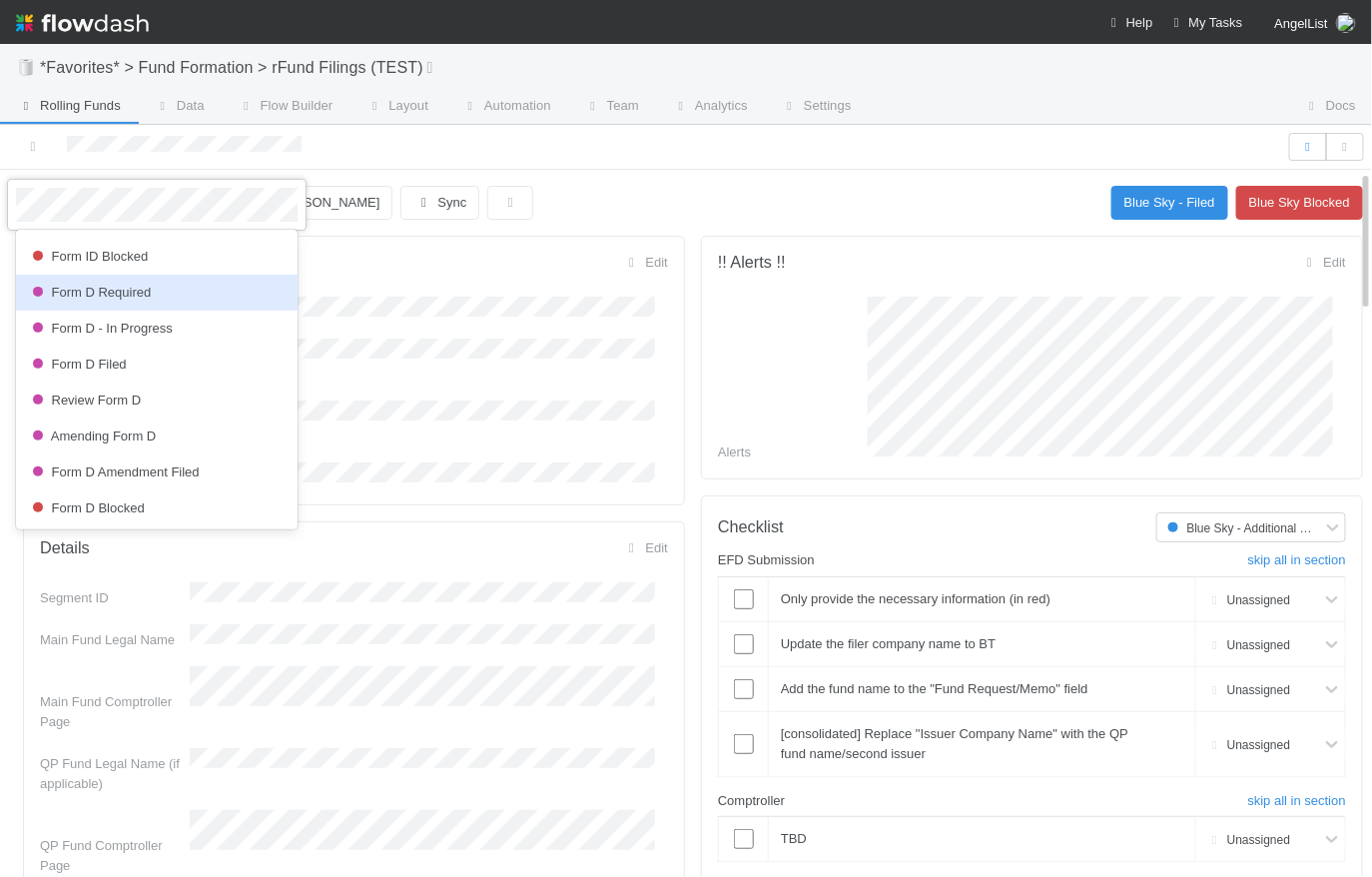 click on "Form D Required" at bounding box center [89, 292] 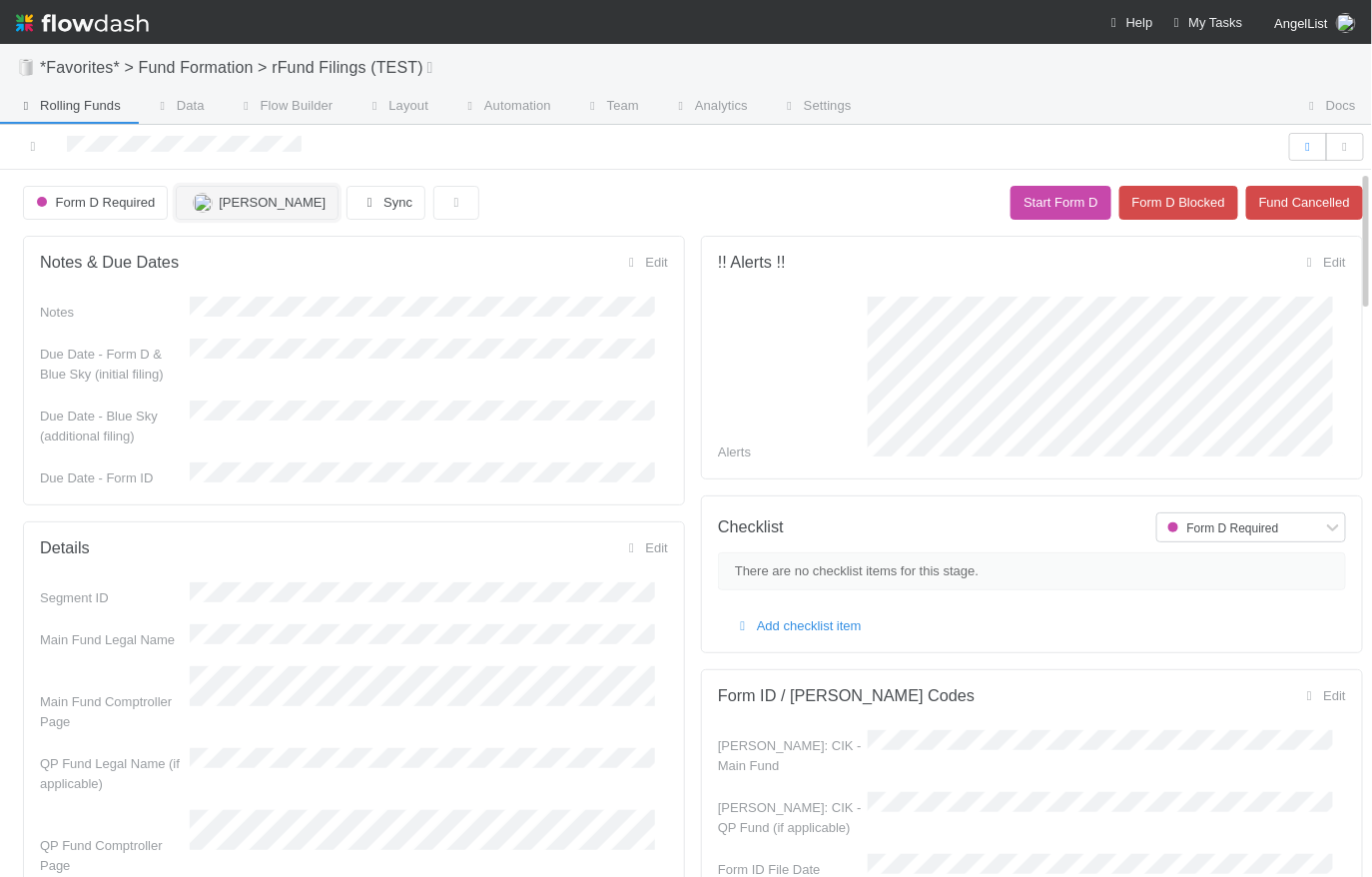 click on "[PERSON_NAME]" at bounding box center [272, 202] 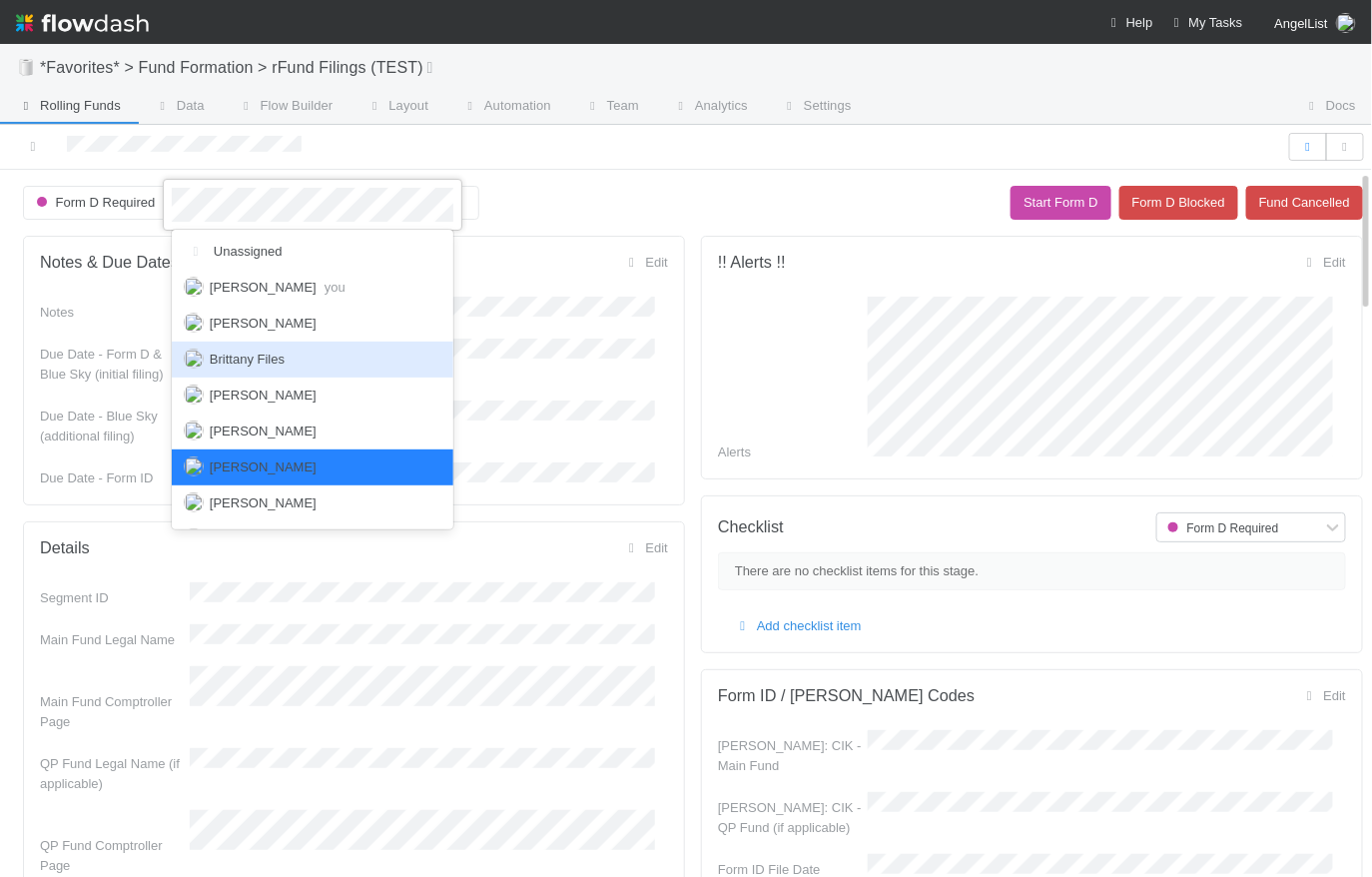 click on "Brittany Files" at bounding box center (313, 360) 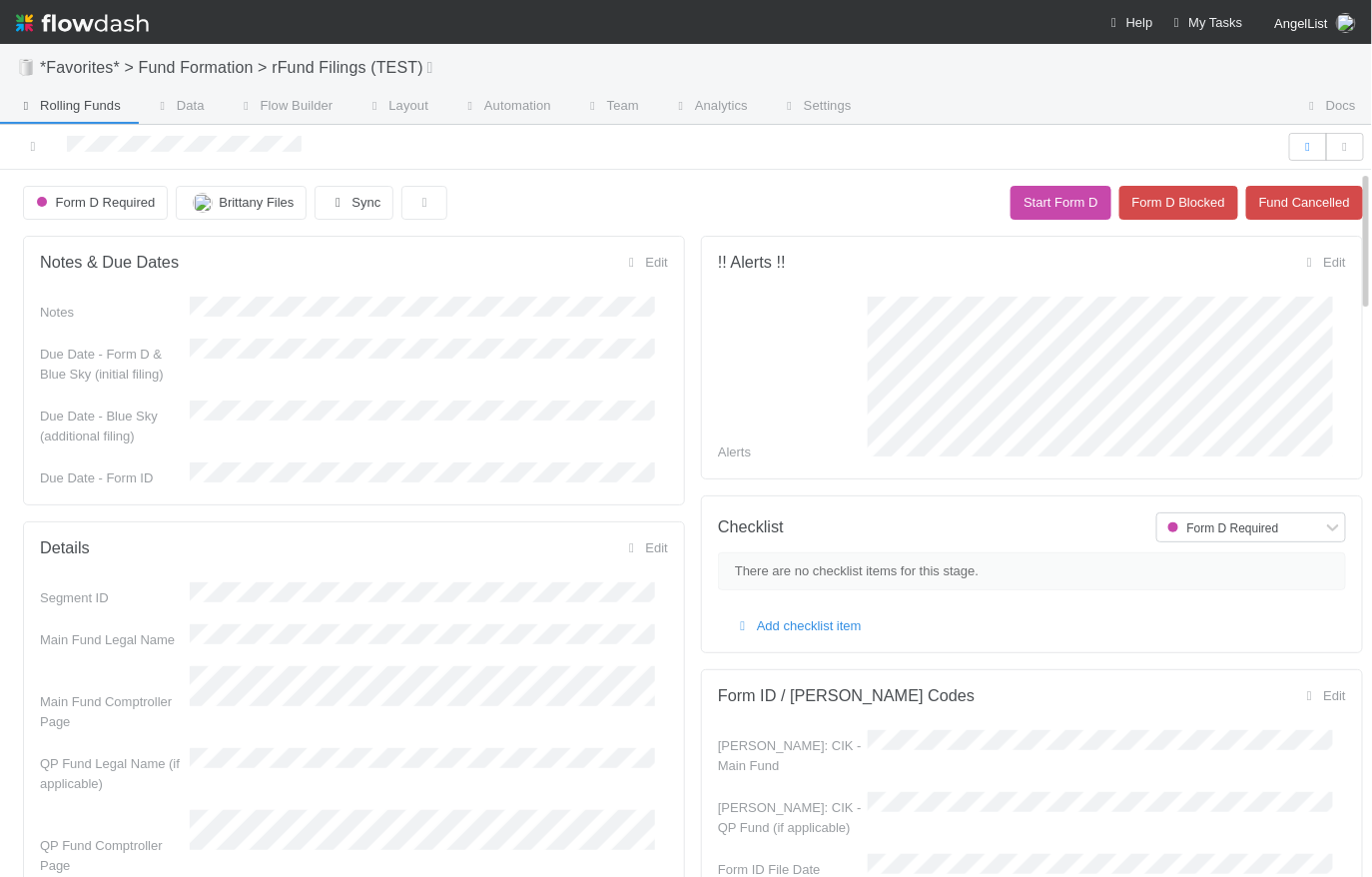 click on "Form D Required Brittany Files Sync Start Form D Form D Blocked Fund Cancelled  Notes & Due Dates Edit Notes  Due Date - Form D & Blue Sky (initial filing)  Due Date - Blue Sky (additional filing)  Due Date - Form ID  Details Edit Segment ID  Main Fund Legal Name  Main Fund Comptroller Page  QP Fund Legal Name (if applicable)  QP Fund Comptroller Page  Advisor / Issuer  Fund Created Date  Created On Updated On Comptroller (Main Fund) Comptroller (QP Fund) Activity Log Undo Last Action Export as CSV 7/21/25, 3:24:04 PM GMT+1 Catherine  Lambright    moved this  Rolling Fund  from     Blue Sky - Additional Filing   to     Form D Required 7/21/25, 3:23:18 PM GMT+1 The Automation "Blue Sky (subsequent filing) Due Date" (Executor ID: 45521)   updated: Due Date - Blue Sky (additional filing)   from   (empty)   to   7/21/25, 3:23:18 PM GMT+1 Blue Sky (subsequent filing) Due Date  was triggered 7/21/25, 3:23:18 PM GMT+1 Catherine  Lambright    moved this  Rolling Fund  from     Blue Sky - Filed    to      action." at bounding box center [693, 1976] 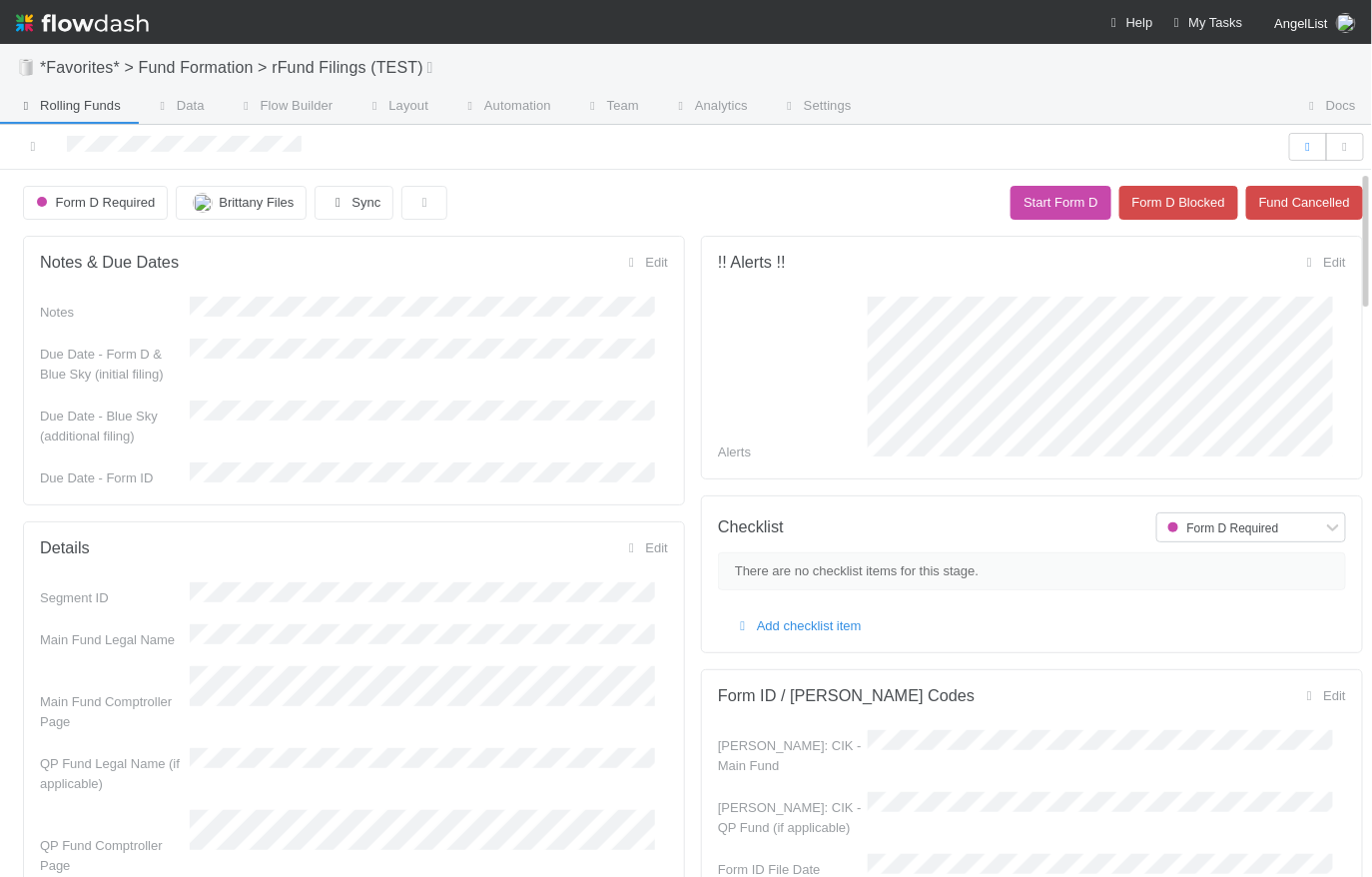 click on "Rolling Funds" at bounding box center [68, 106] 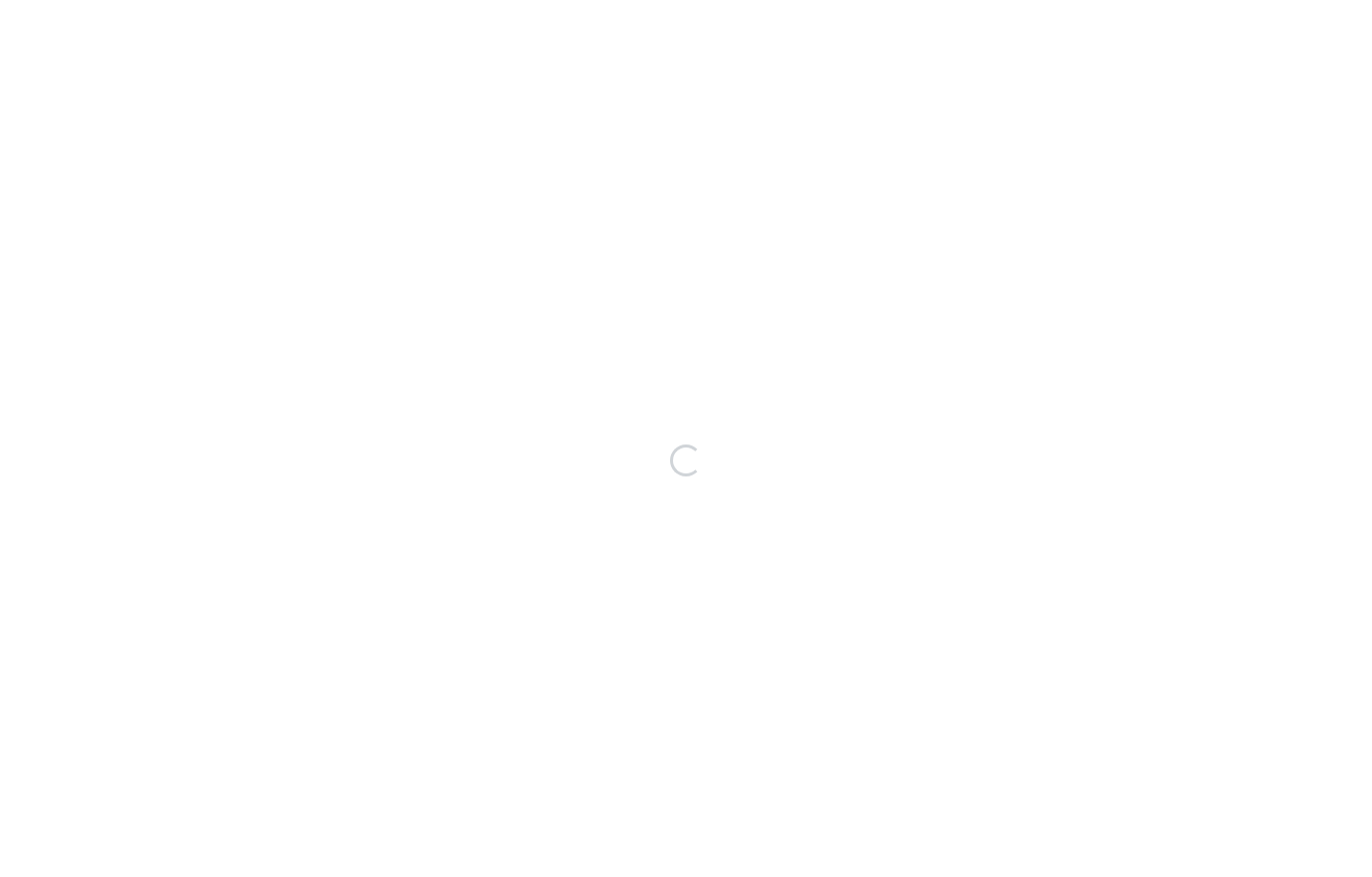 scroll, scrollTop: 0, scrollLeft: 0, axis: both 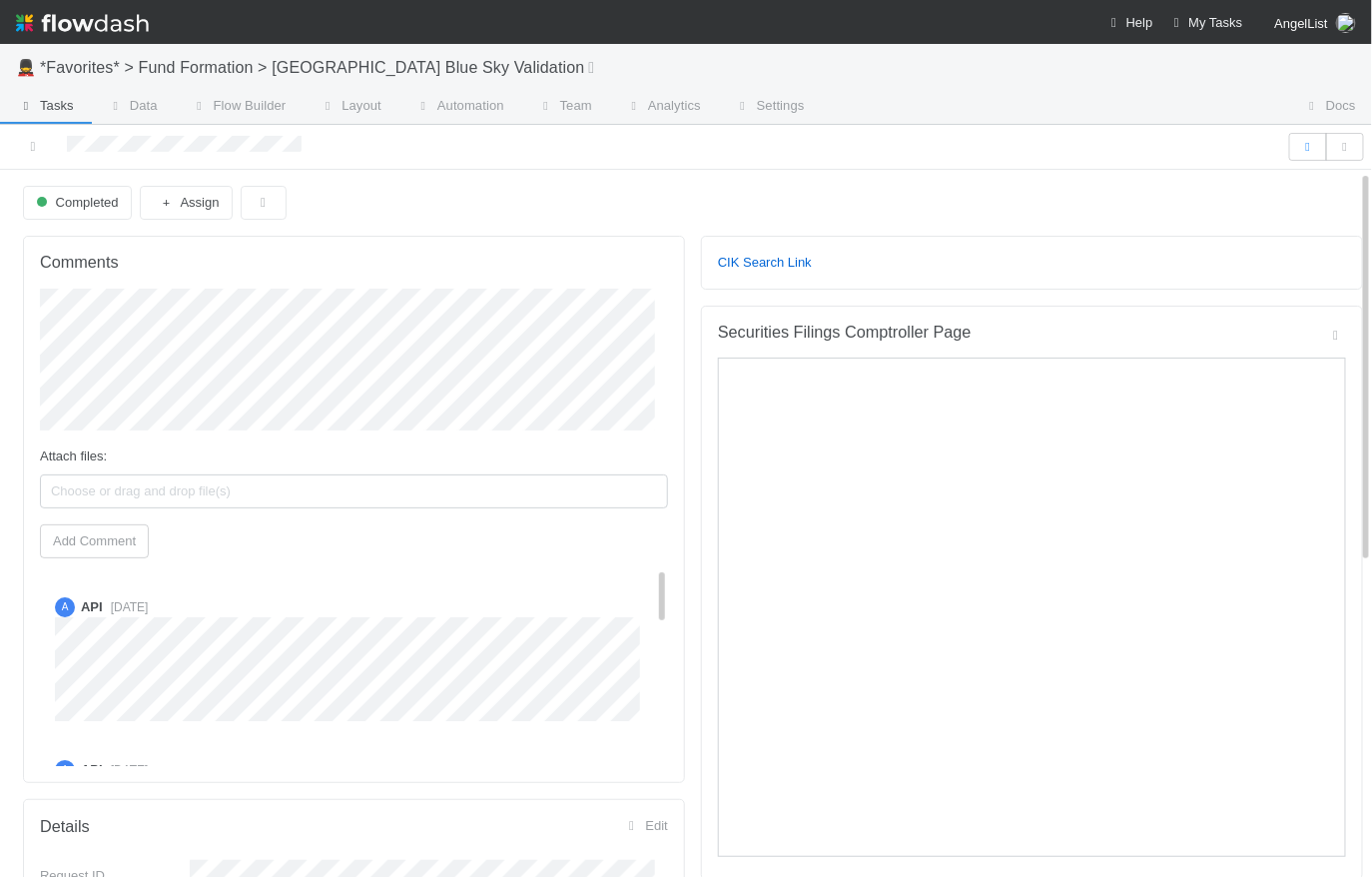 click at bounding box center (82, 23) 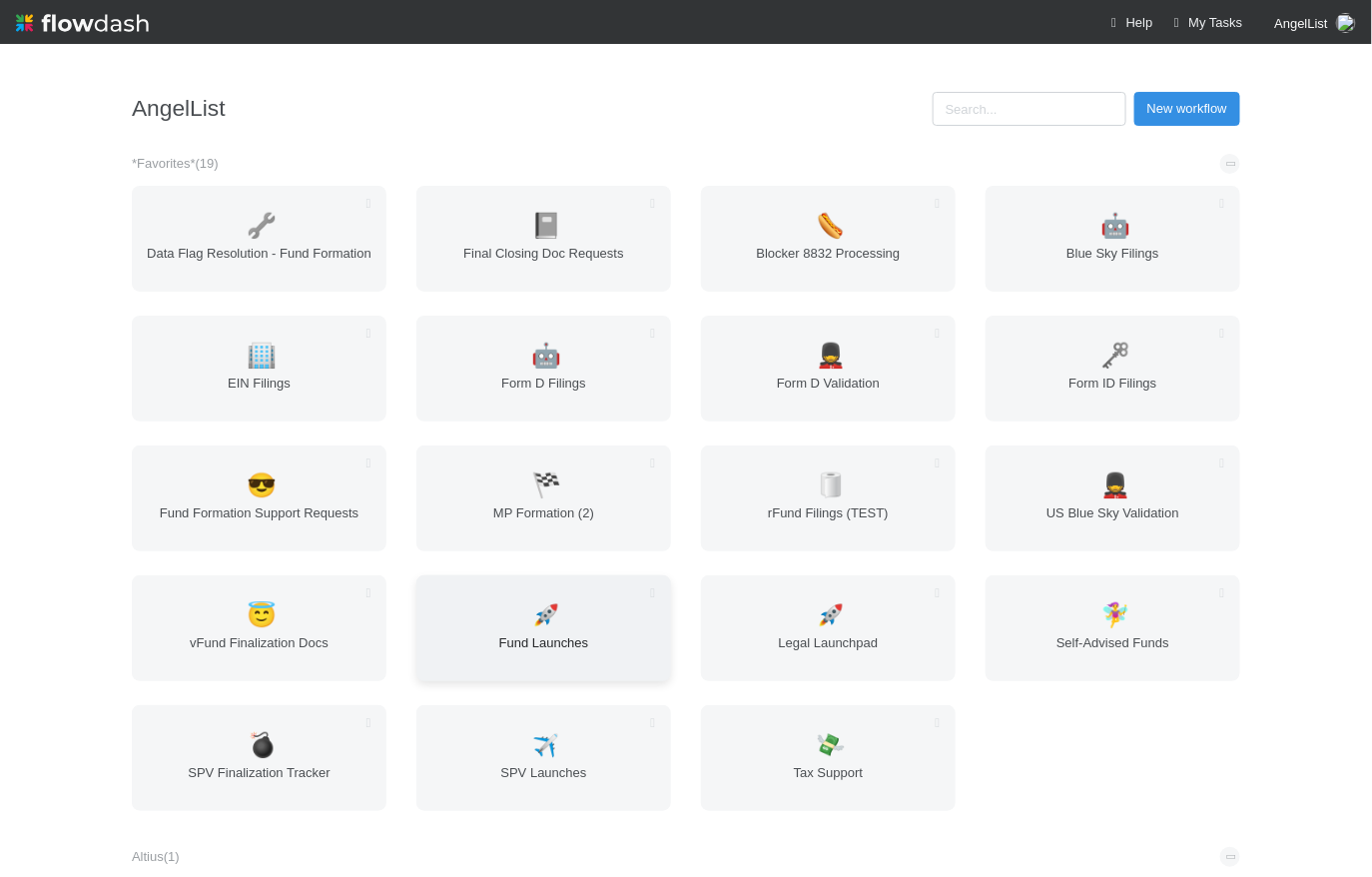 click on "Fund Launches" at bounding box center [543, 653] 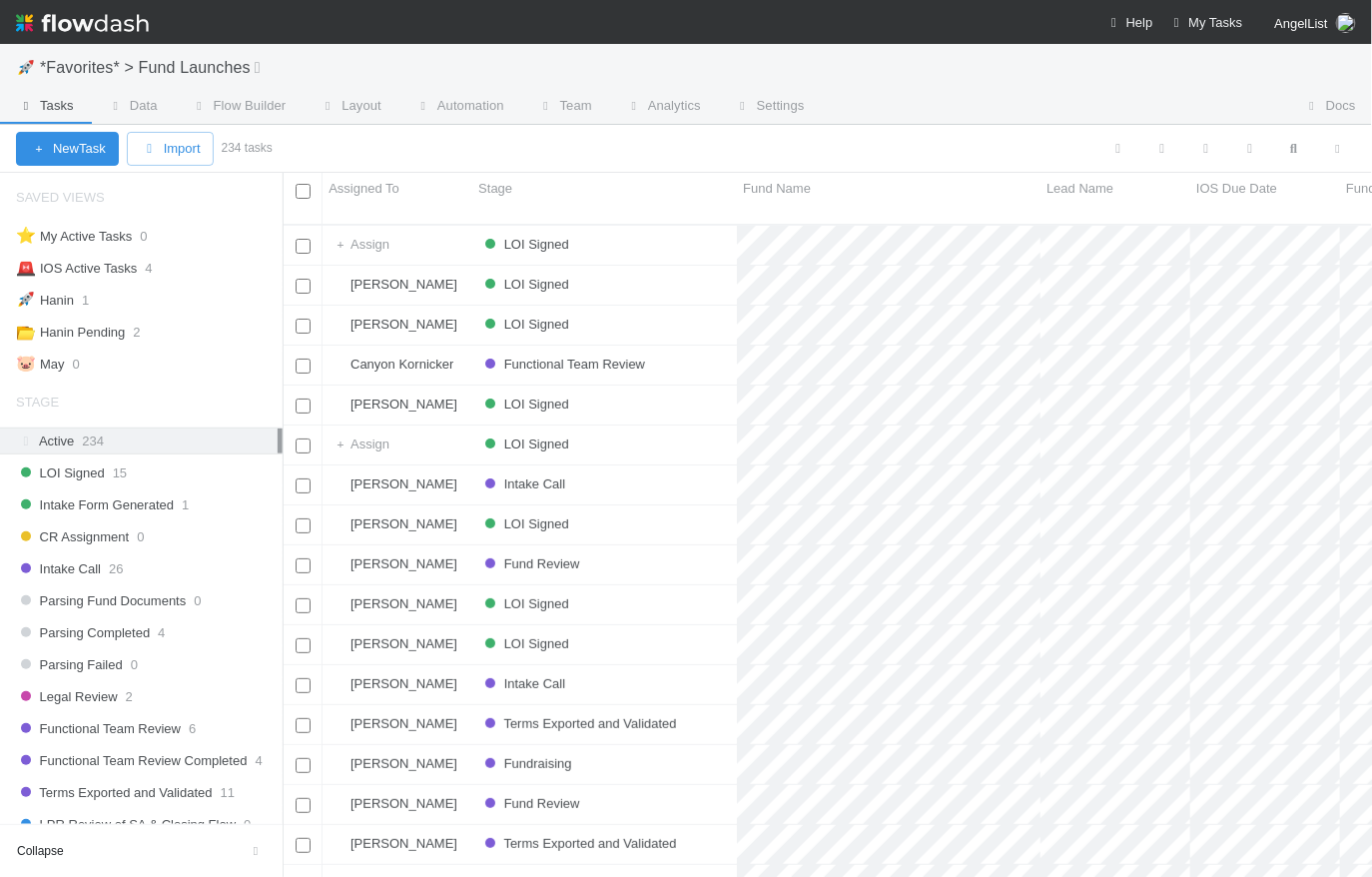 scroll, scrollTop: 14, scrollLeft: 15, axis: both 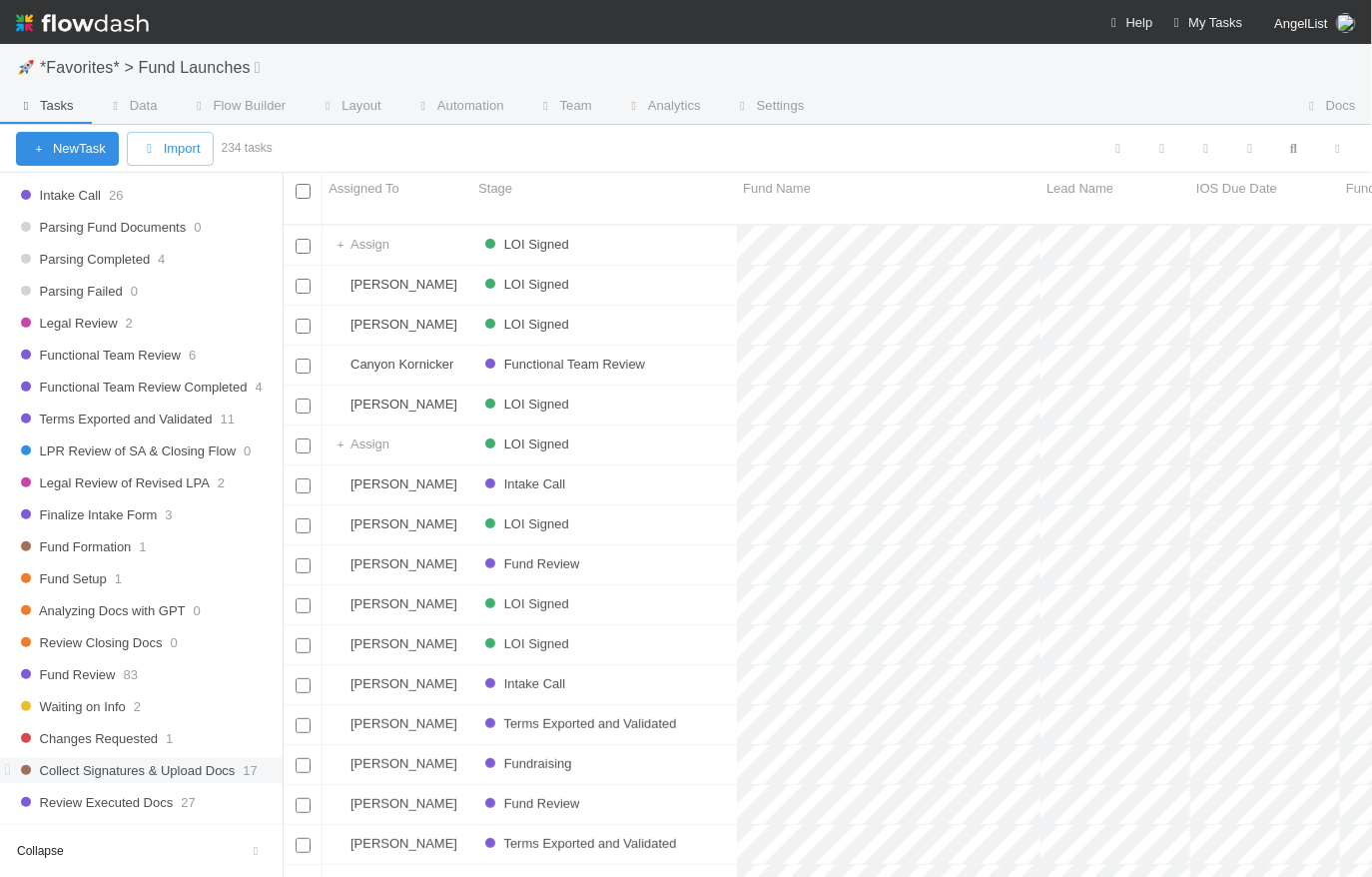 click on "Collect Signatures & Upload Docs" at bounding box center (125, 770) 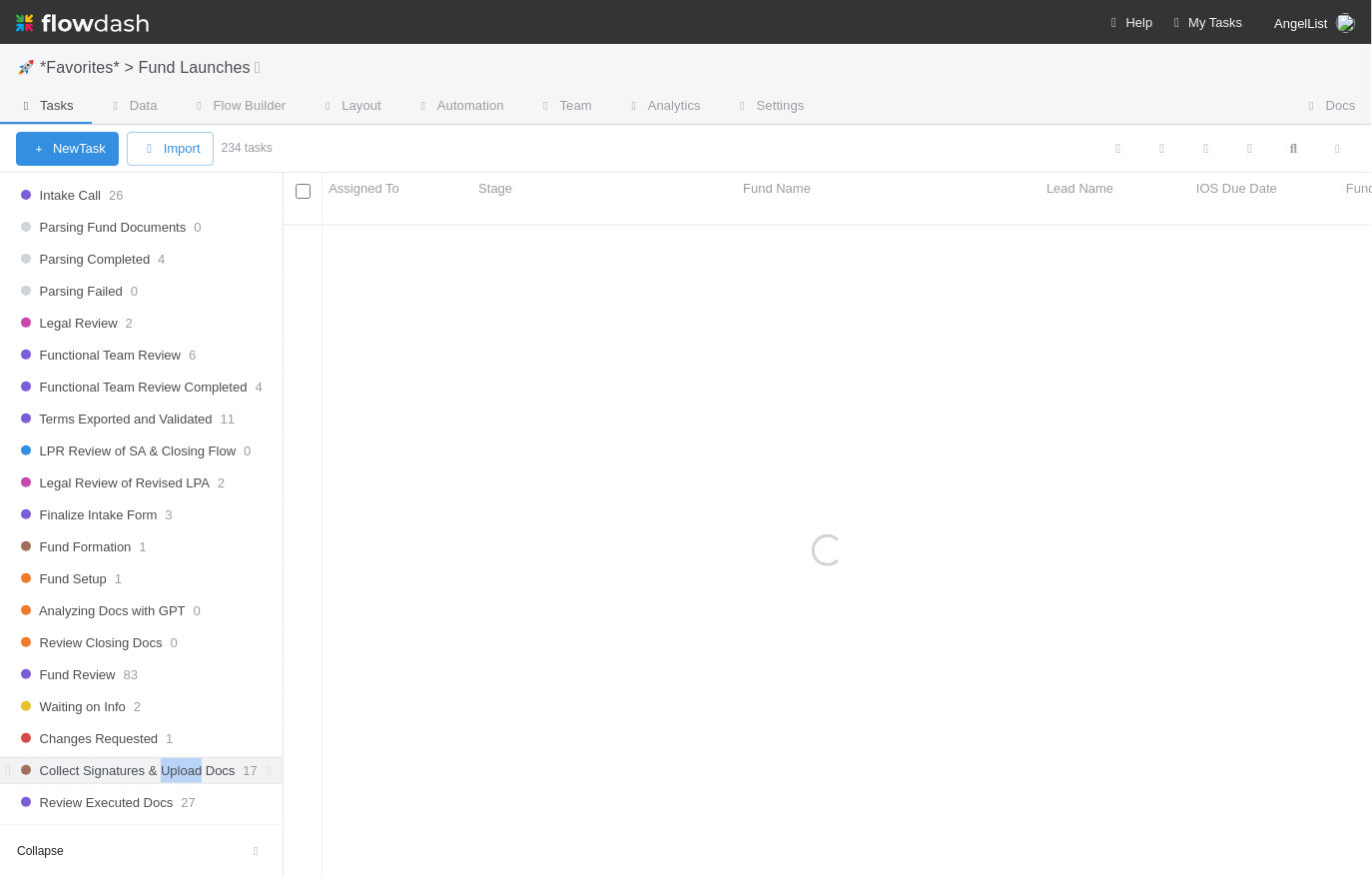 click on "Collect Signatures & Upload Docs" at bounding box center [125, 770] 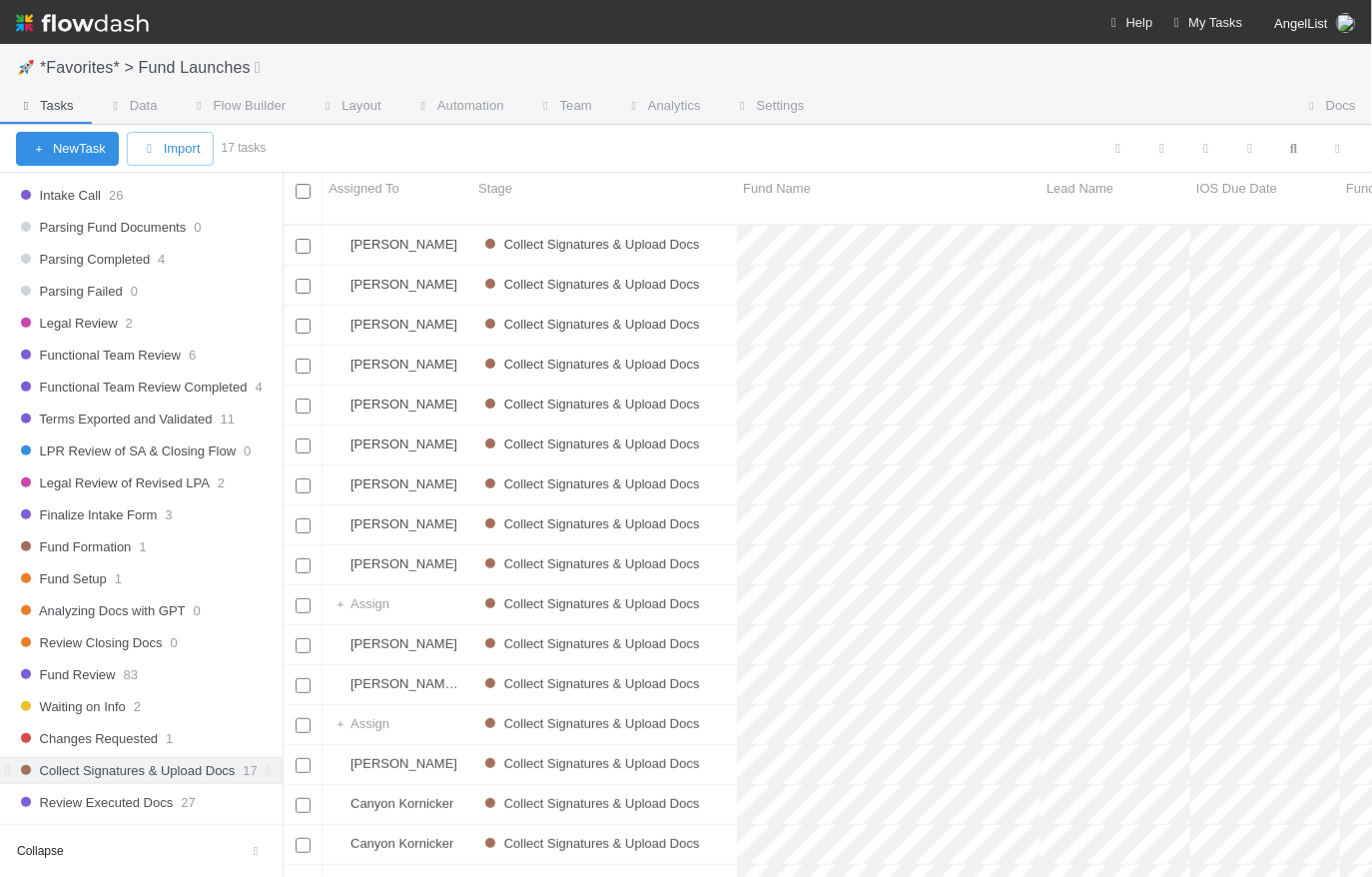 scroll, scrollTop: 14, scrollLeft: 15, axis: both 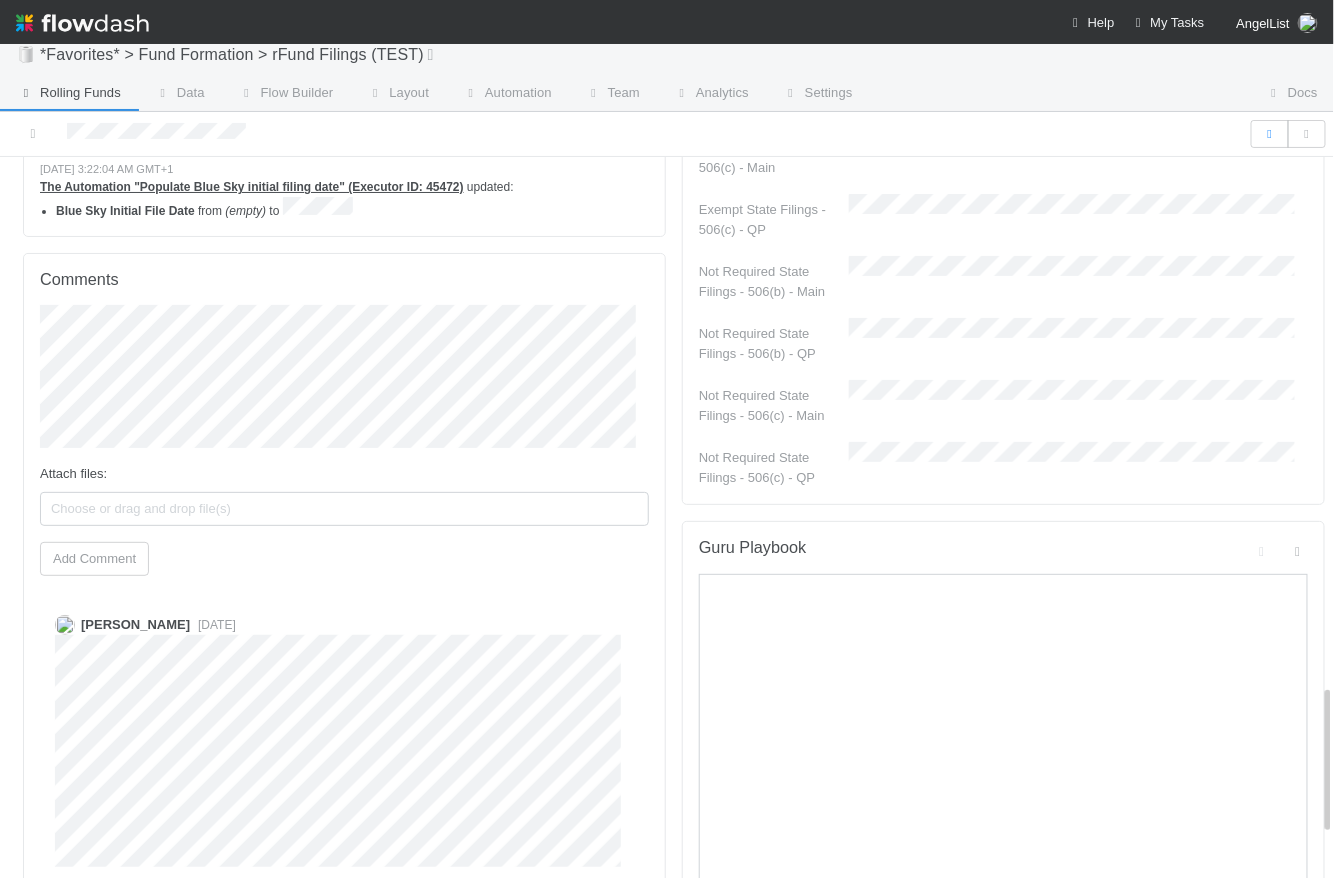 click on "Raven Jacinto 4 days ago" at bounding box center (351, 733) 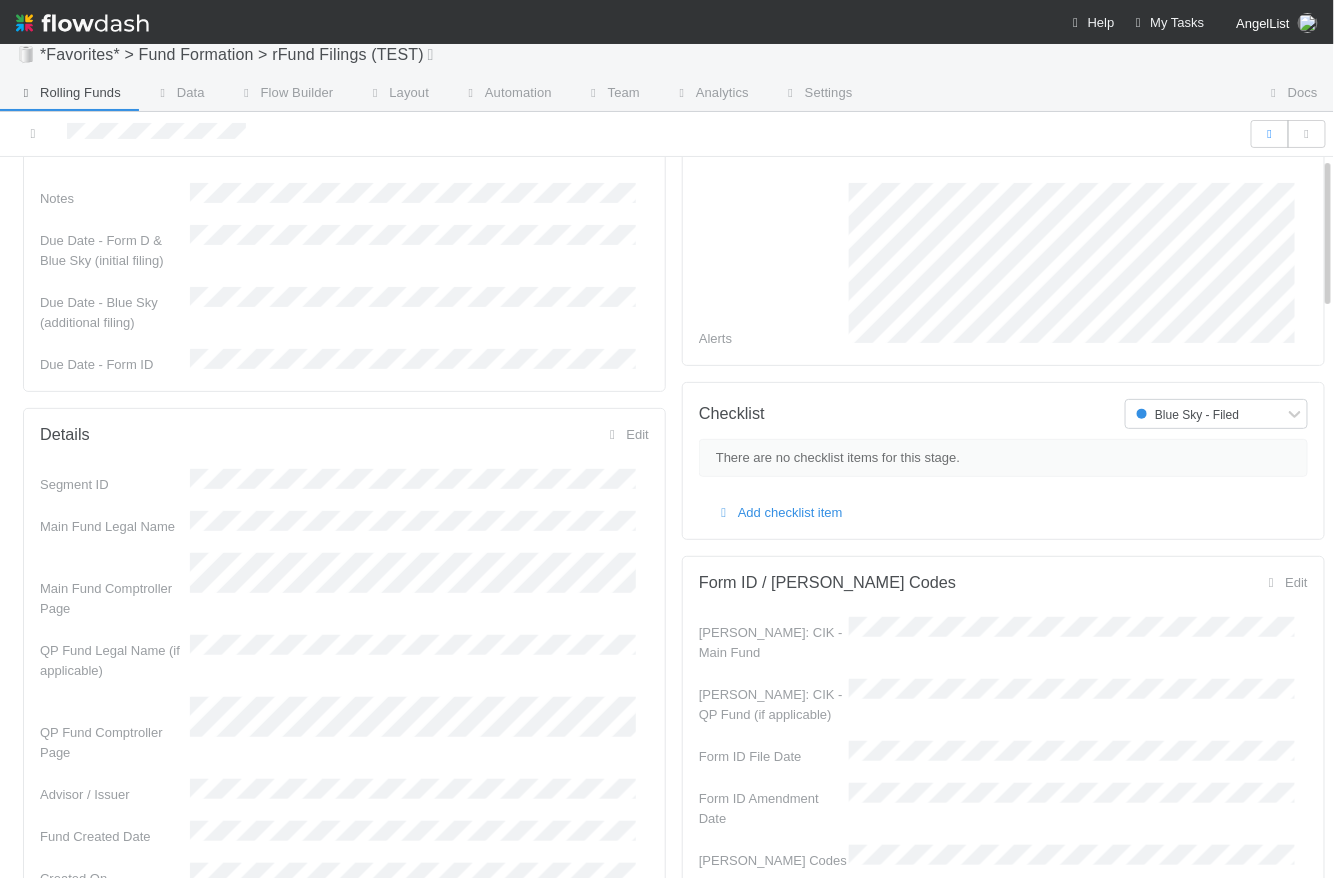 scroll, scrollTop: 0, scrollLeft: 0, axis: both 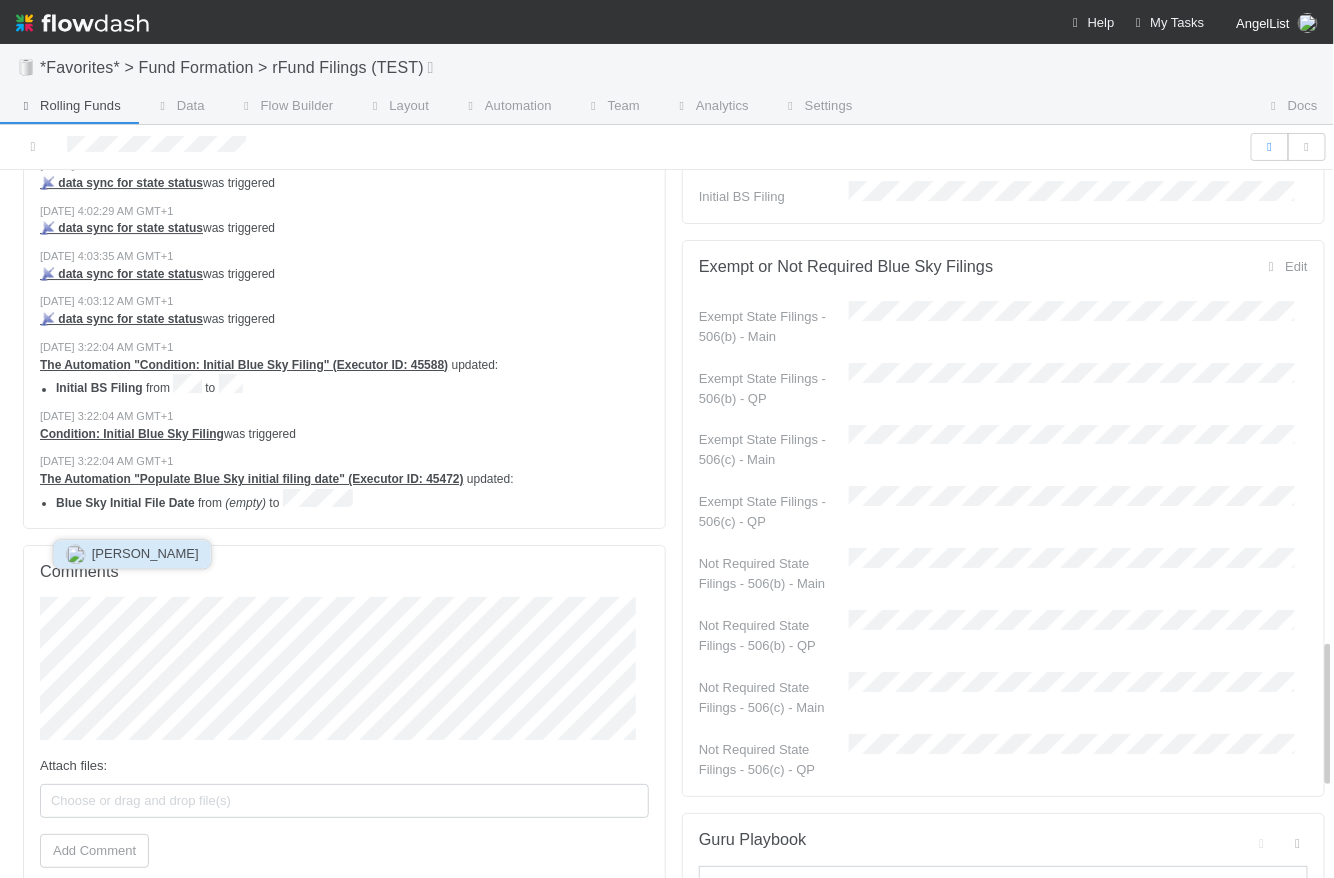 click on "[PERSON_NAME]" at bounding box center [145, 554] 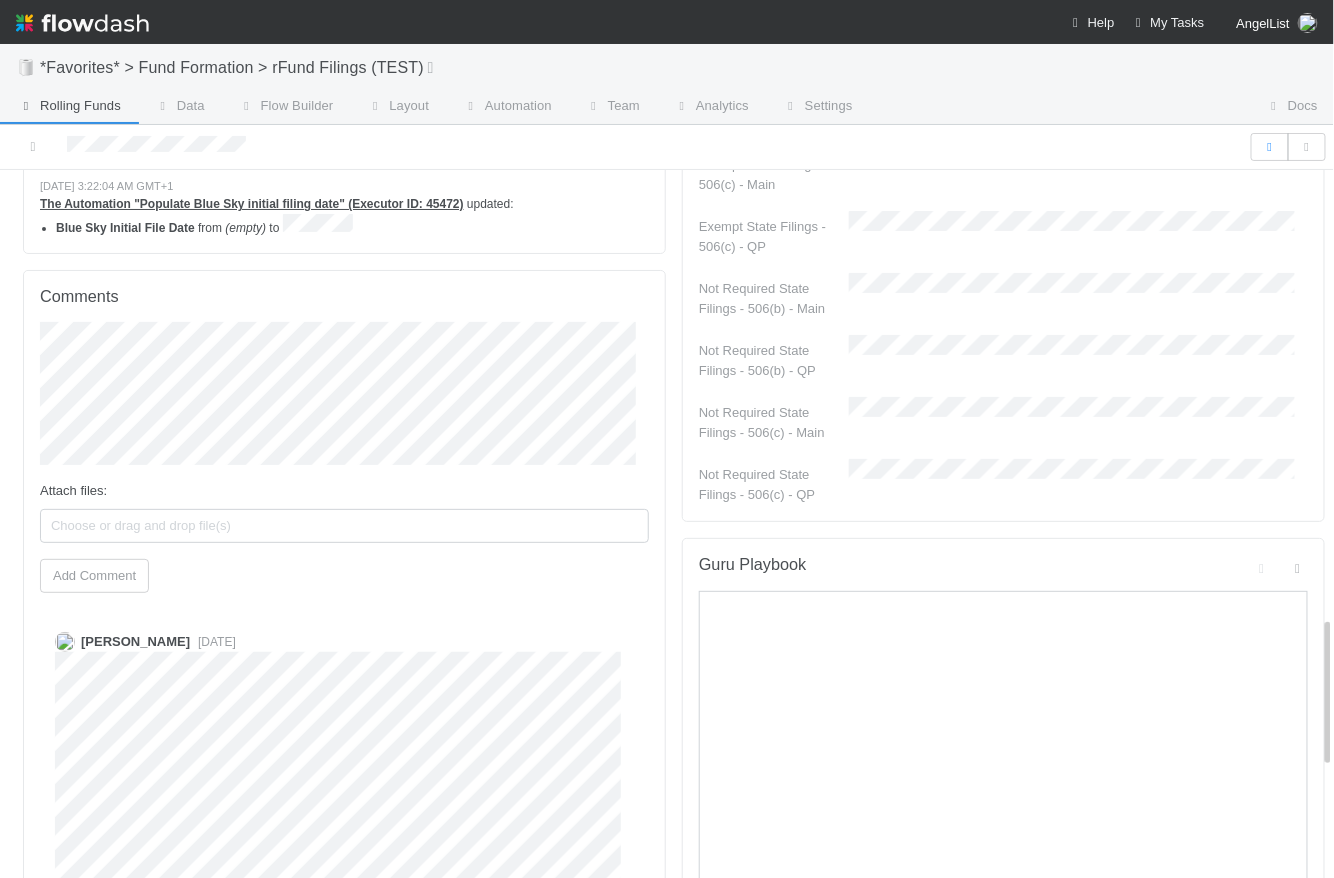 scroll, scrollTop: 2096, scrollLeft: 0, axis: vertical 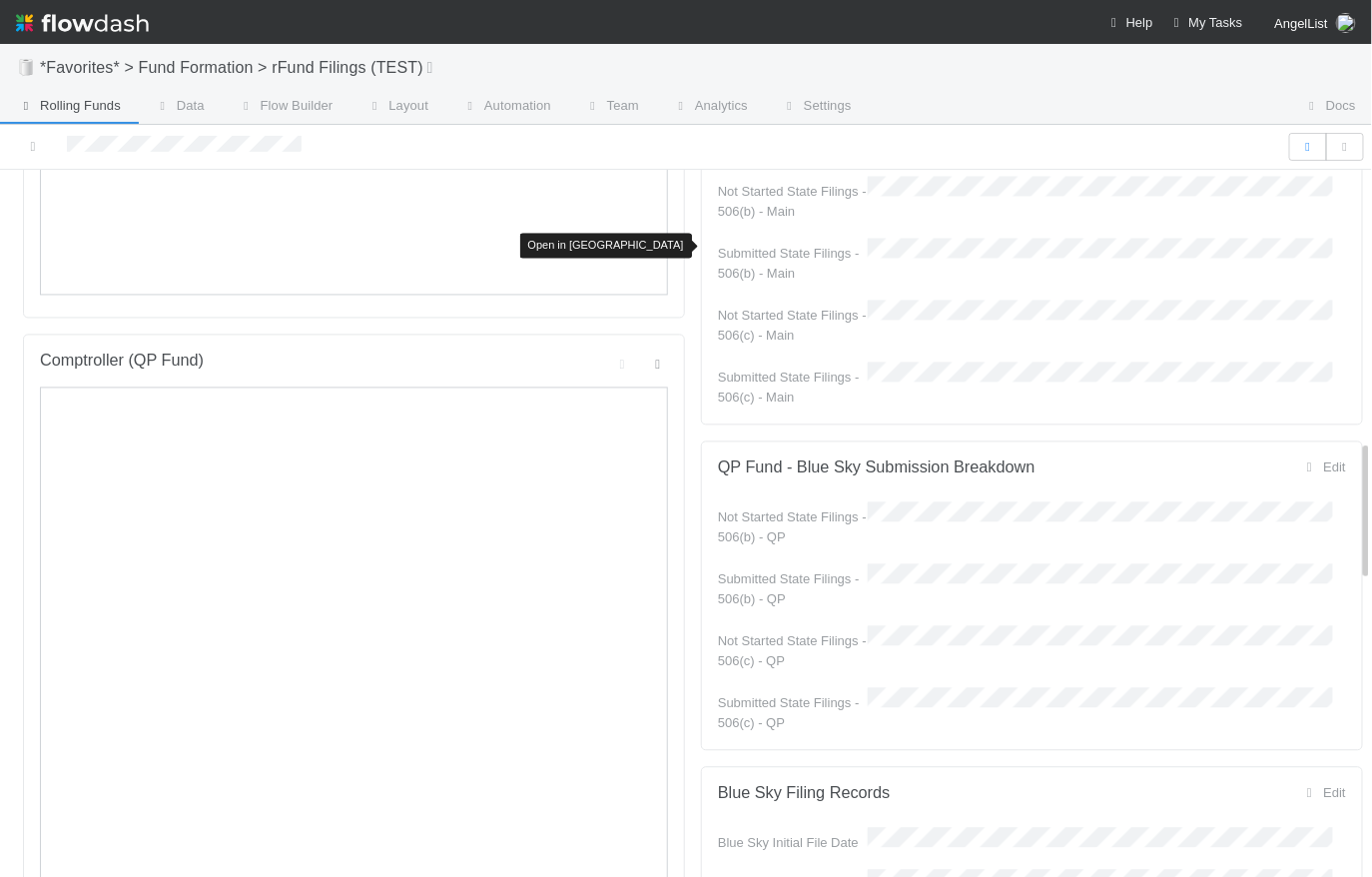 click at bounding box center [658, 364] 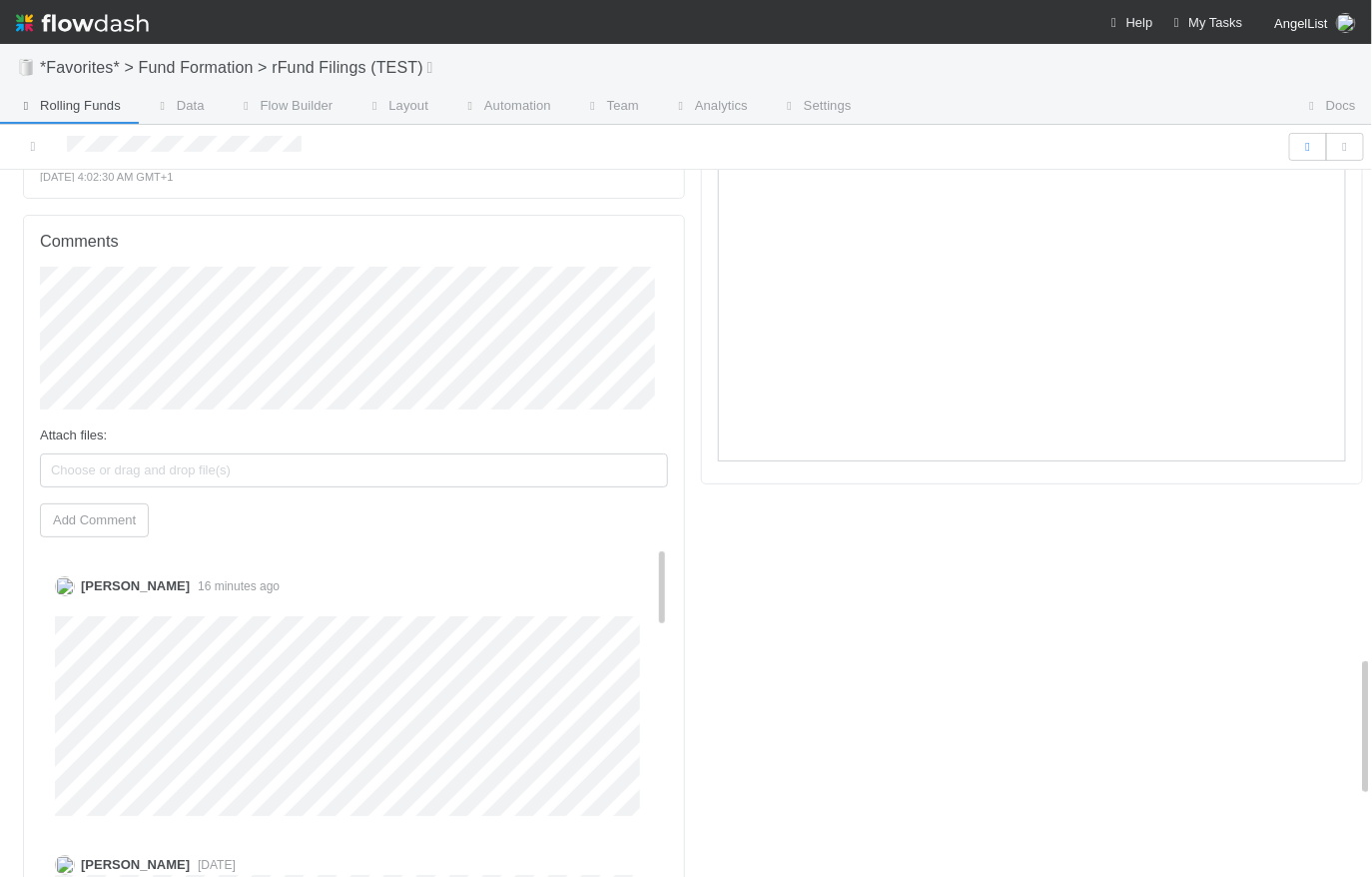 scroll, scrollTop: 2406, scrollLeft: 0, axis: vertical 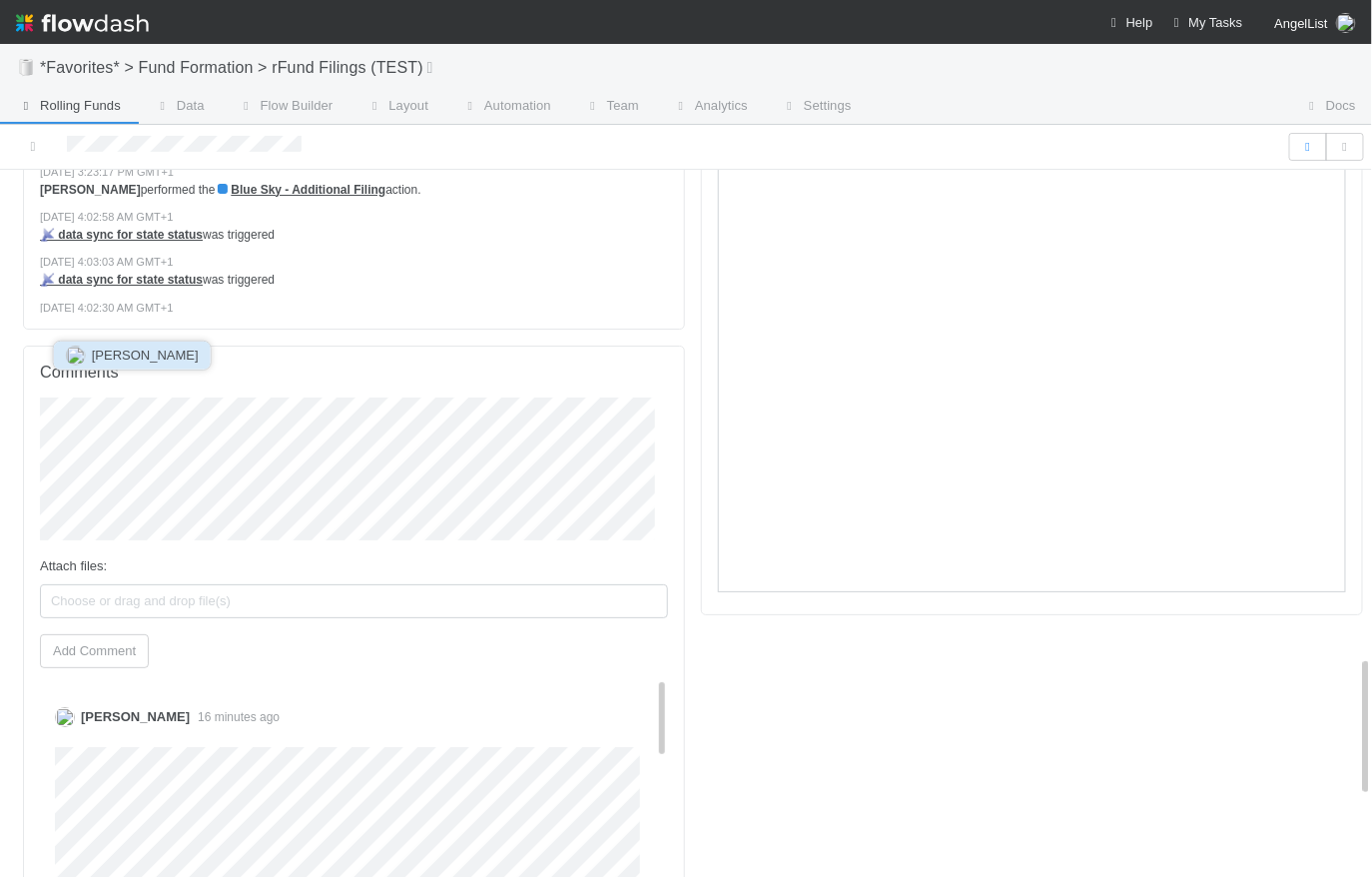 click on "[PERSON_NAME]" at bounding box center [145, 355] 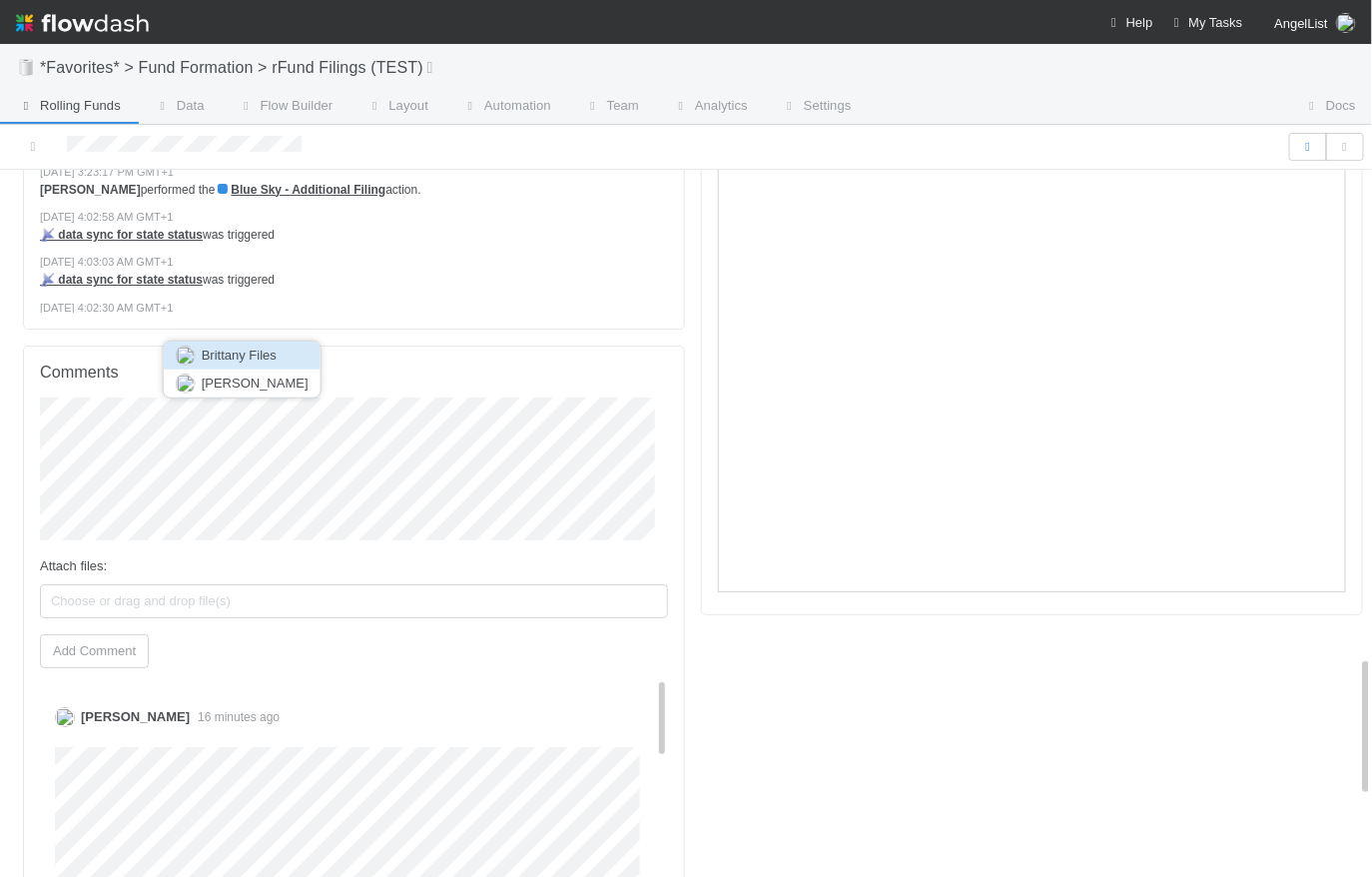 click on "Brittany Files" at bounding box center [239, 355] 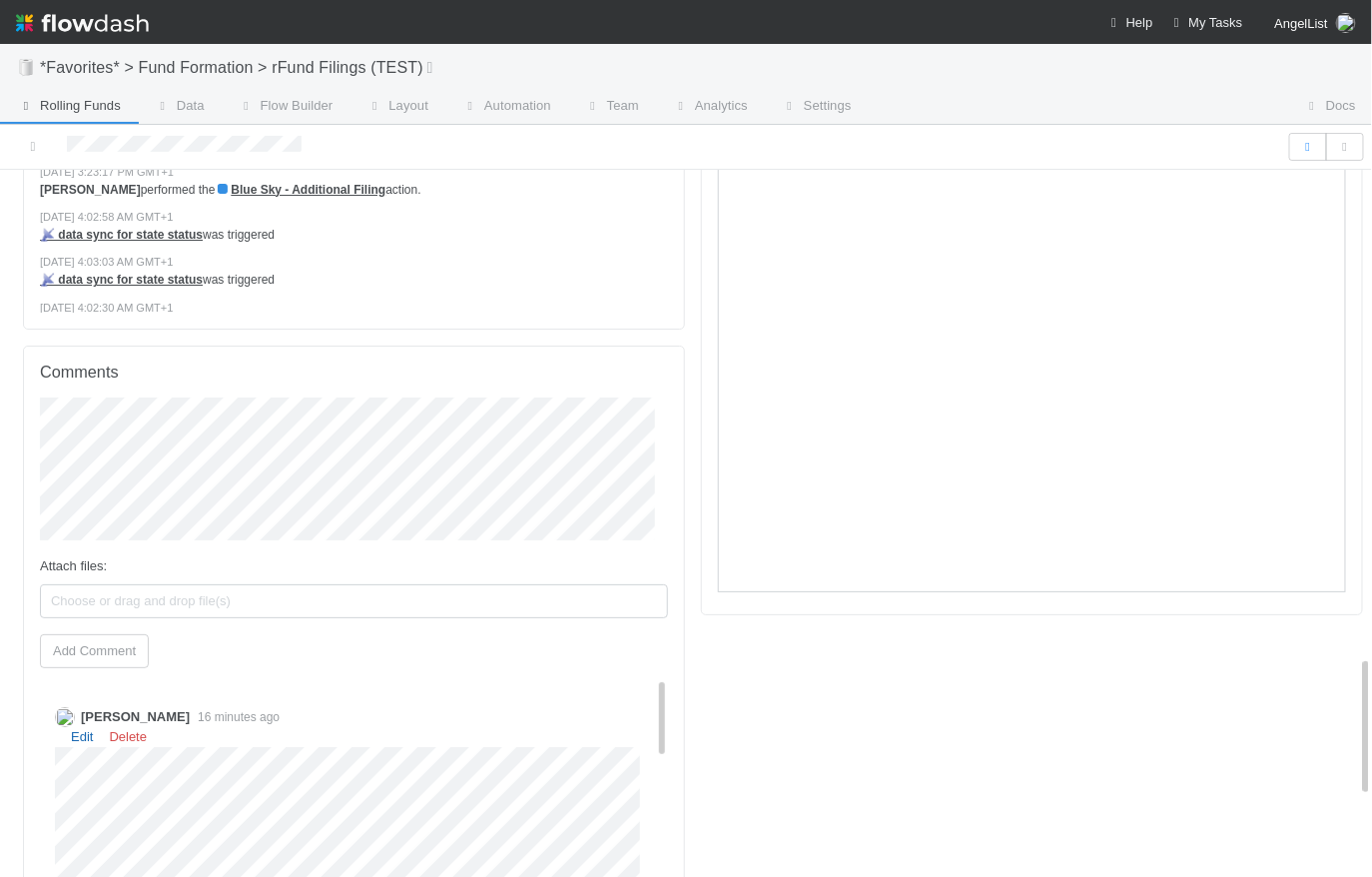 click on "Edit" at bounding box center (82, 736) 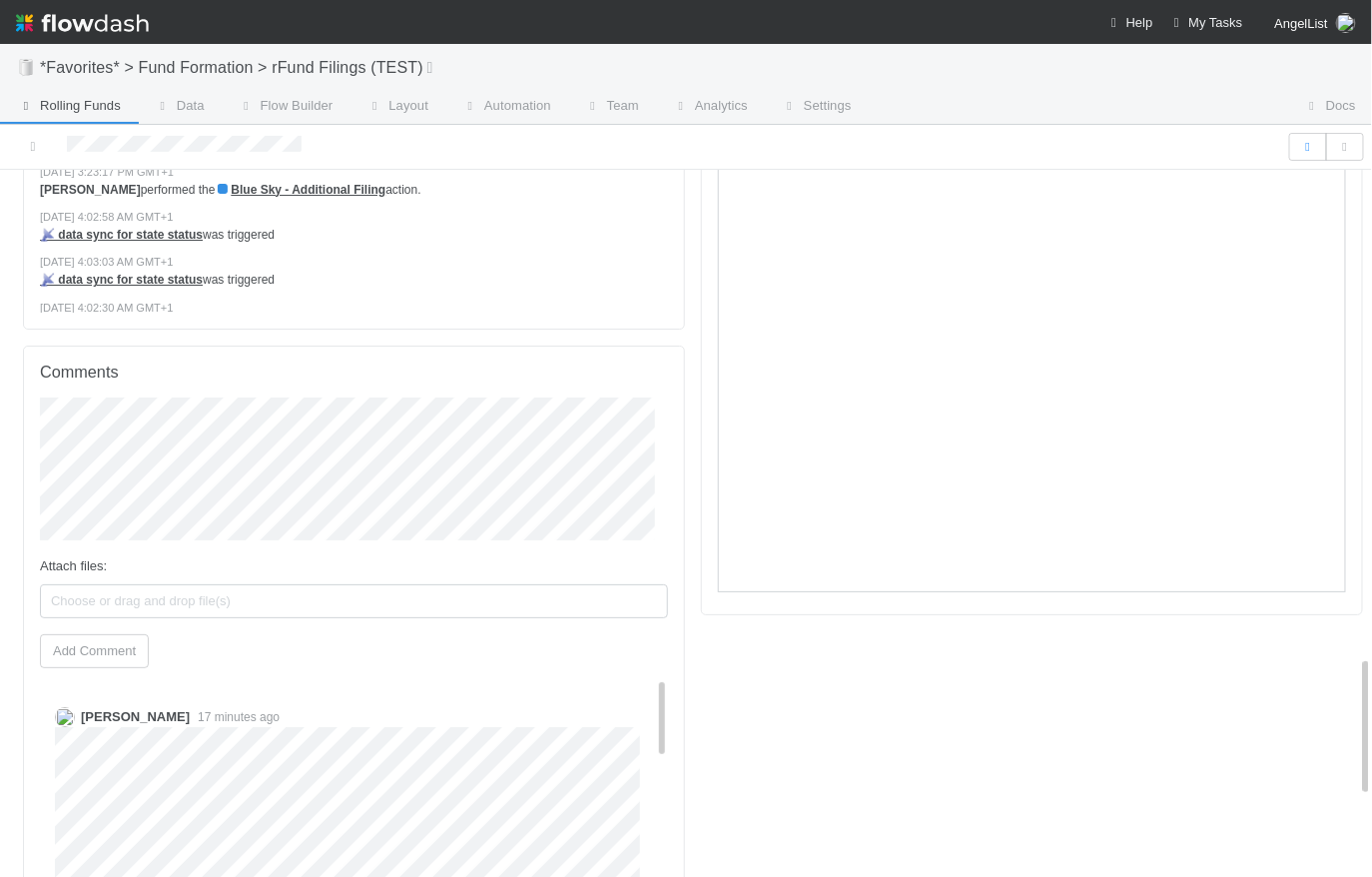 click on "🧻 *Favorites* > Fund Formation > rFund Filings (TEST) Rolling Funds Data Flow Builder Layout Automation Team Analytics Settings  Docs   Form D Required Brittany Files Sync Start Form D Form D Blocked Fund Cancelled  Notes & Due Dates Edit Notes  Due Date - Form D & Blue Sky (initial filing)  Due Date - Blue Sky (additional filing)  Due Date - Form ID  Details Edit Segment ID  Main Fund Legal Name  Main Fund Comptroller Page  QP Fund Legal Name (if applicable)  QP Fund Comptroller Page  Advisor / Issuer  Fund Created Date  Created On Updated On Comptroller (Main Fund) Comptroller (QP Fund) Activity Log Undo Last Action Export as CSV 7/21/25, 3:24:07 PM GMT+1 Catherine  Lambright    assigned this  Rolling Fund  to   Brittany Files 7/21/25, 3:24:04 PM GMT+1 Catherine  Lambright    moved this  Rolling Fund  from     Blue Sky - Additional Filing   to     Form D Required 7/21/25, 3:23:18 PM GMT+1 The Automation "Blue Sky (subsequent filing) Due Date" (Executor ID: 45521)   updated:   from   (empty)   to" at bounding box center [686, 438] 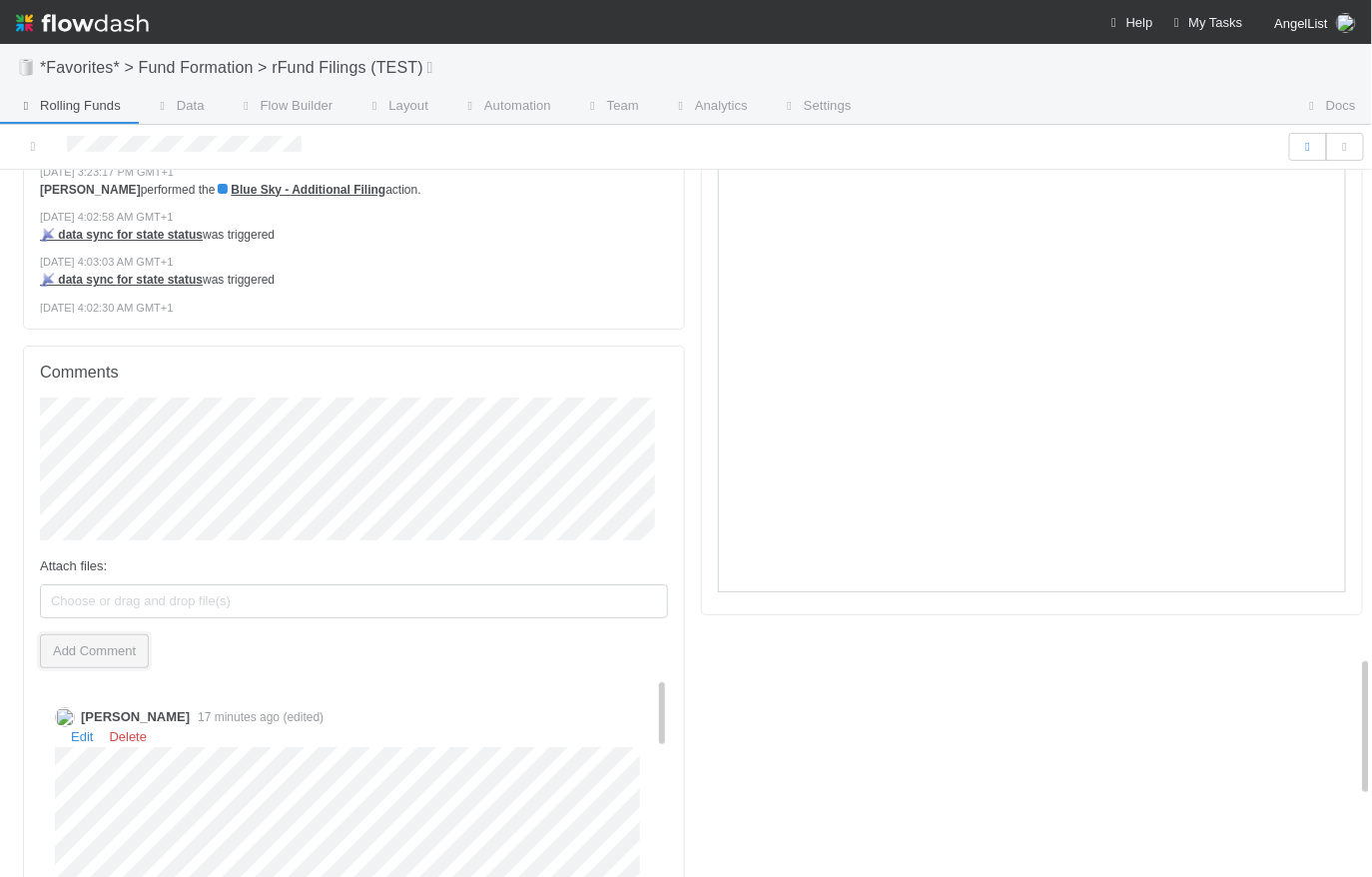 click on "Add Comment" at bounding box center [94, 651] 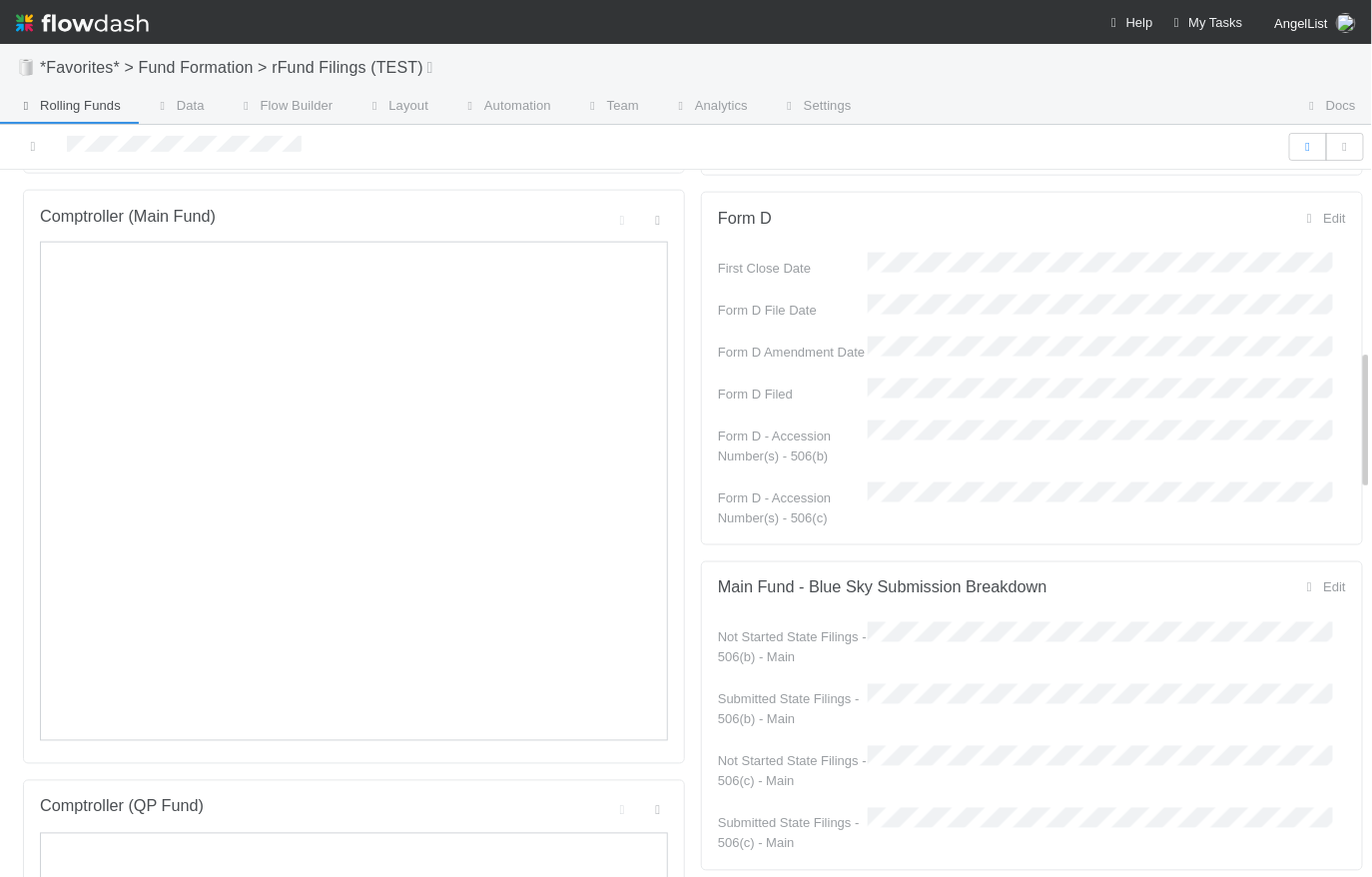 scroll, scrollTop: 0, scrollLeft: 0, axis: both 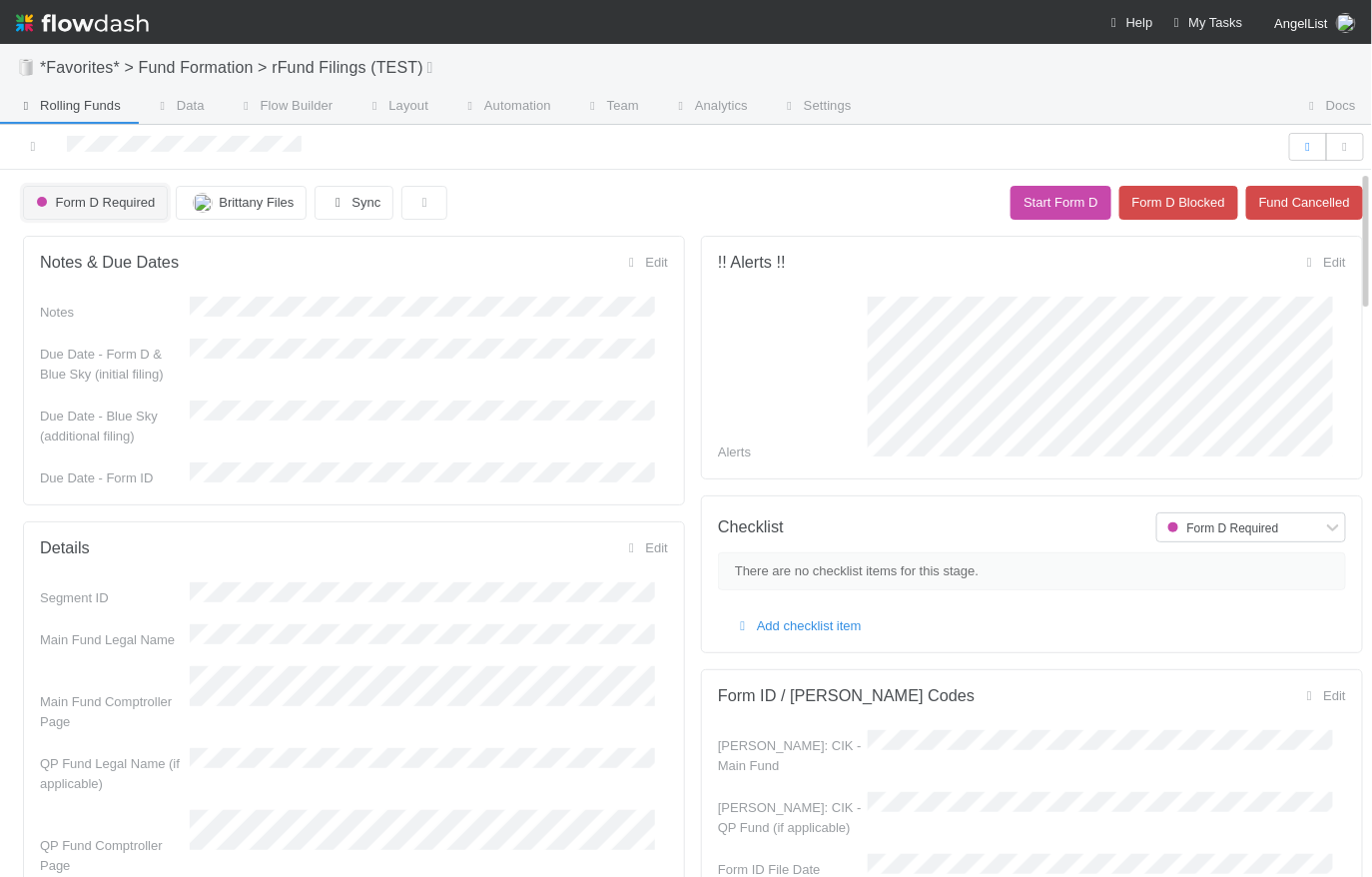 click on "Form D Required" at bounding box center (93, 202) 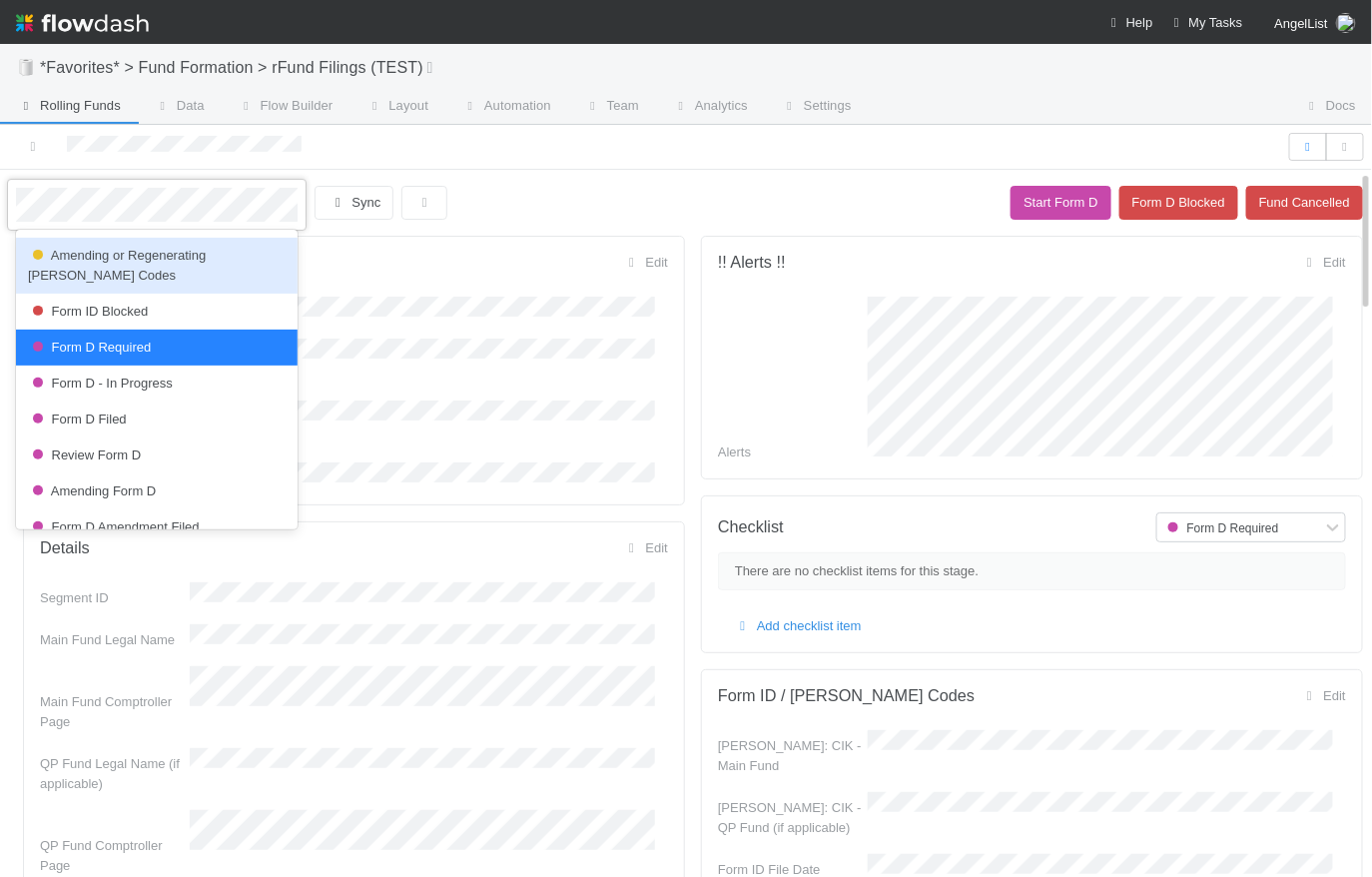 scroll, scrollTop: 410, scrollLeft: 0, axis: vertical 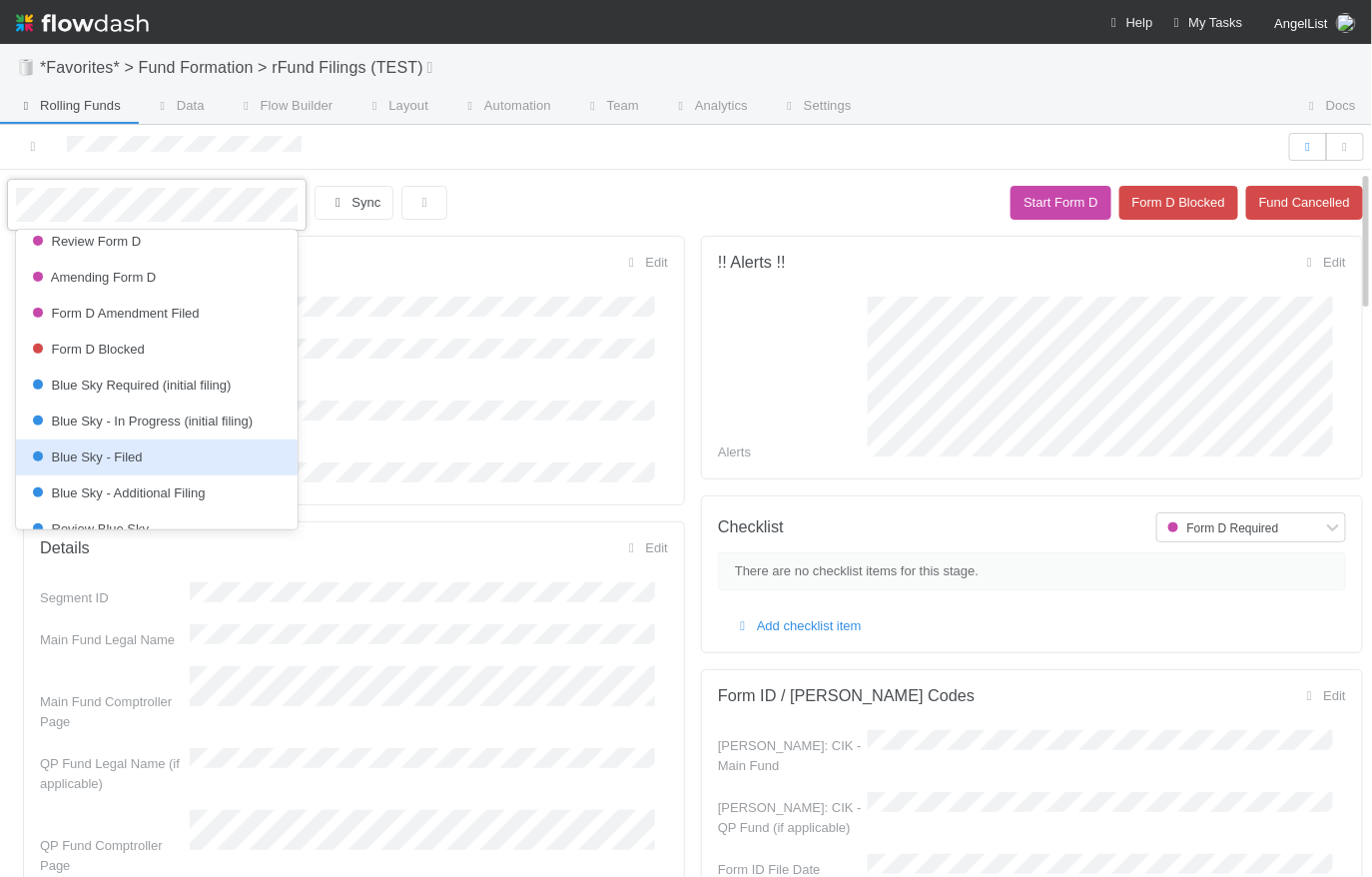 click on "Blue Sky - Filed" at bounding box center (157, 457) 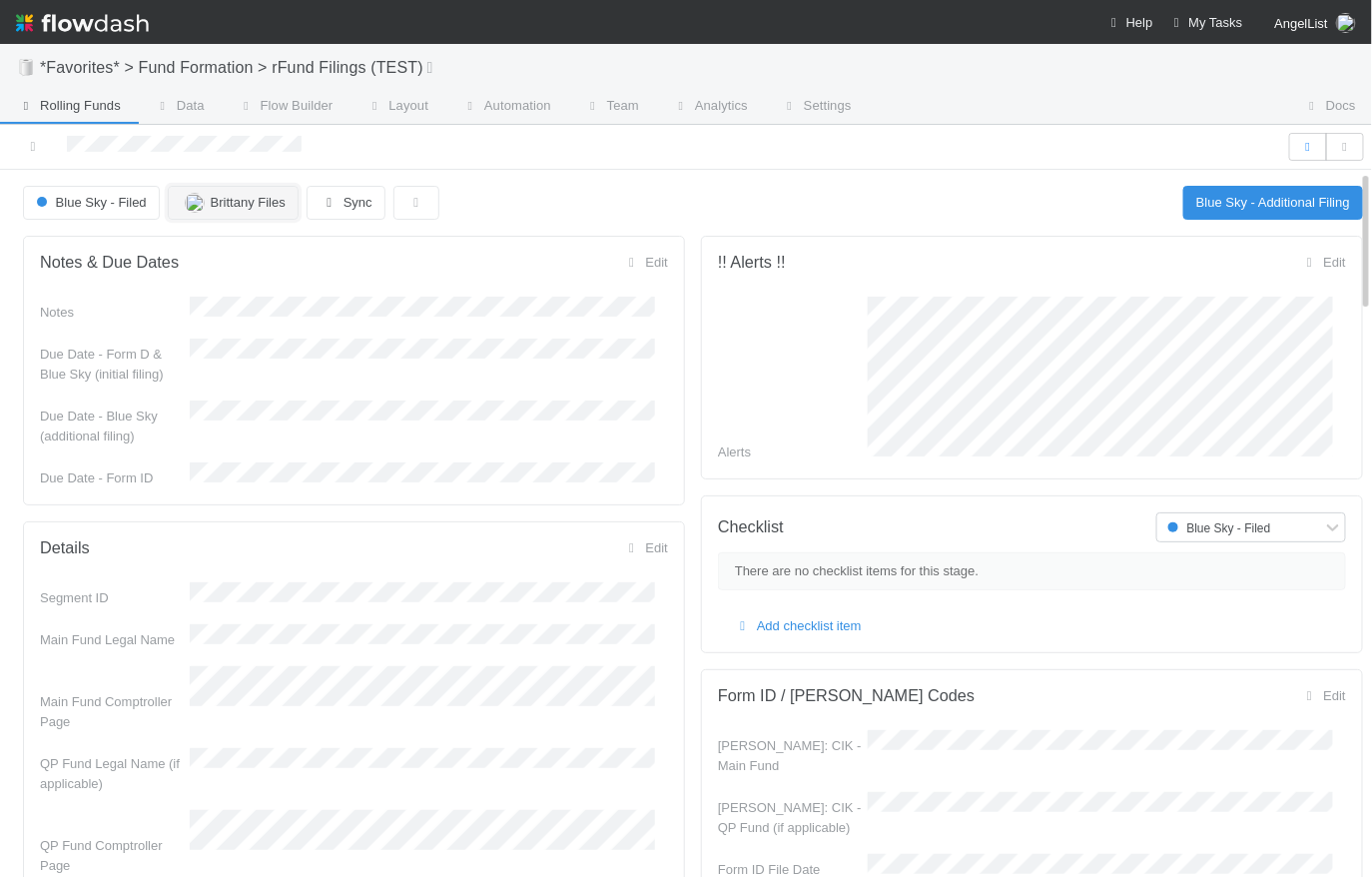 click on "Brittany Files" at bounding box center (233, 203) 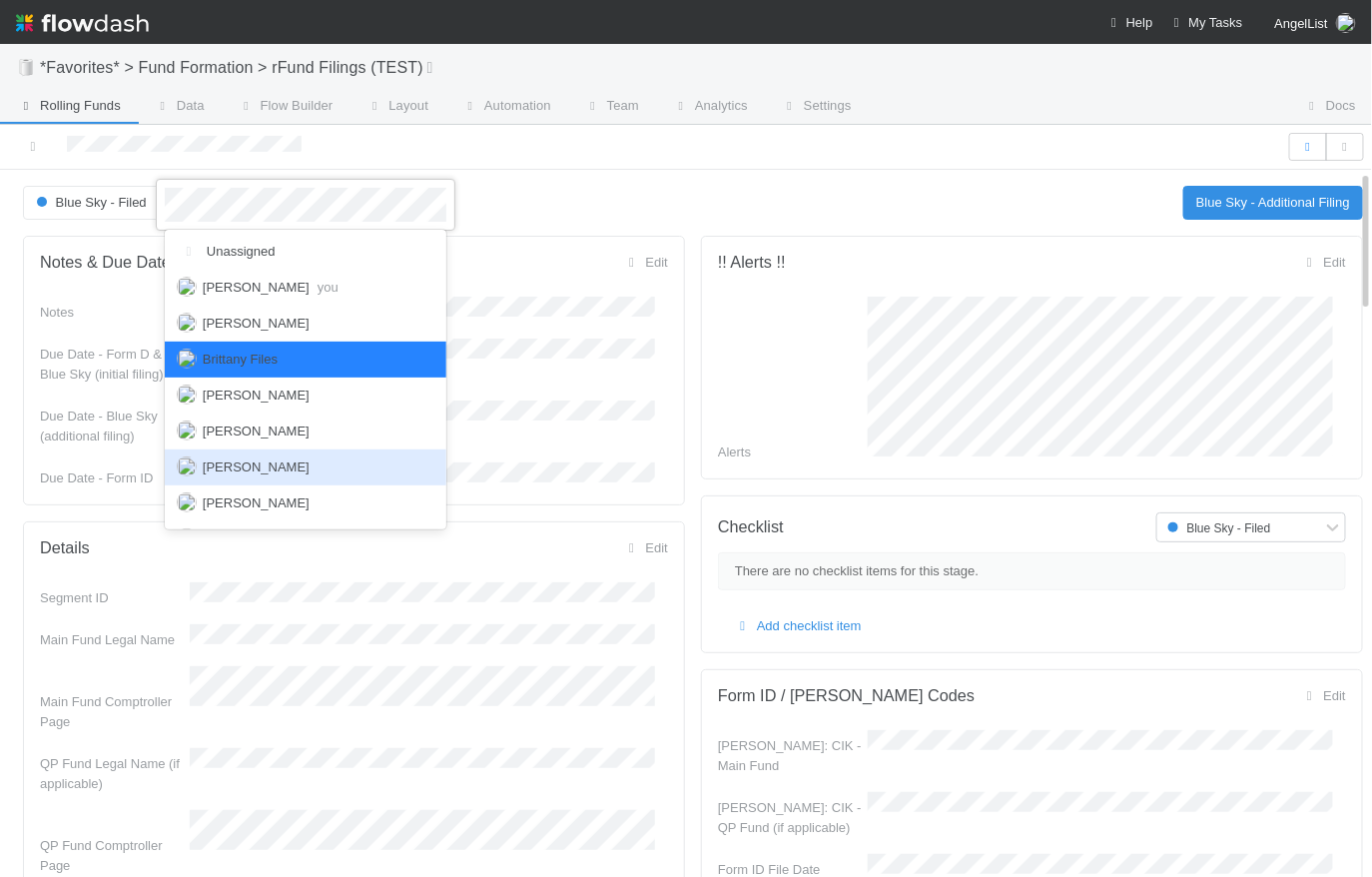 click on "[PERSON_NAME]" at bounding box center [306, 467] 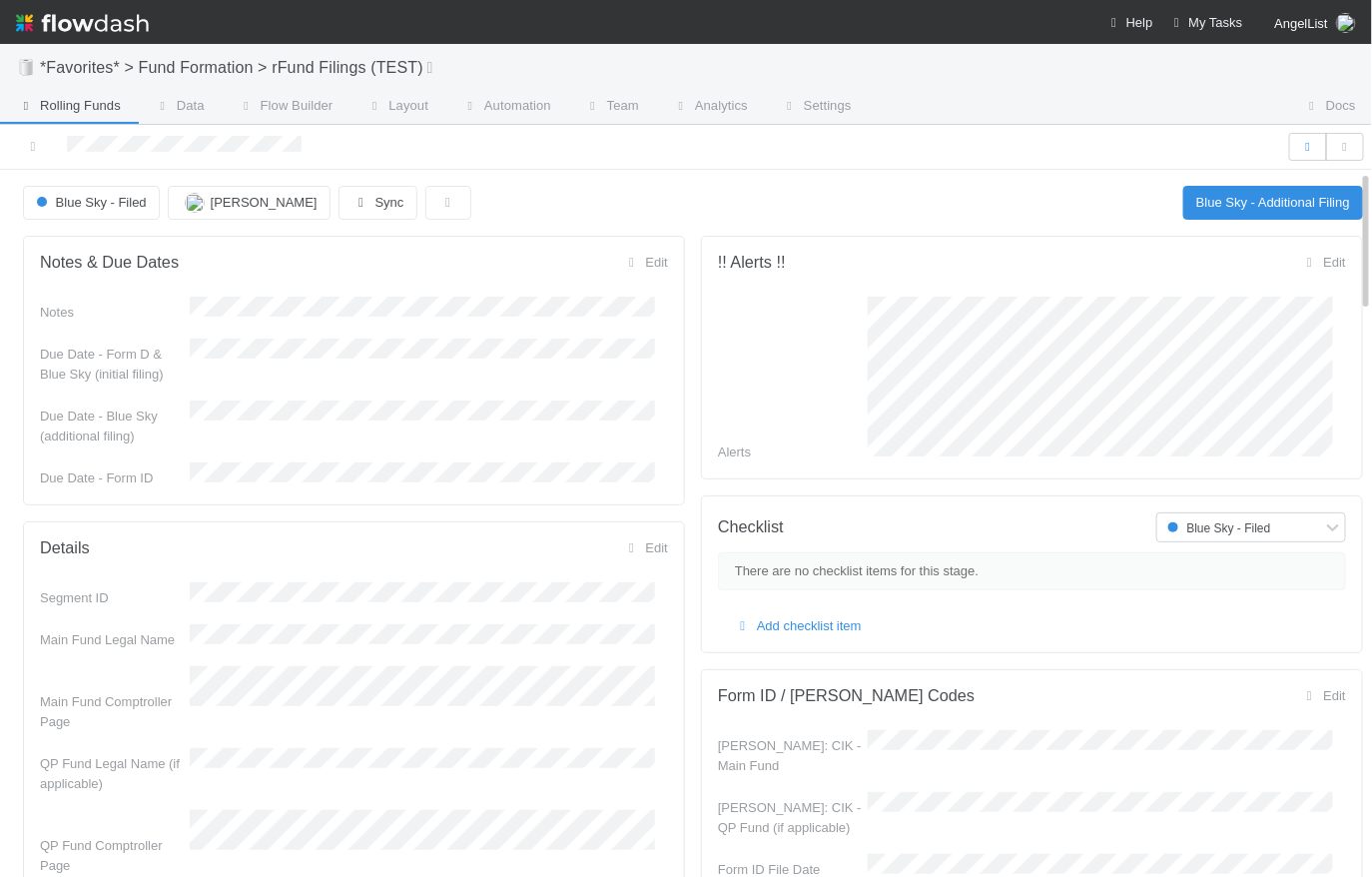 click on "Blue Sky - Filed  Raven Jacinto Sync Blue Sky - Additional Filing" at bounding box center (693, 203) 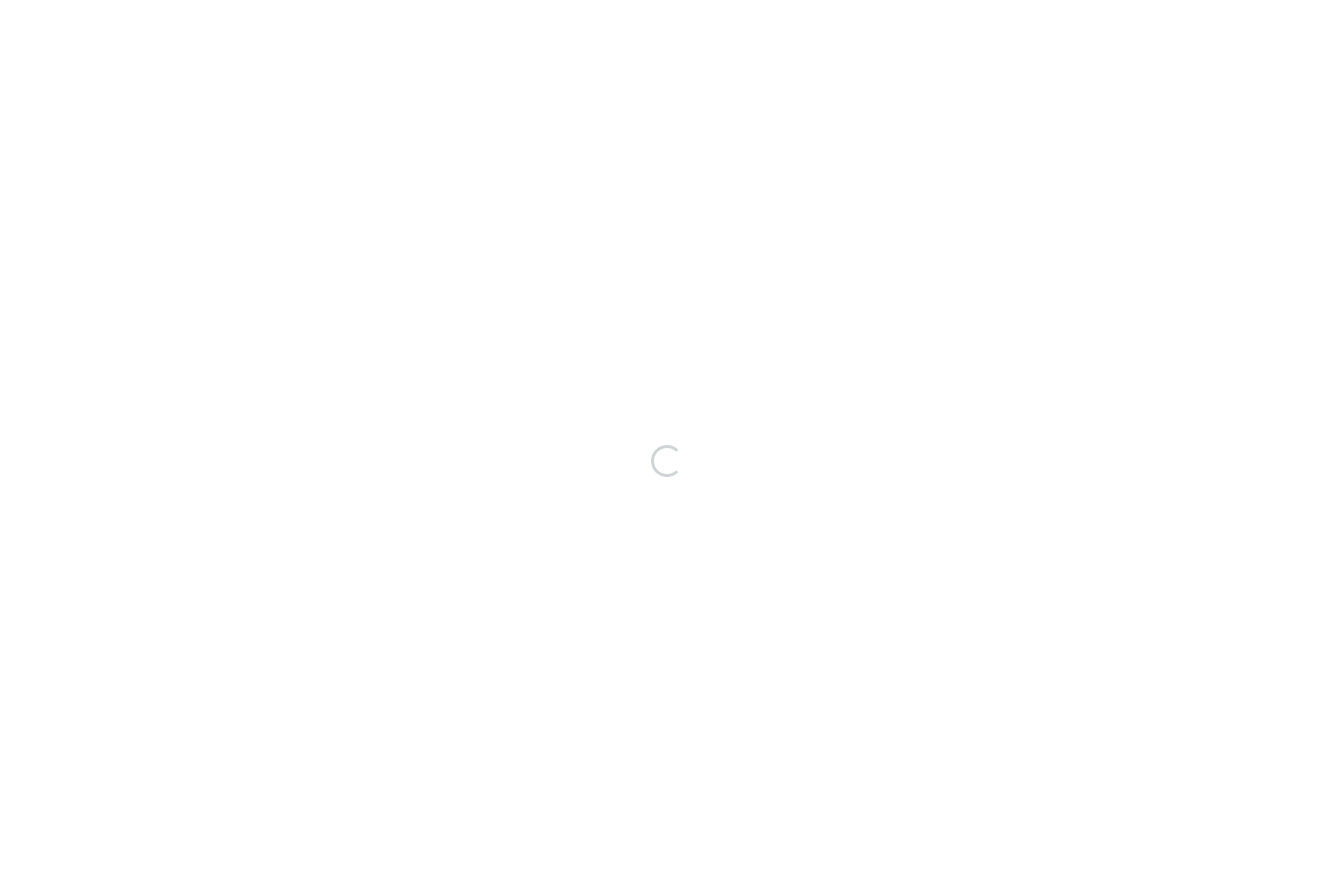 scroll, scrollTop: 0, scrollLeft: 0, axis: both 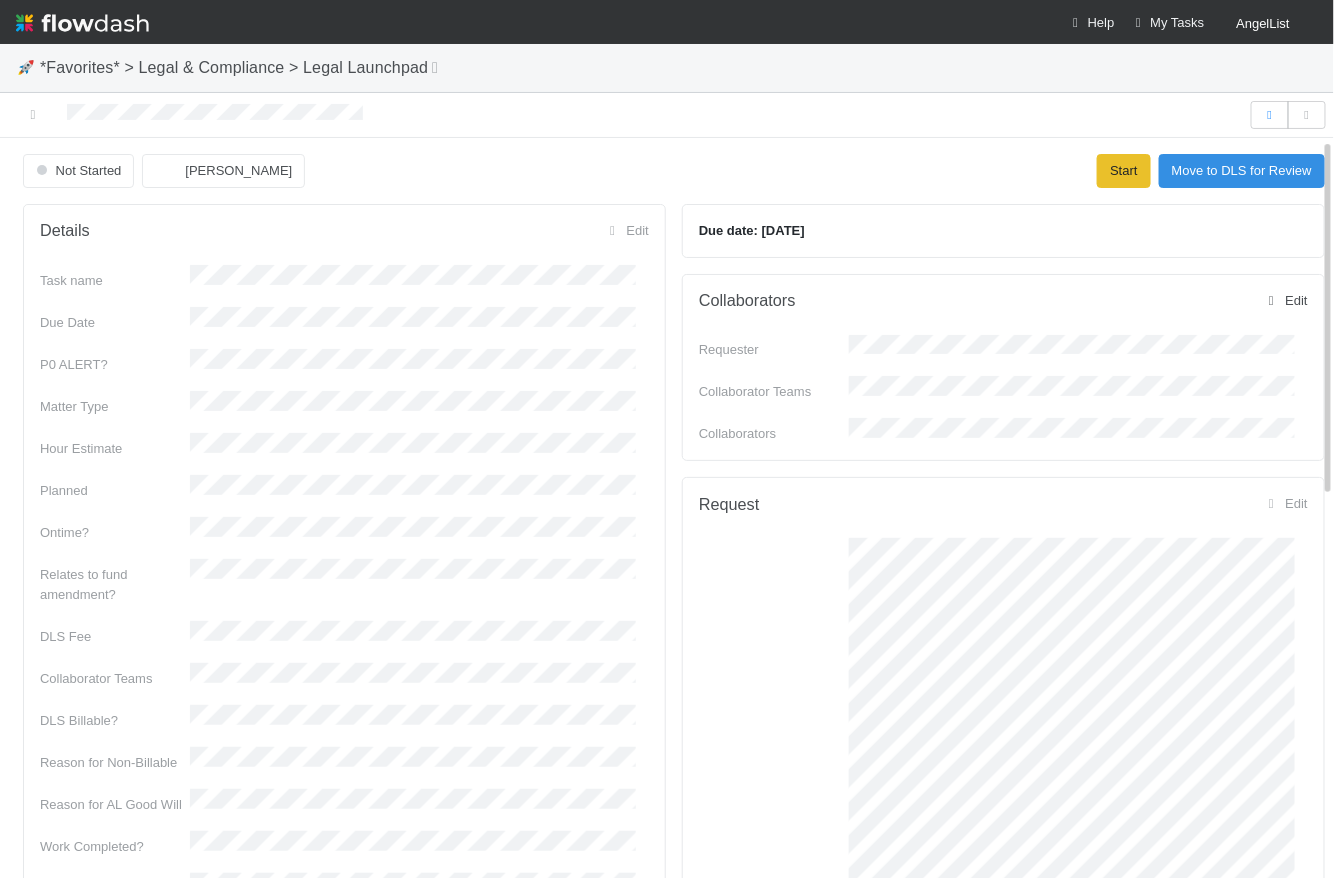 click on "Edit" at bounding box center (1285, 300) 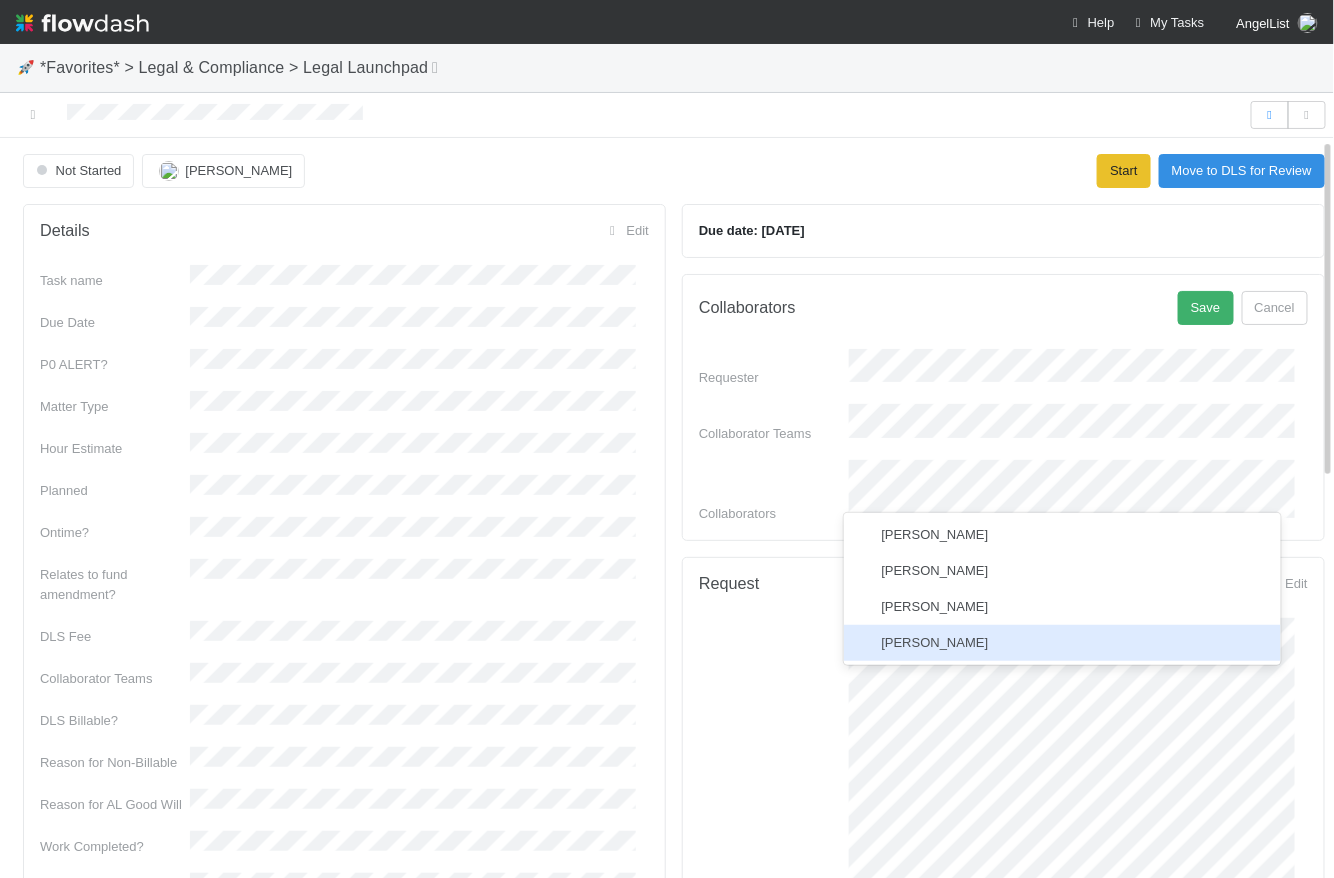 click on "[PERSON_NAME]" at bounding box center [1063, 643] 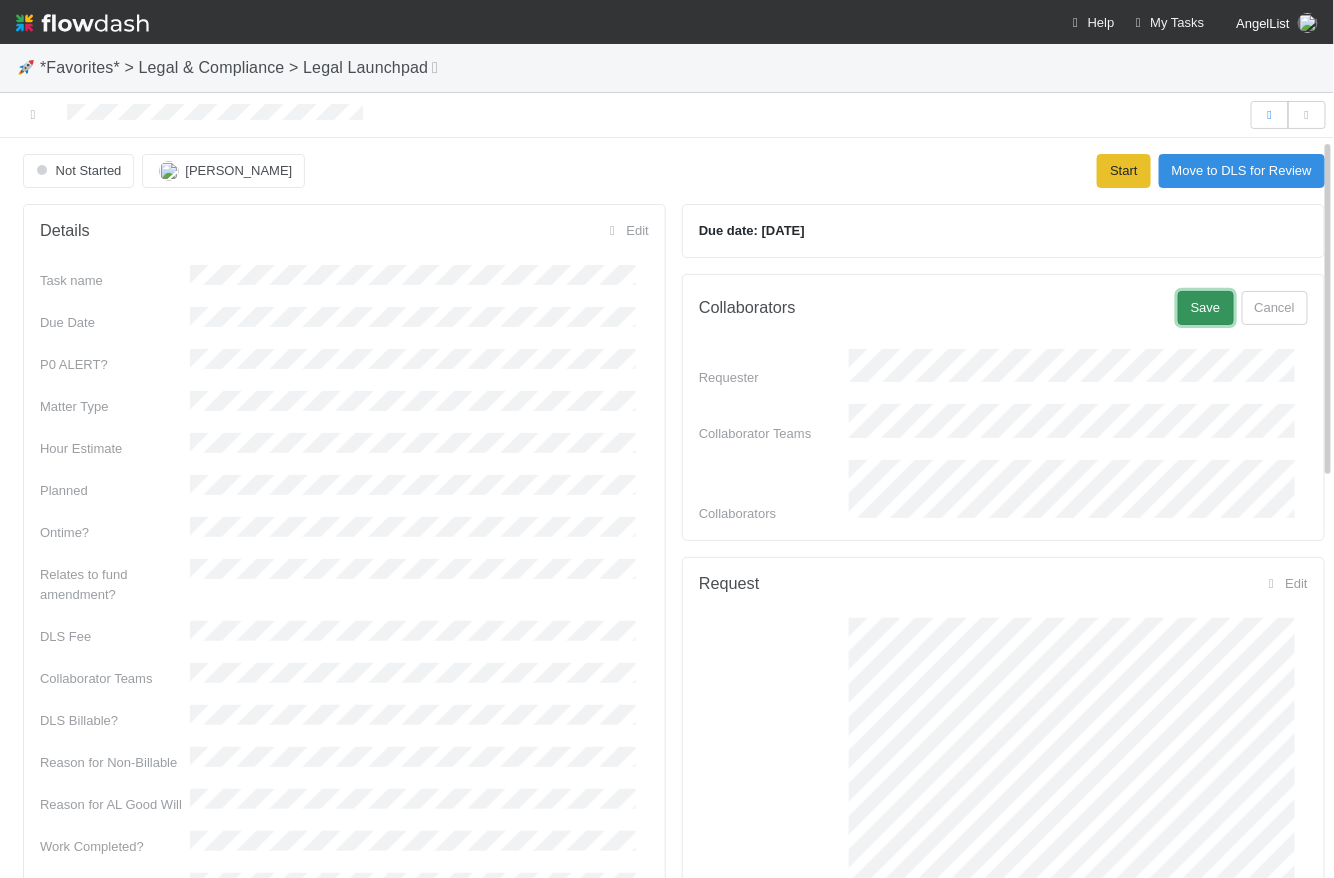 click on "Save" at bounding box center (1206, 308) 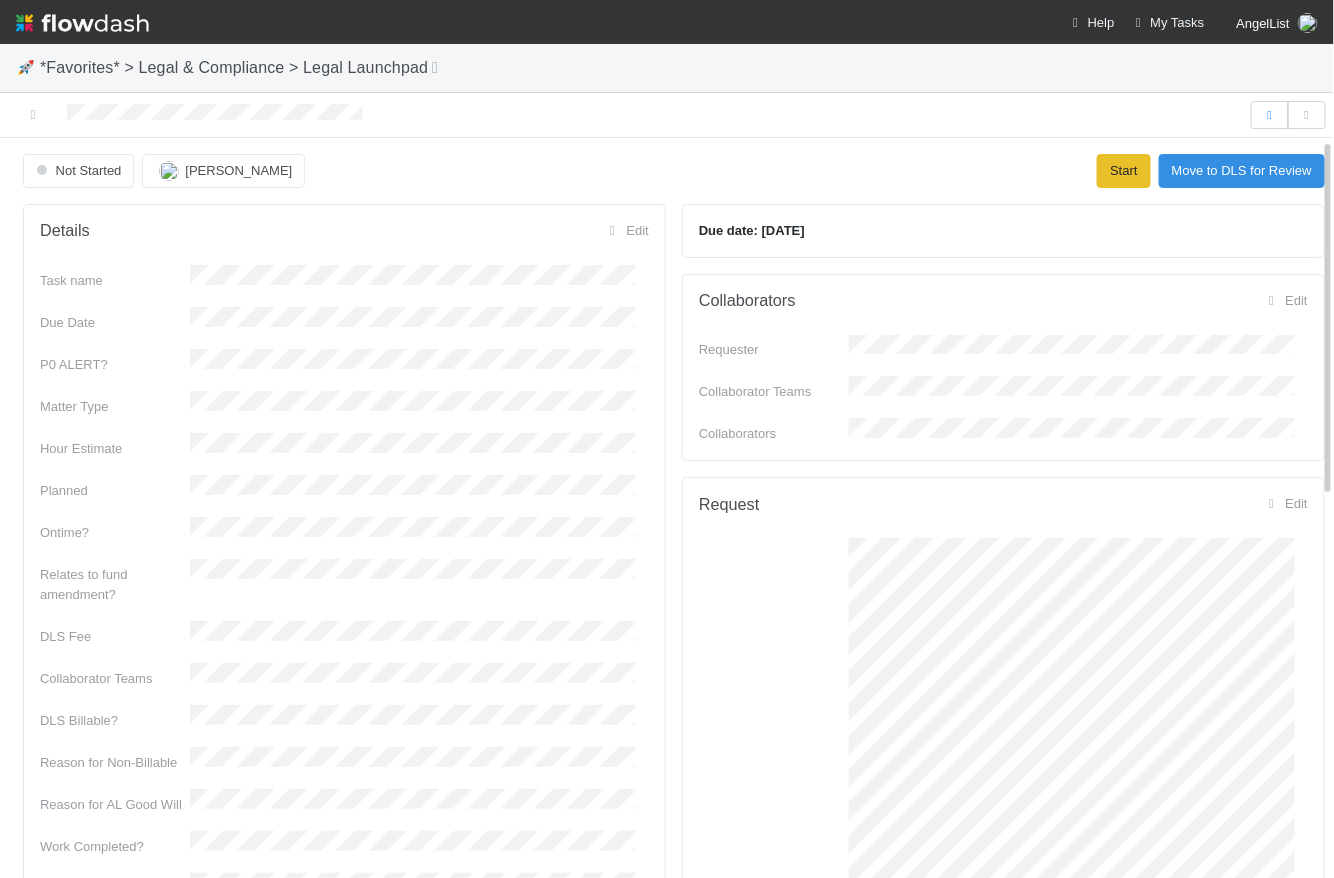 click on "Collaborators Edit" at bounding box center [1003, 301] 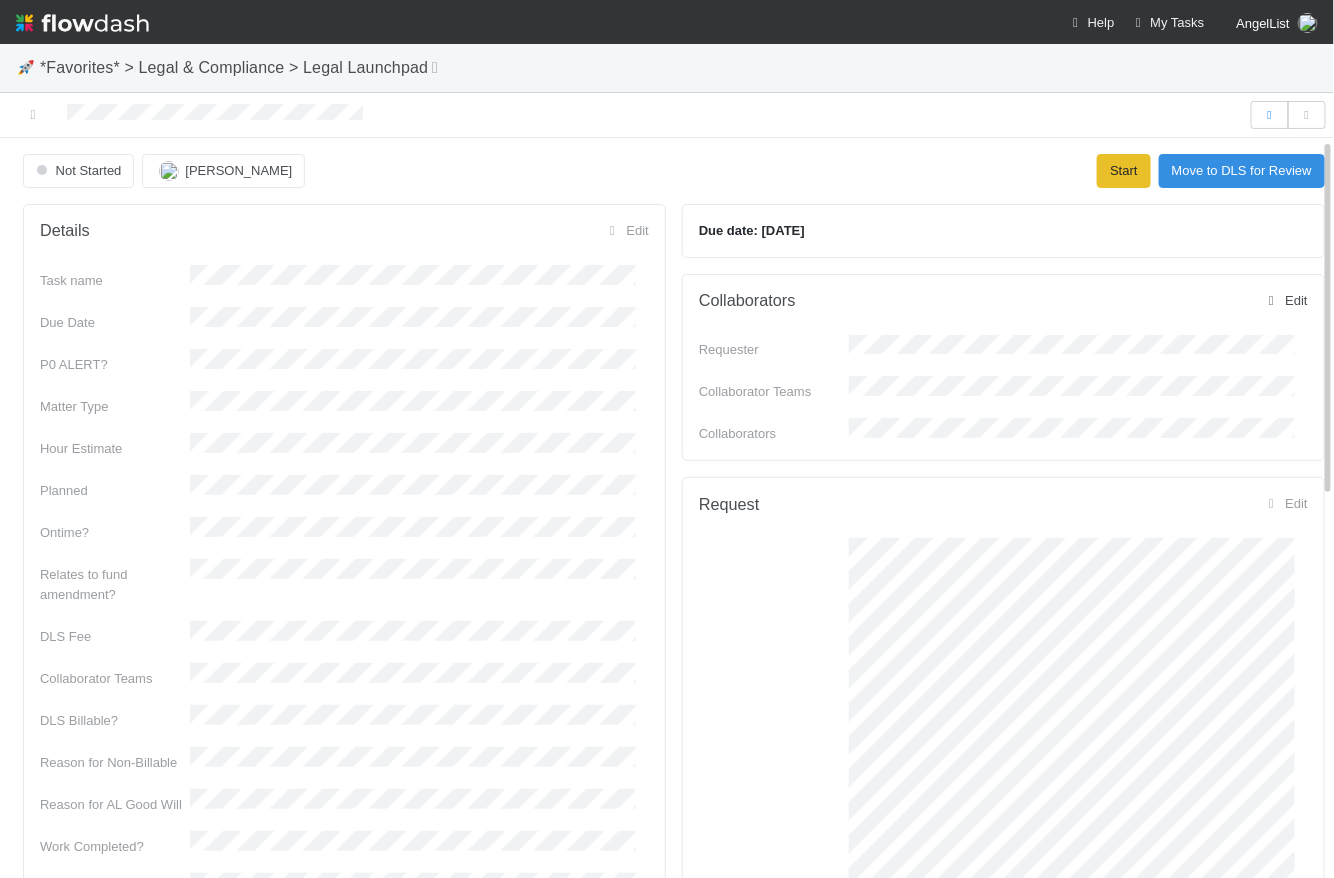 click on "Edit" at bounding box center [1285, 300] 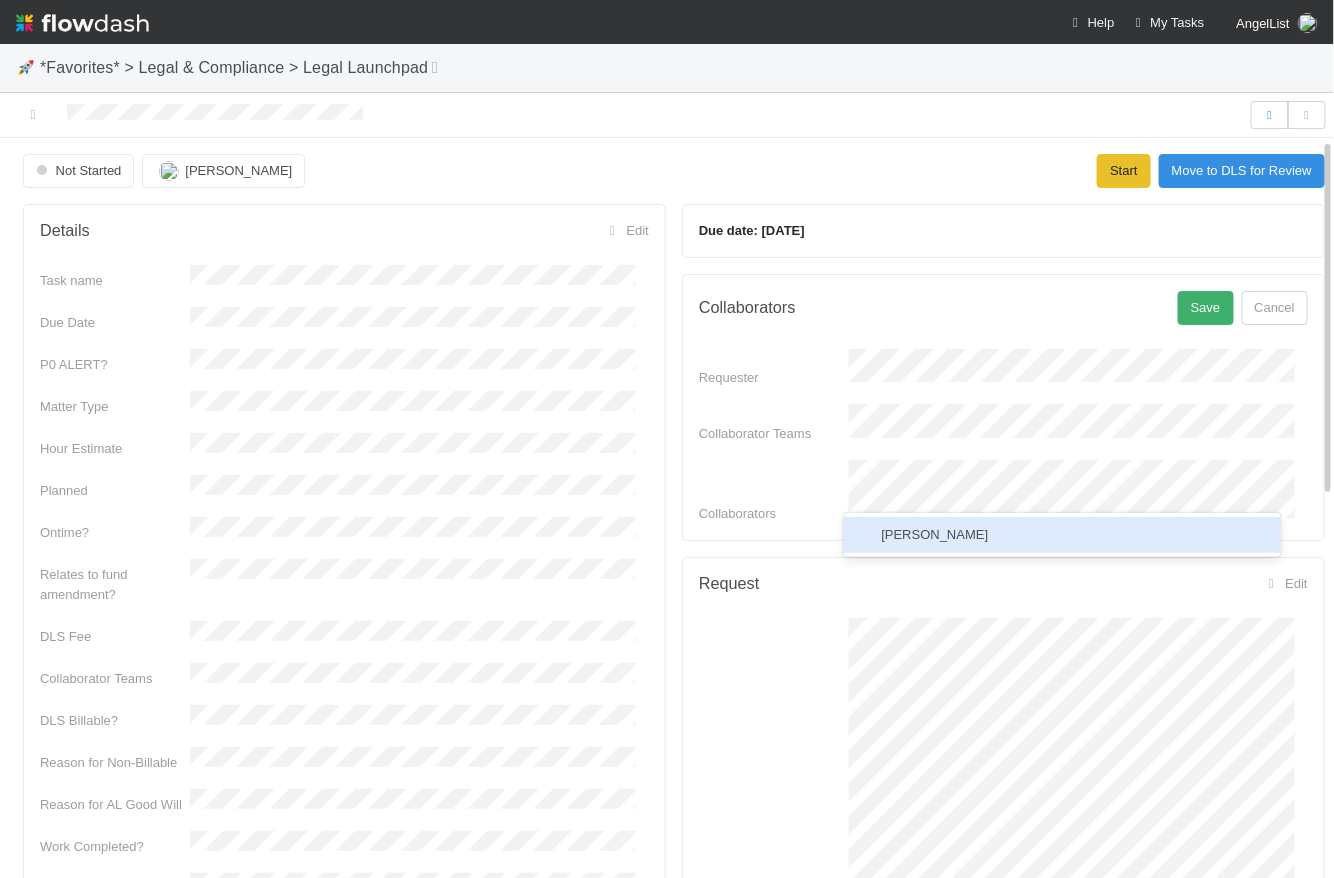 drag, startPoint x: 681, startPoint y: 345, endPoint x: 704, endPoint y: 359, distance: 26.925823 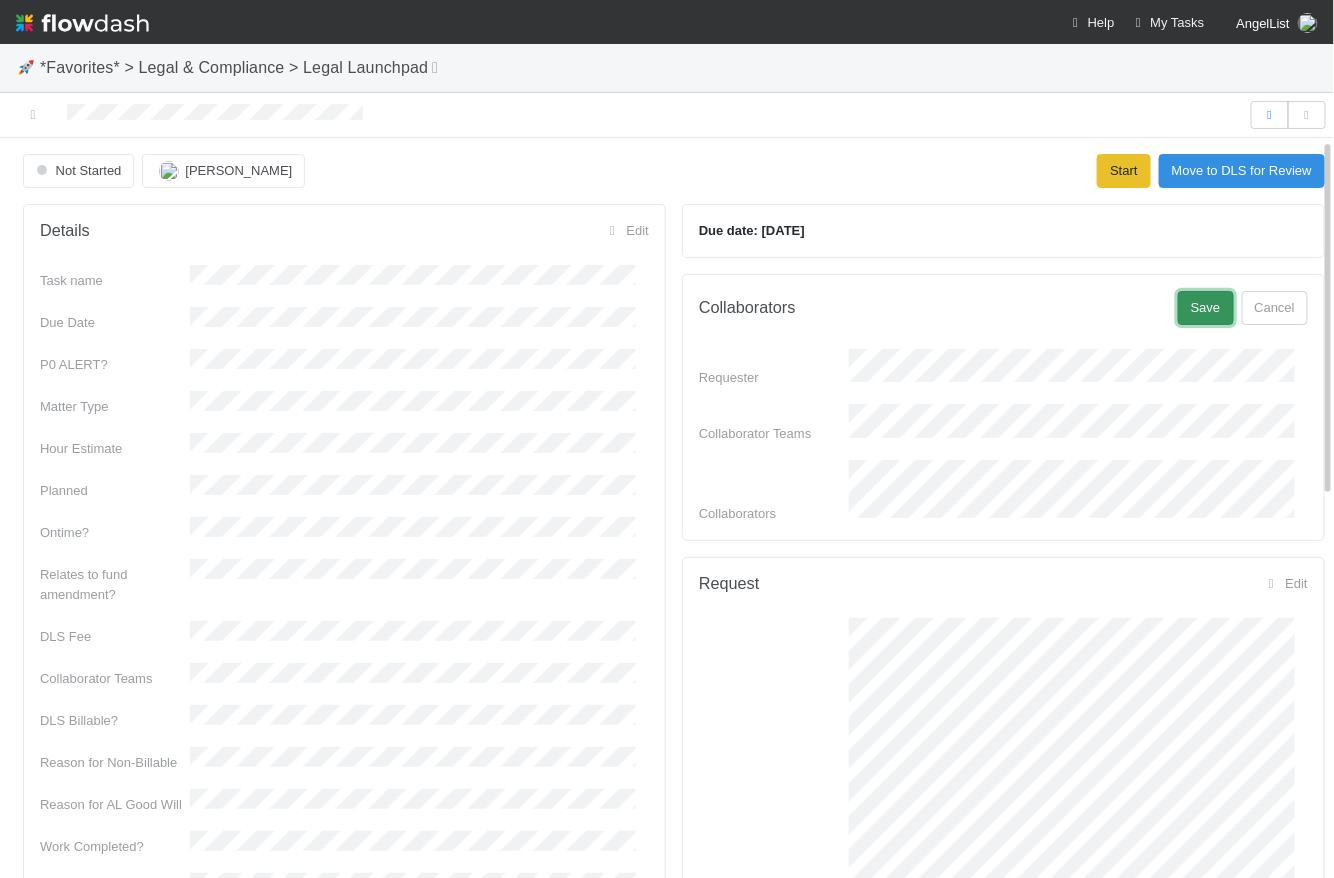 click on "Save" at bounding box center [1206, 308] 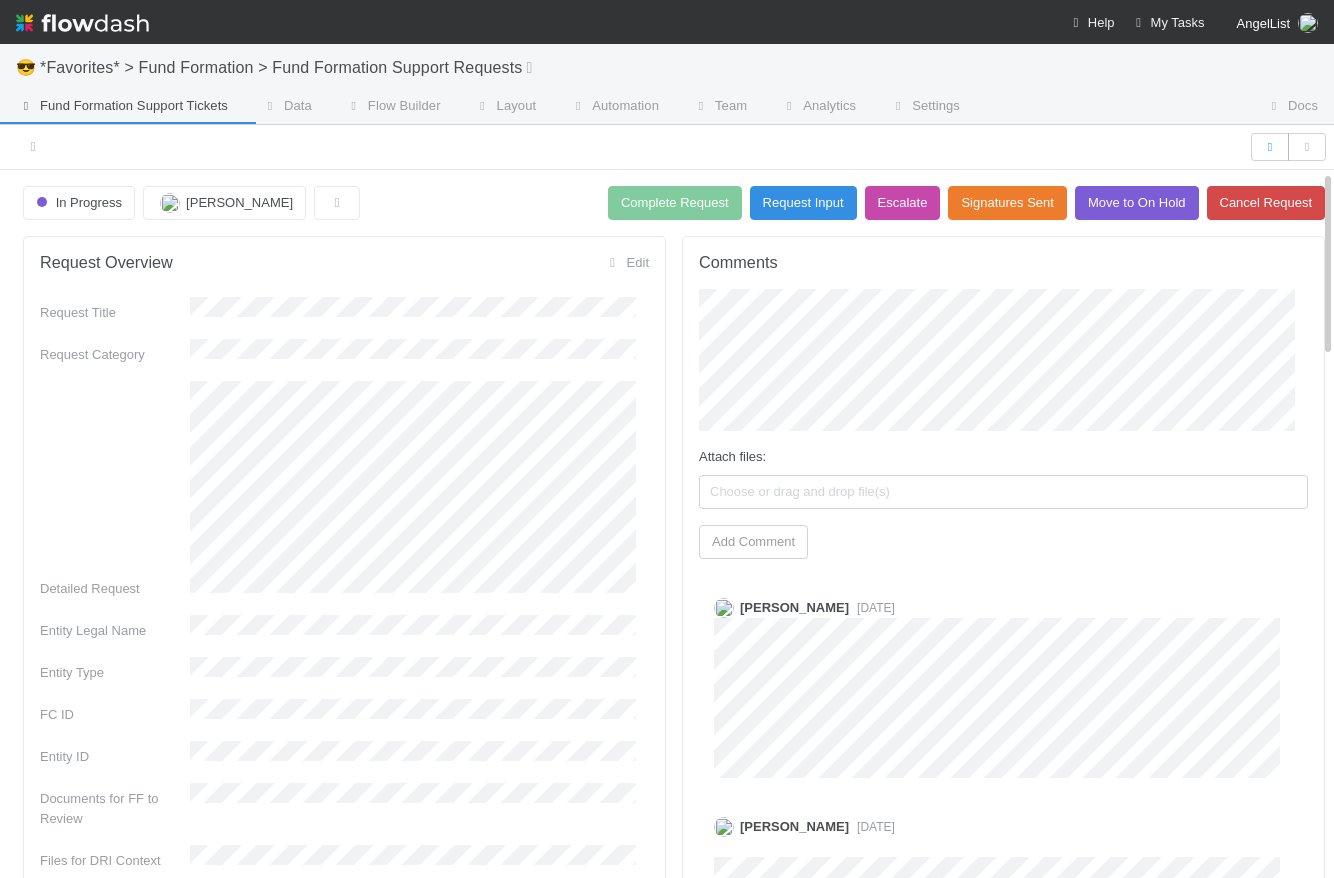 scroll, scrollTop: 0, scrollLeft: 0, axis: both 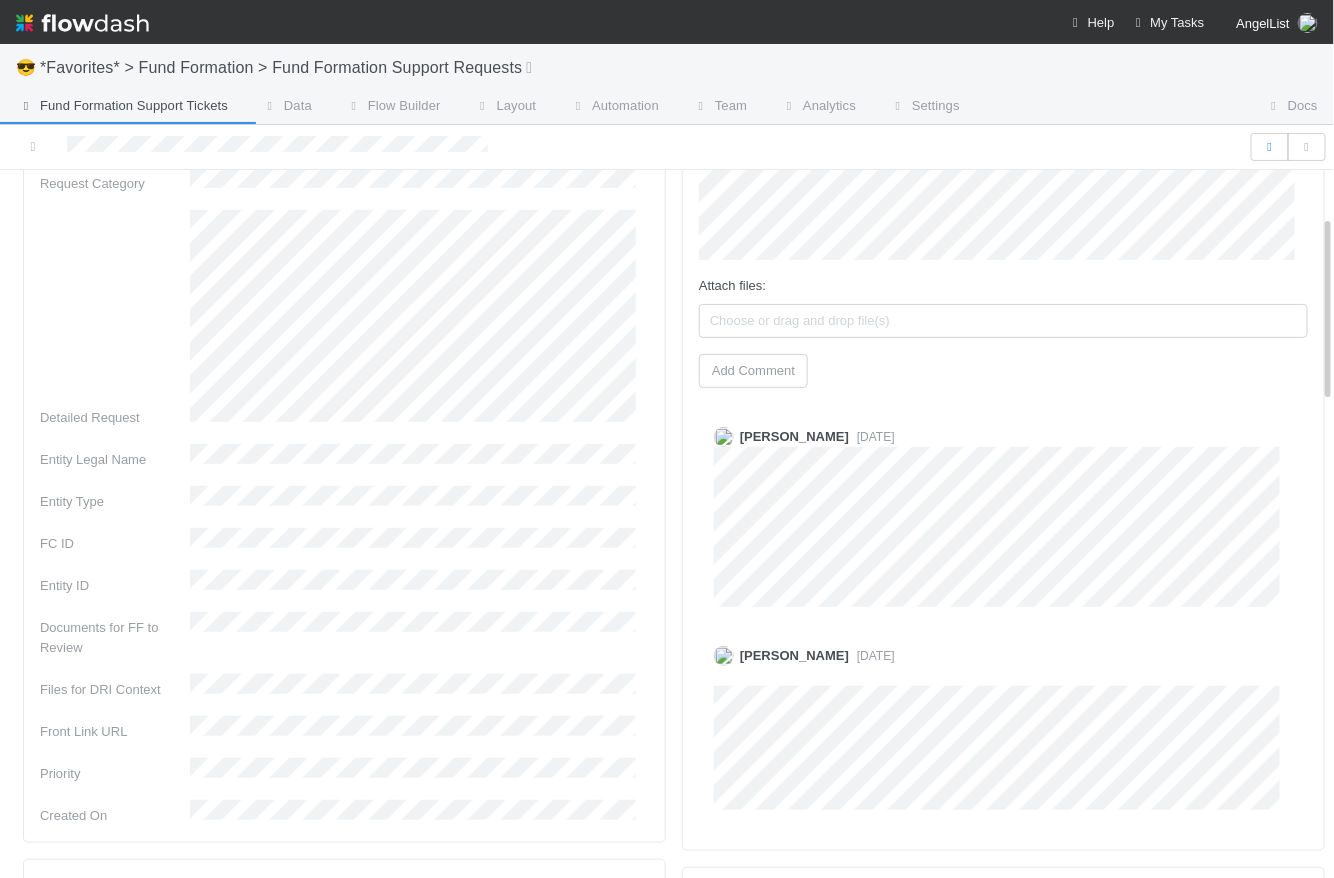 click on "Entity Legal Name" at bounding box center [344, 457] 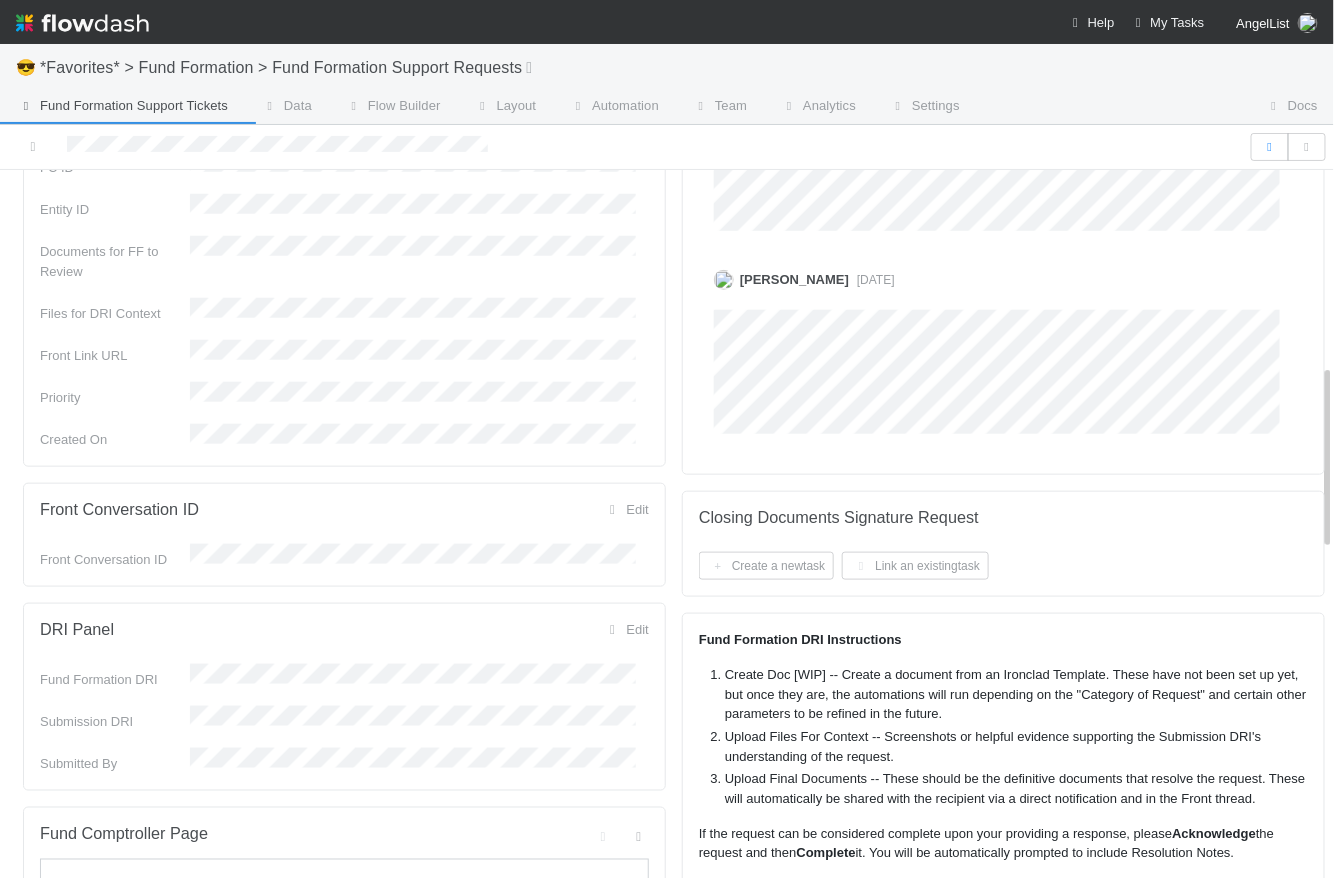 scroll, scrollTop: 0, scrollLeft: 0, axis: both 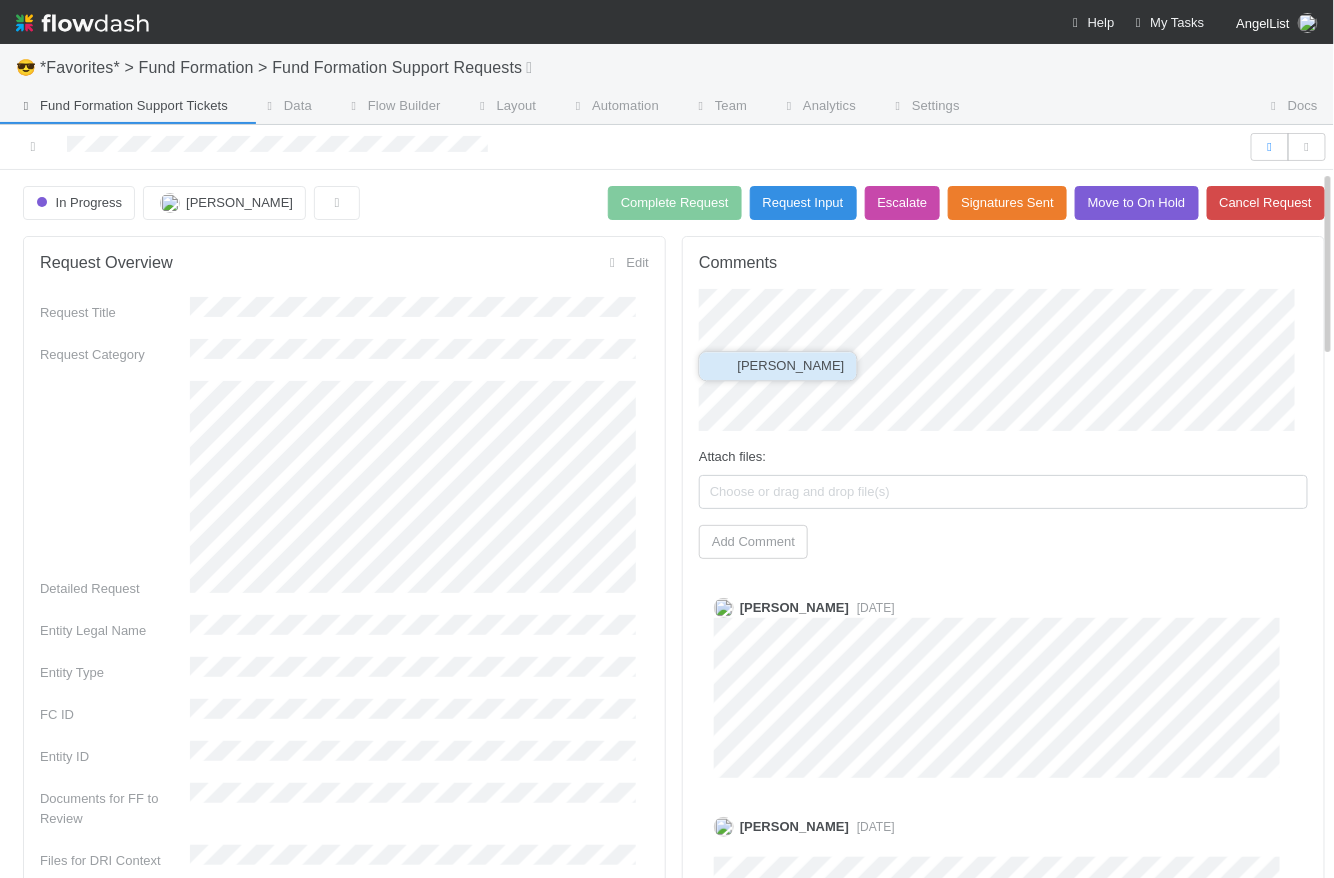 click on "[PERSON_NAME]" at bounding box center (791, 365) 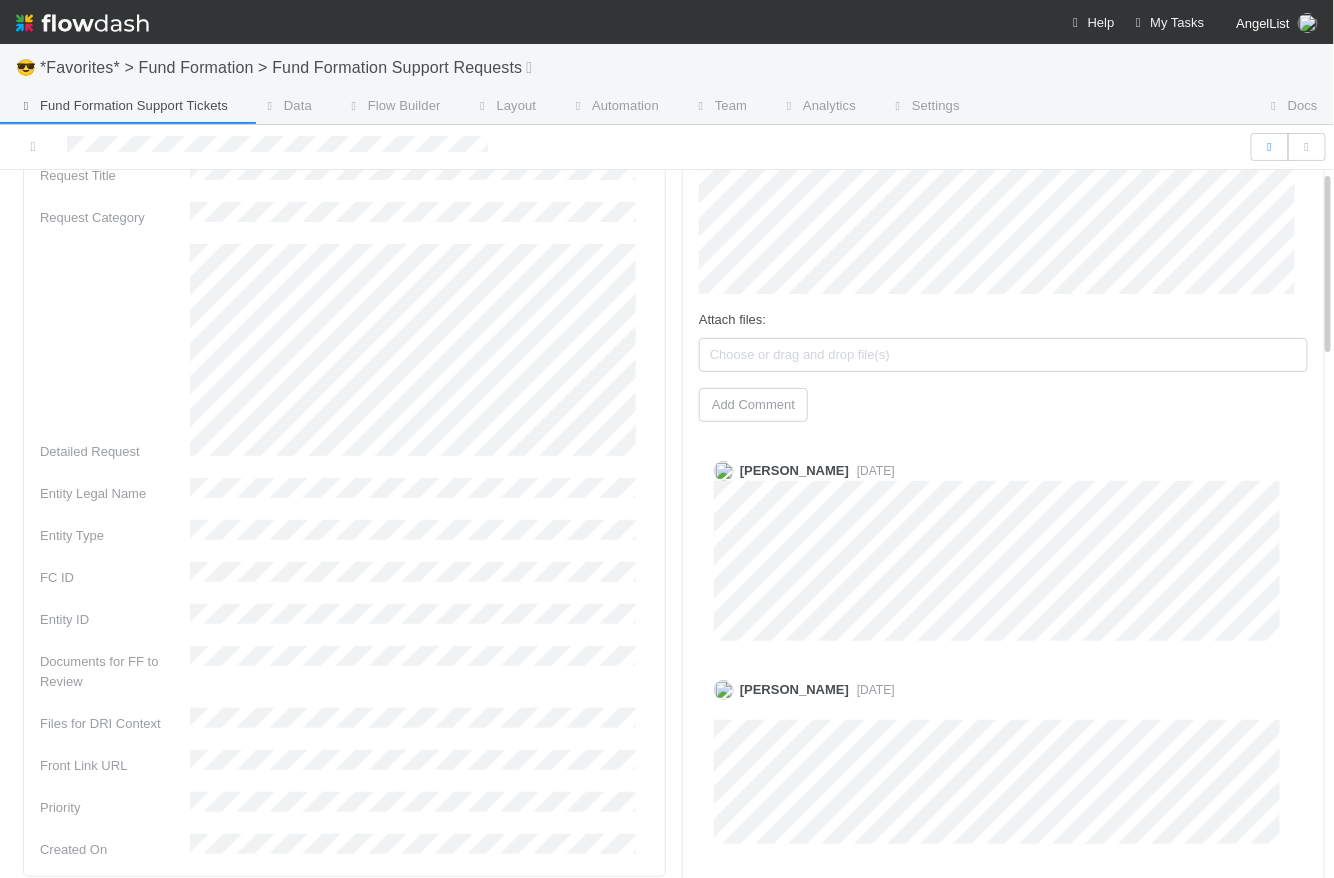 scroll, scrollTop: 0, scrollLeft: 0, axis: both 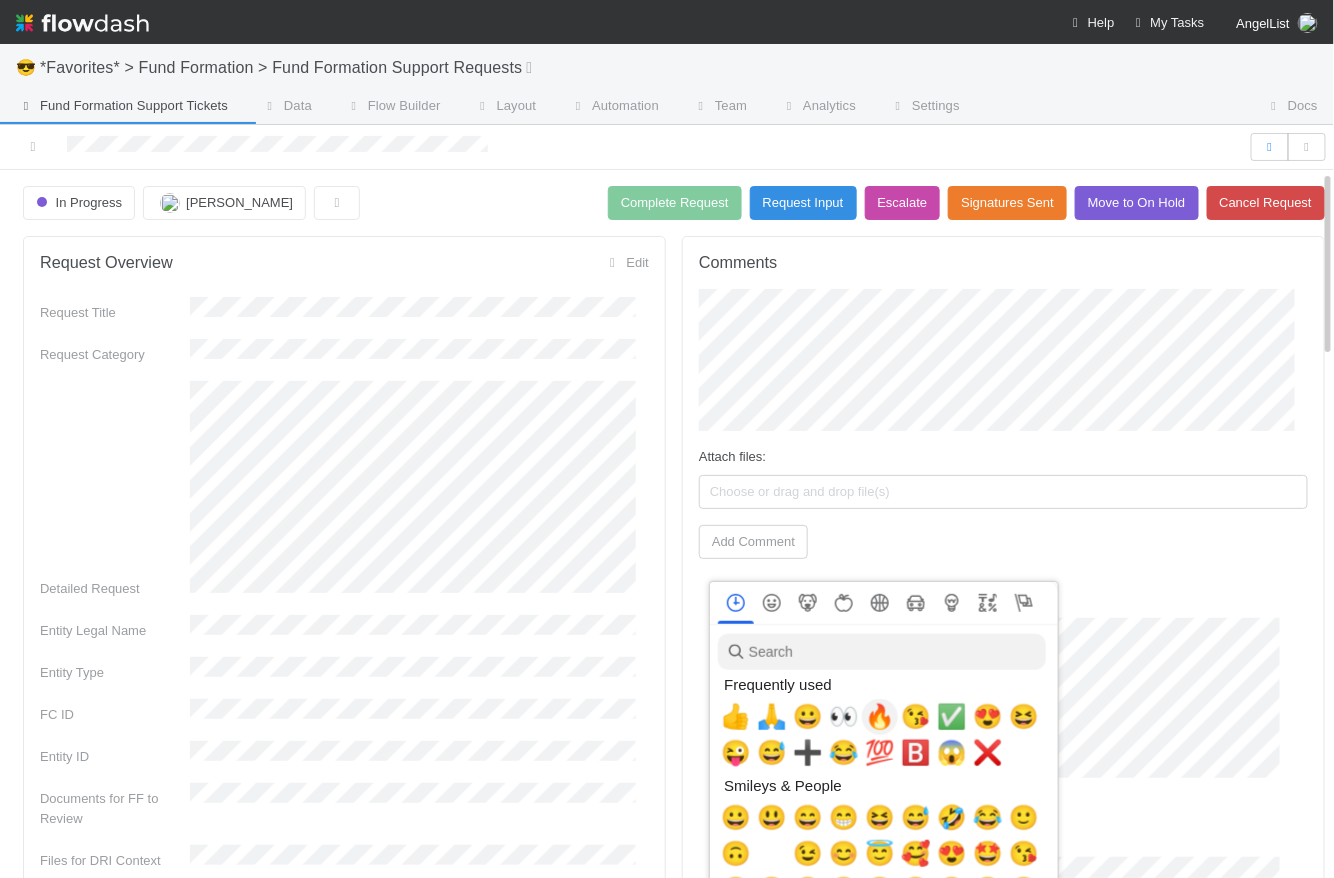 click on "🔥" at bounding box center [880, 717] 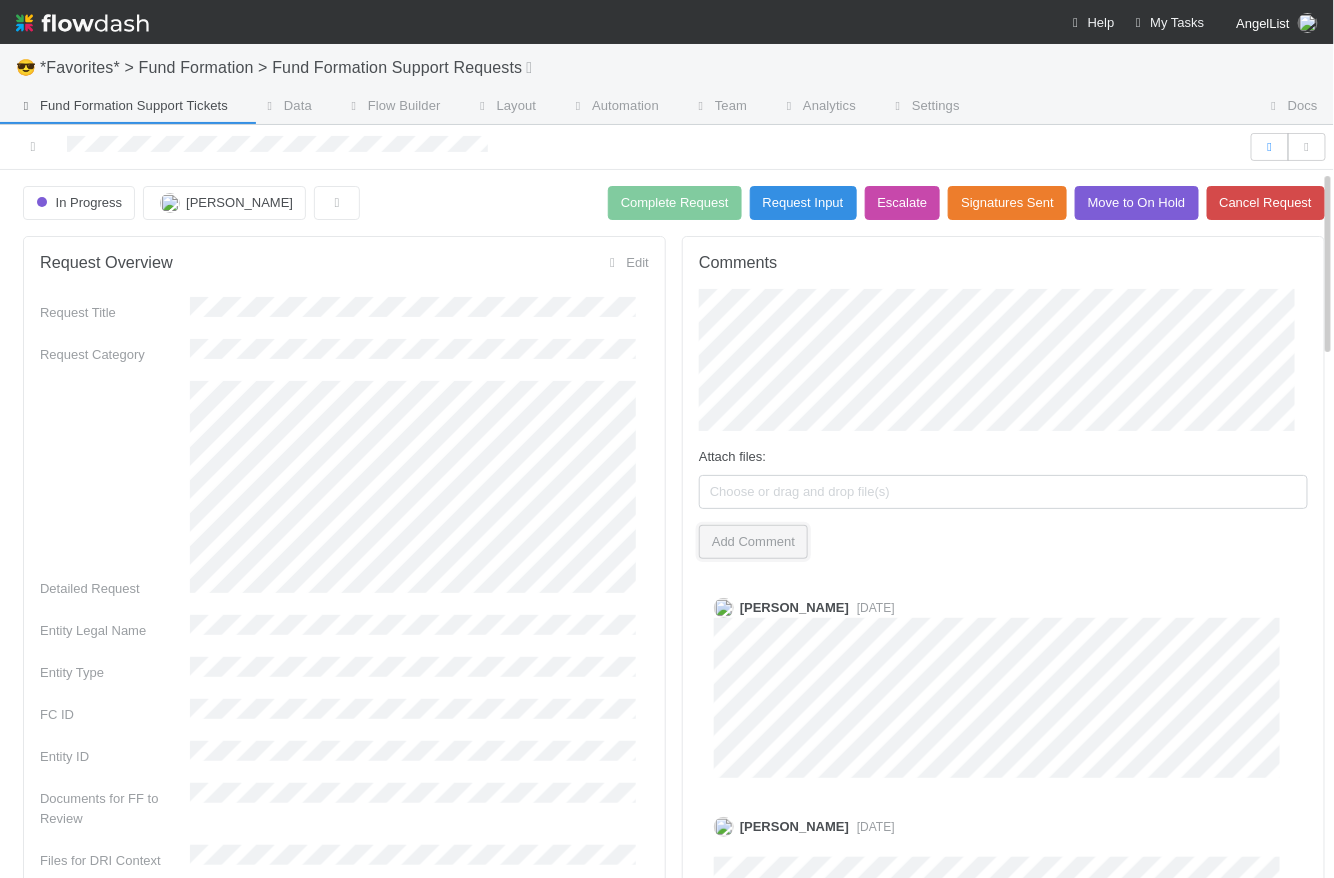 click on "Add Comment" at bounding box center (753, 542) 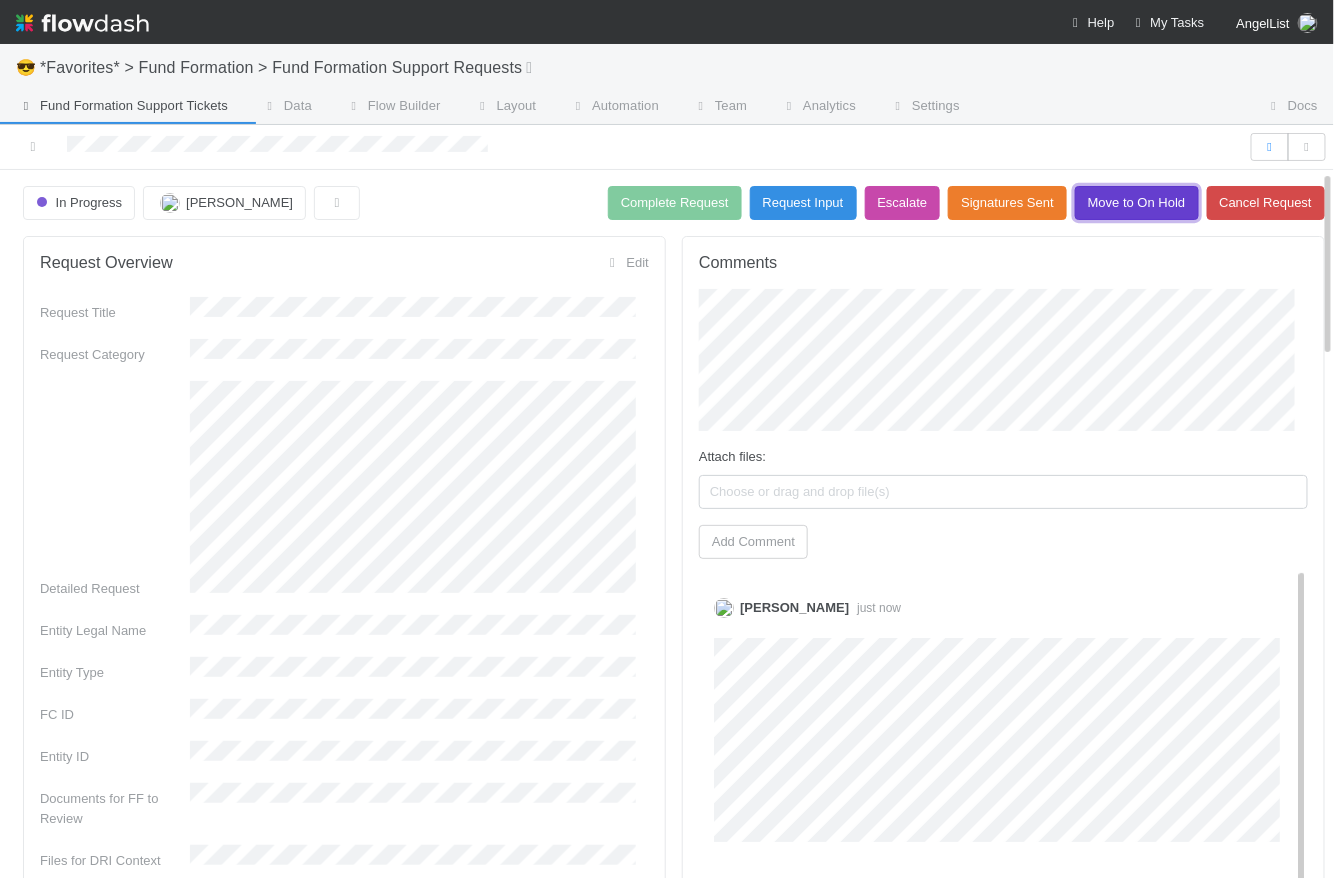 click on "Move to On Hold" at bounding box center [1137, 203] 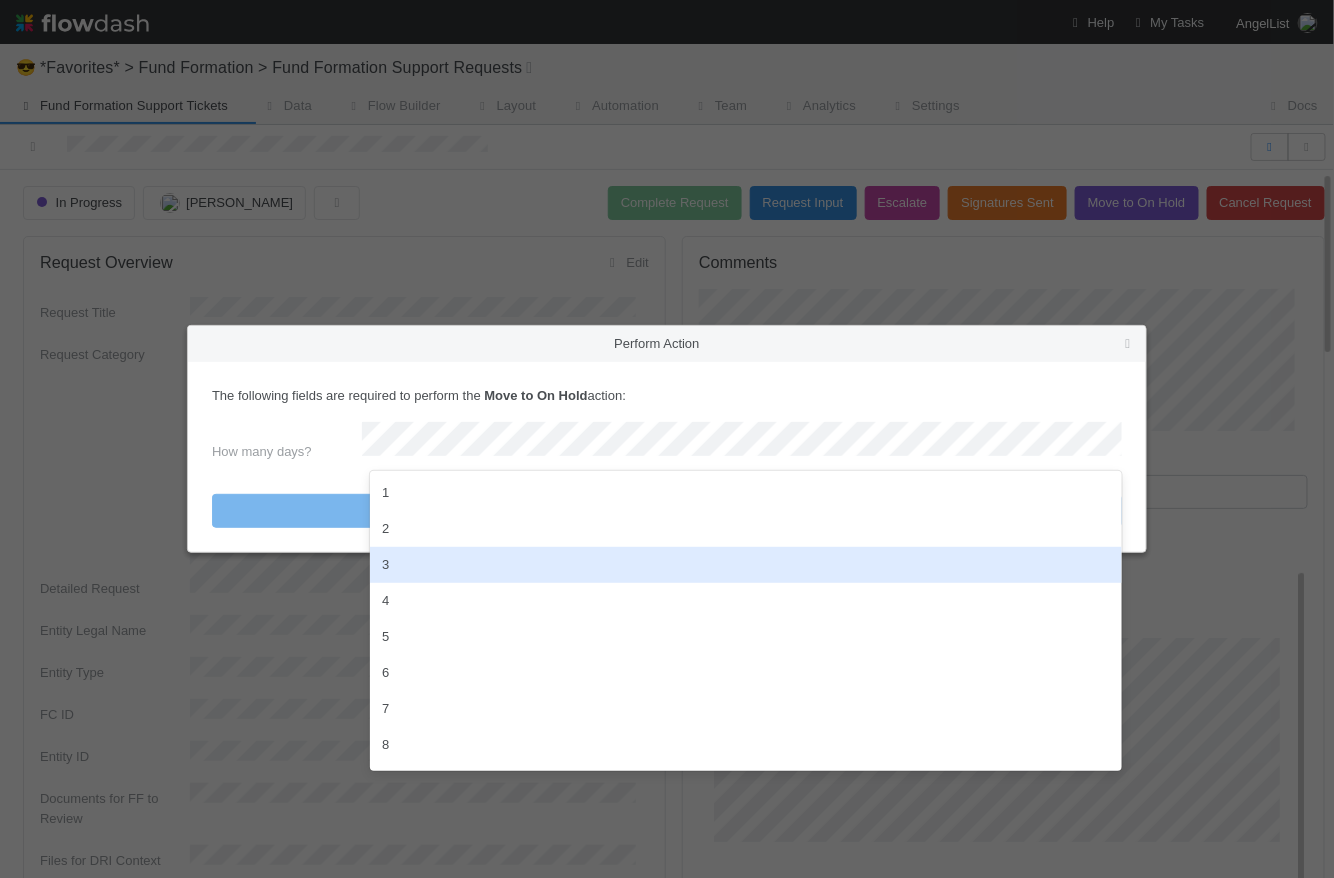 click on "3" at bounding box center (746, 565) 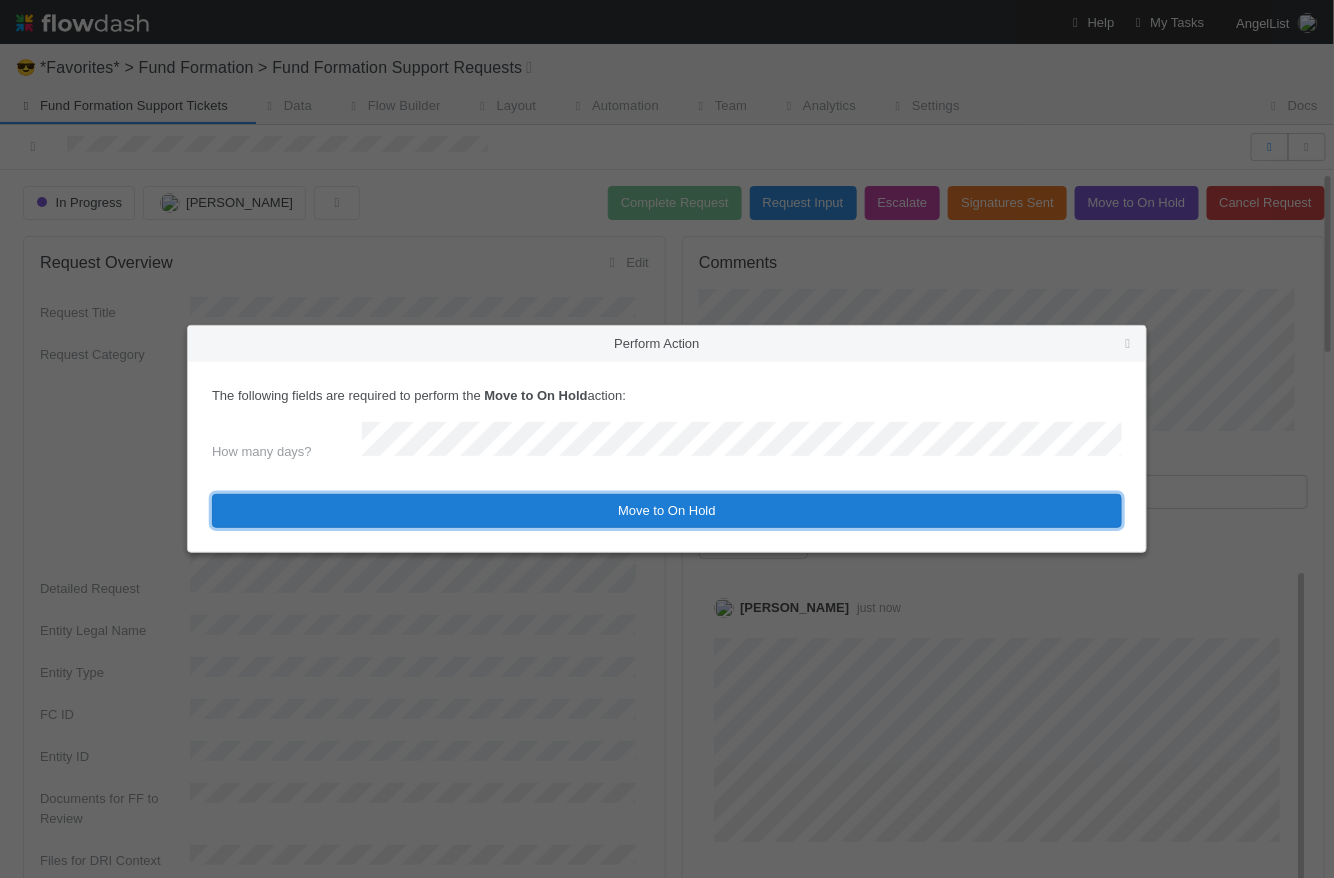 click on "Move to On Hold" at bounding box center (667, 511) 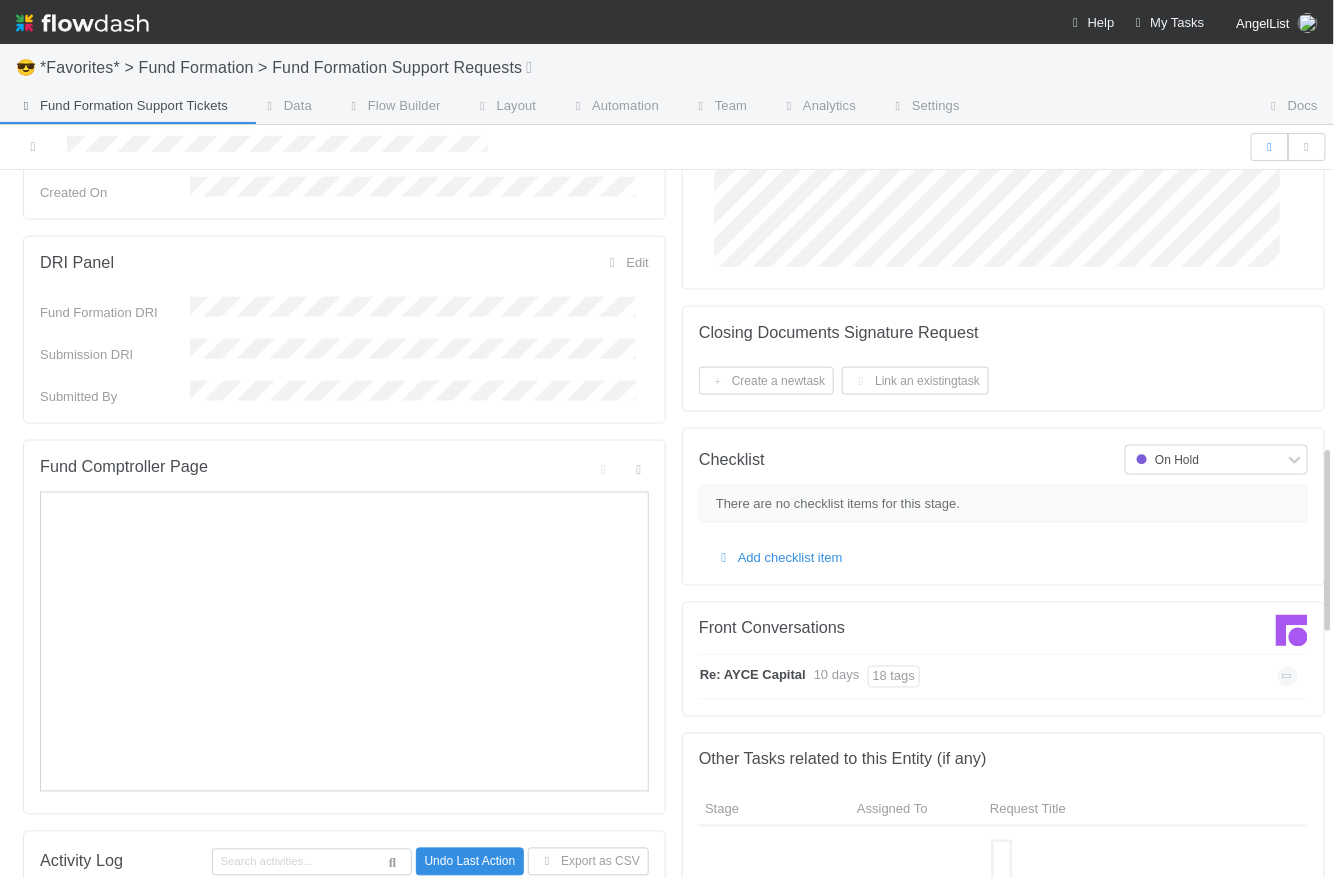 scroll, scrollTop: 1008, scrollLeft: 0, axis: vertical 